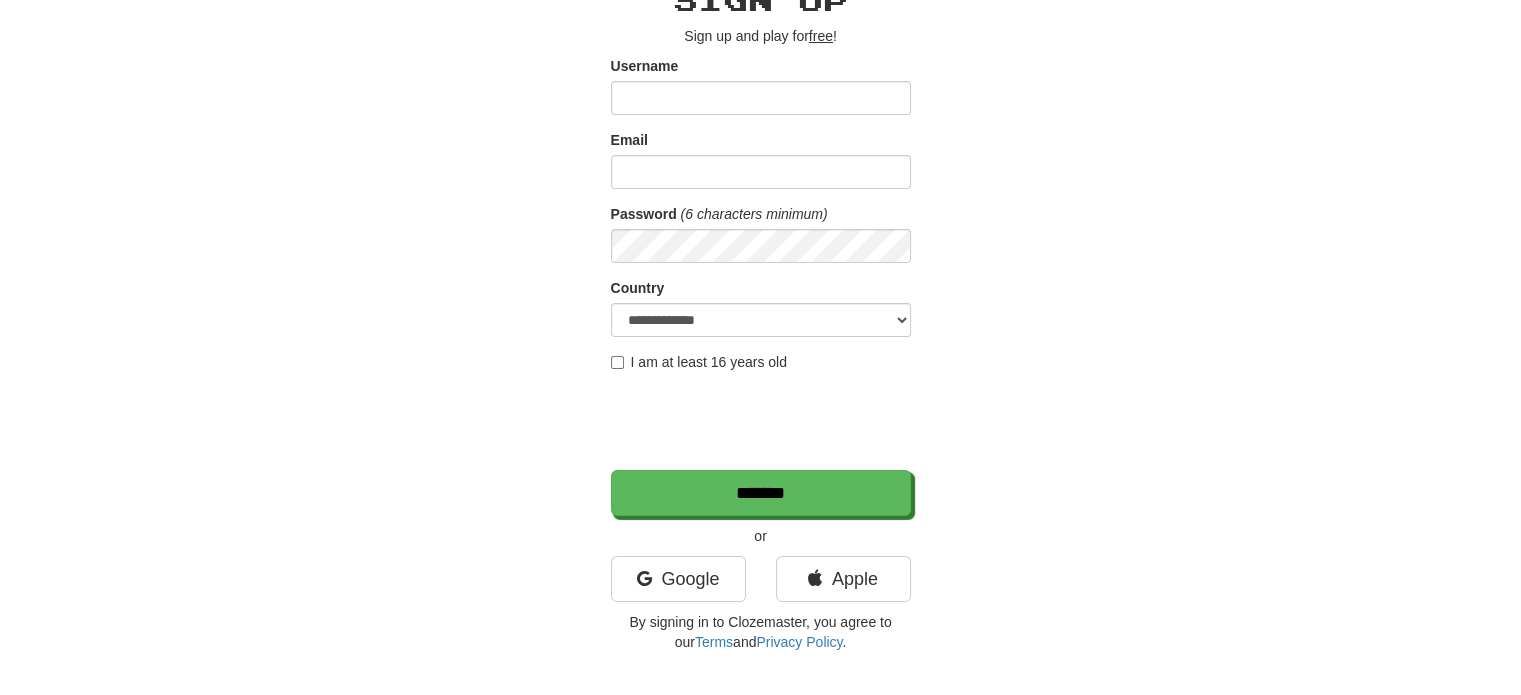 scroll, scrollTop: 200, scrollLeft: 0, axis: vertical 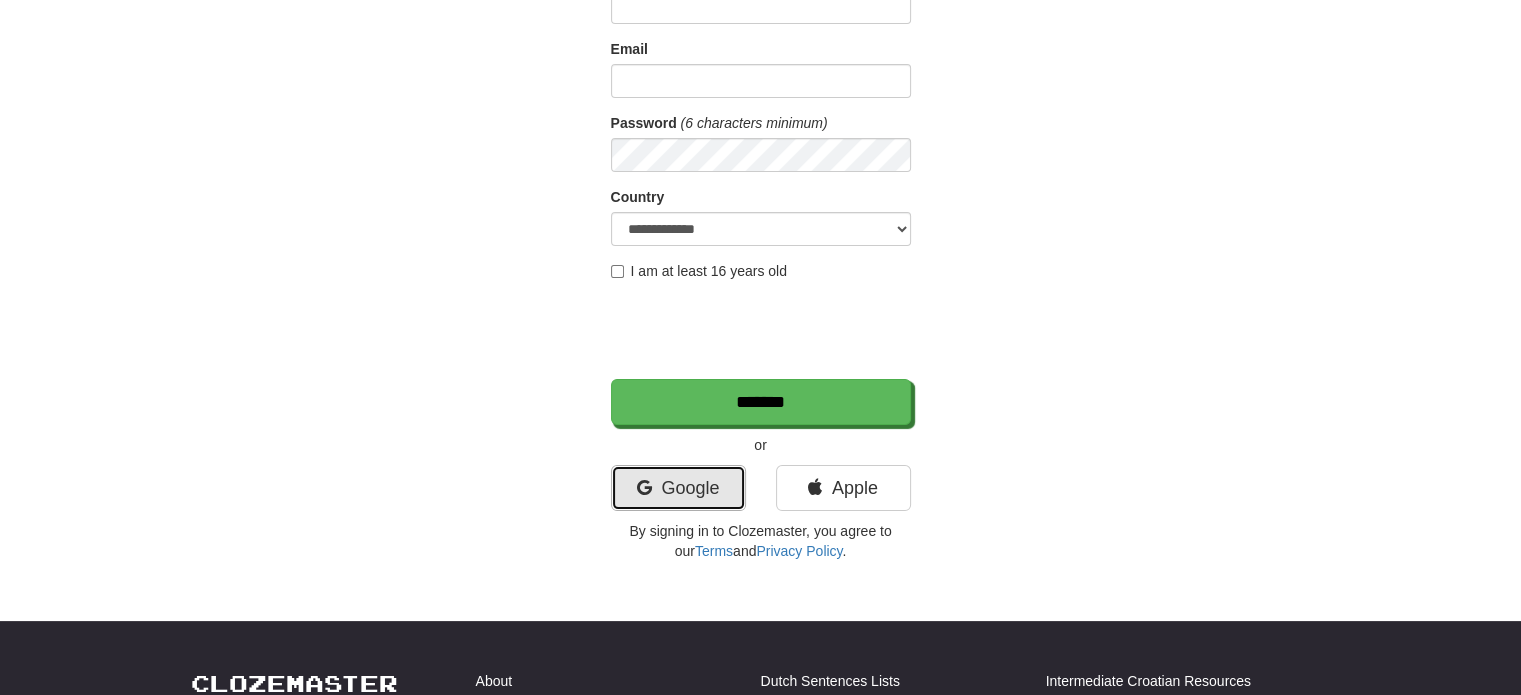 click on "Google" at bounding box center [678, 488] 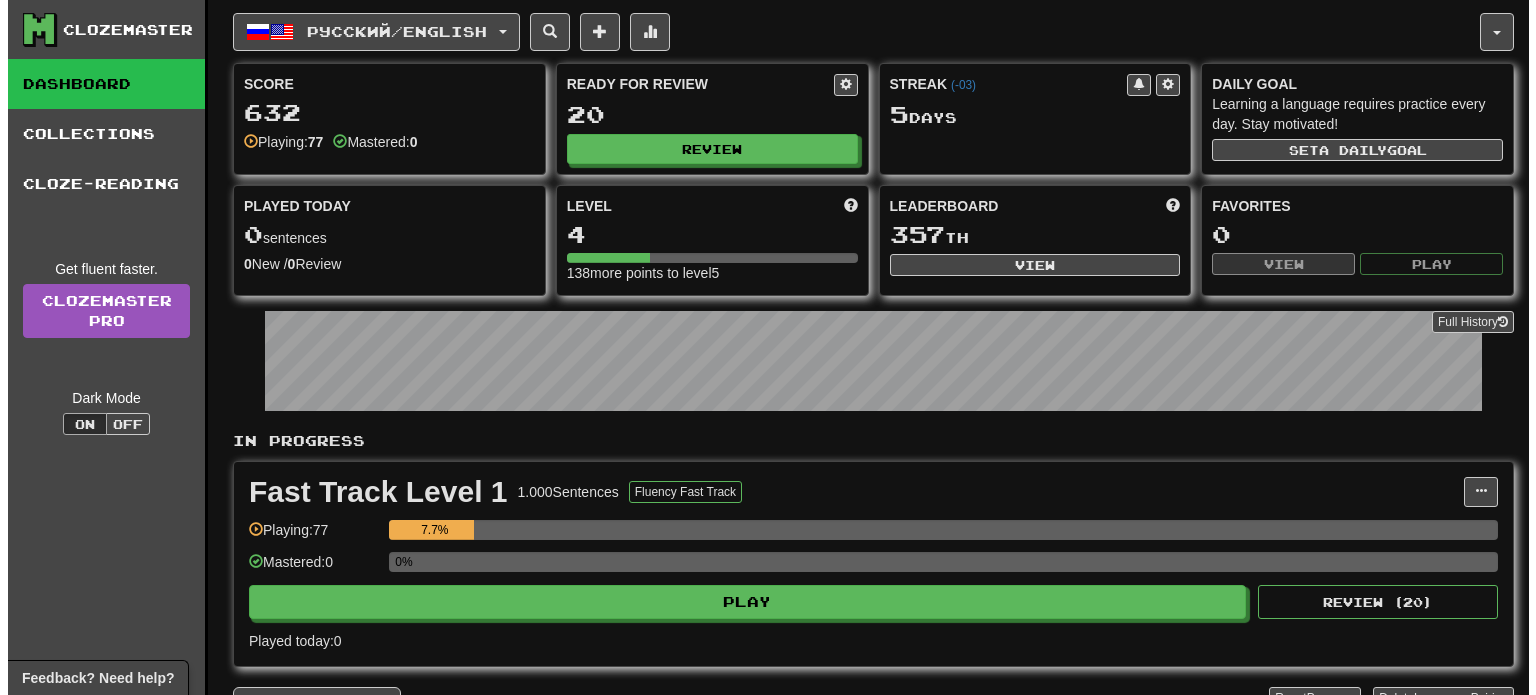 scroll, scrollTop: 0, scrollLeft: 0, axis: both 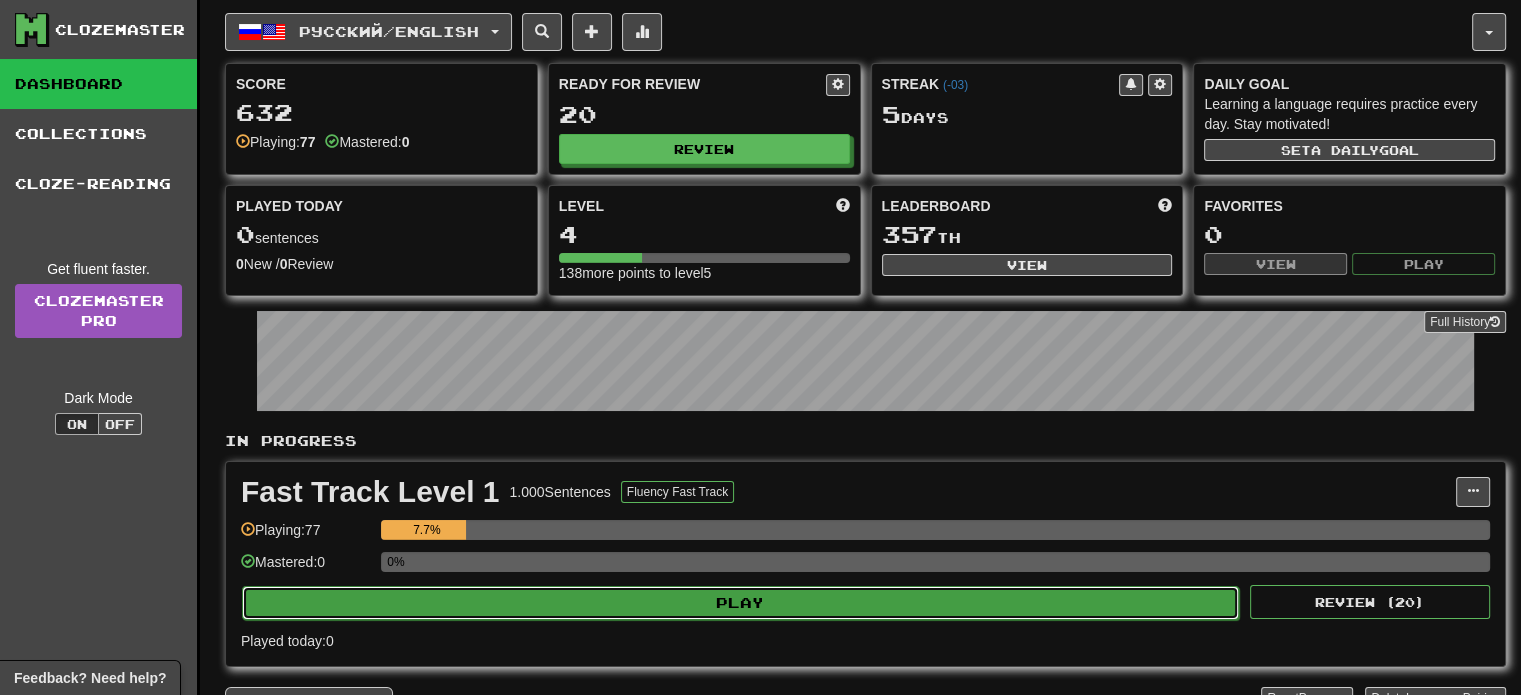 click on "Play" at bounding box center [740, 603] 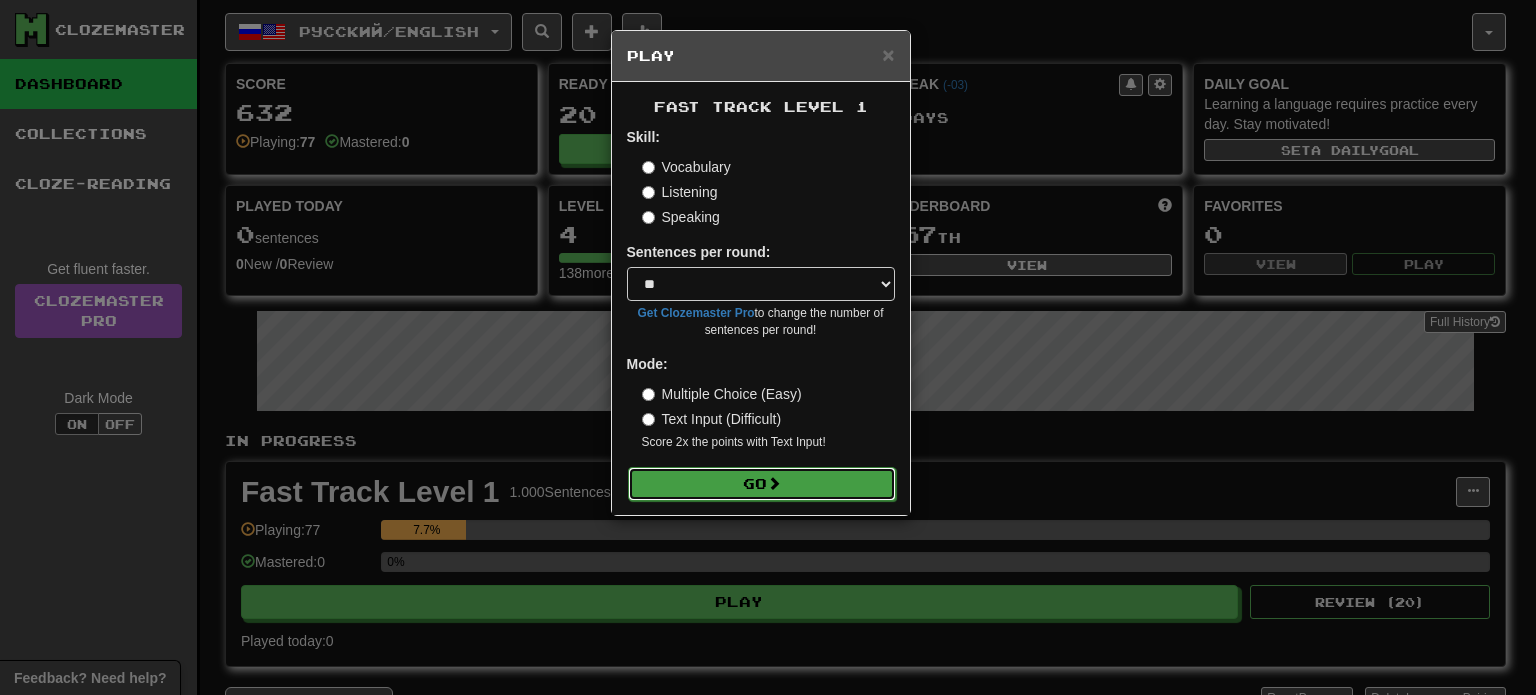click on "Go" at bounding box center [762, 484] 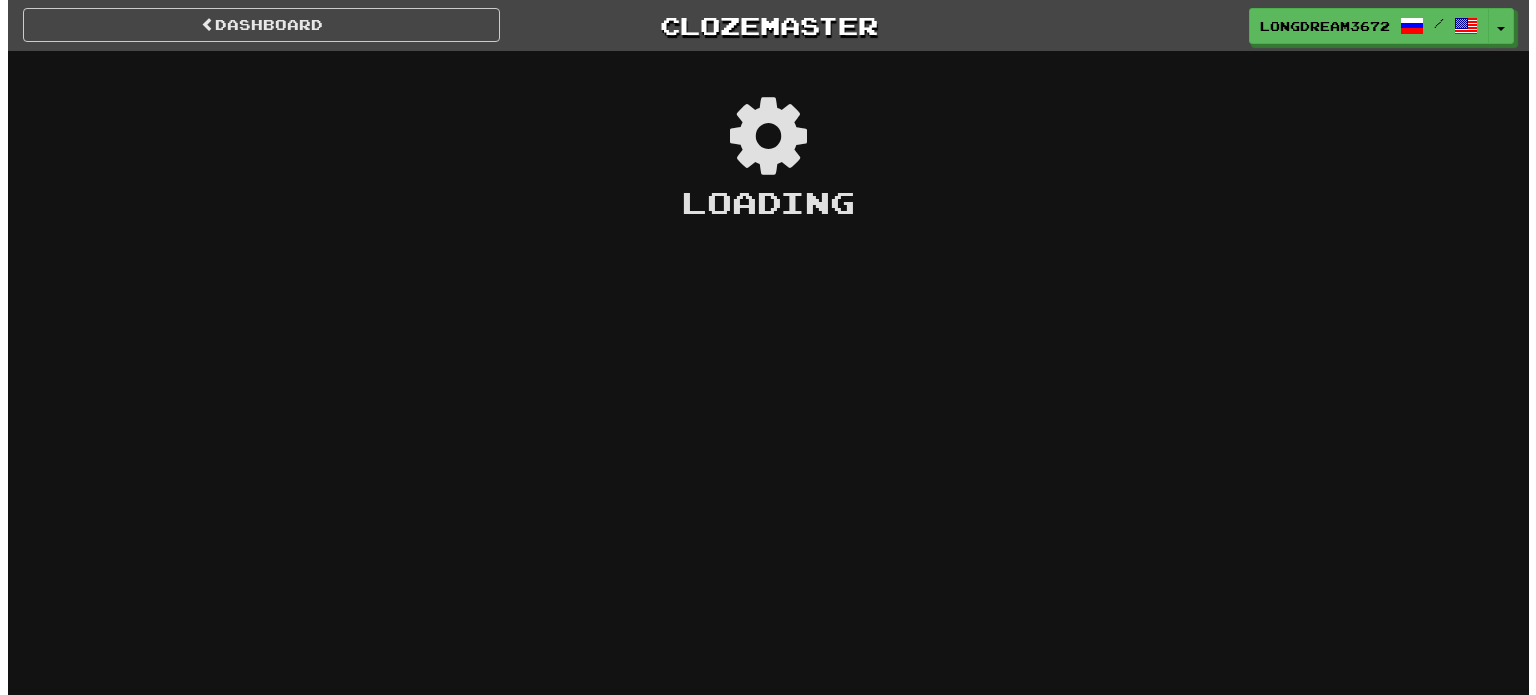 scroll, scrollTop: 0, scrollLeft: 0, axis: both 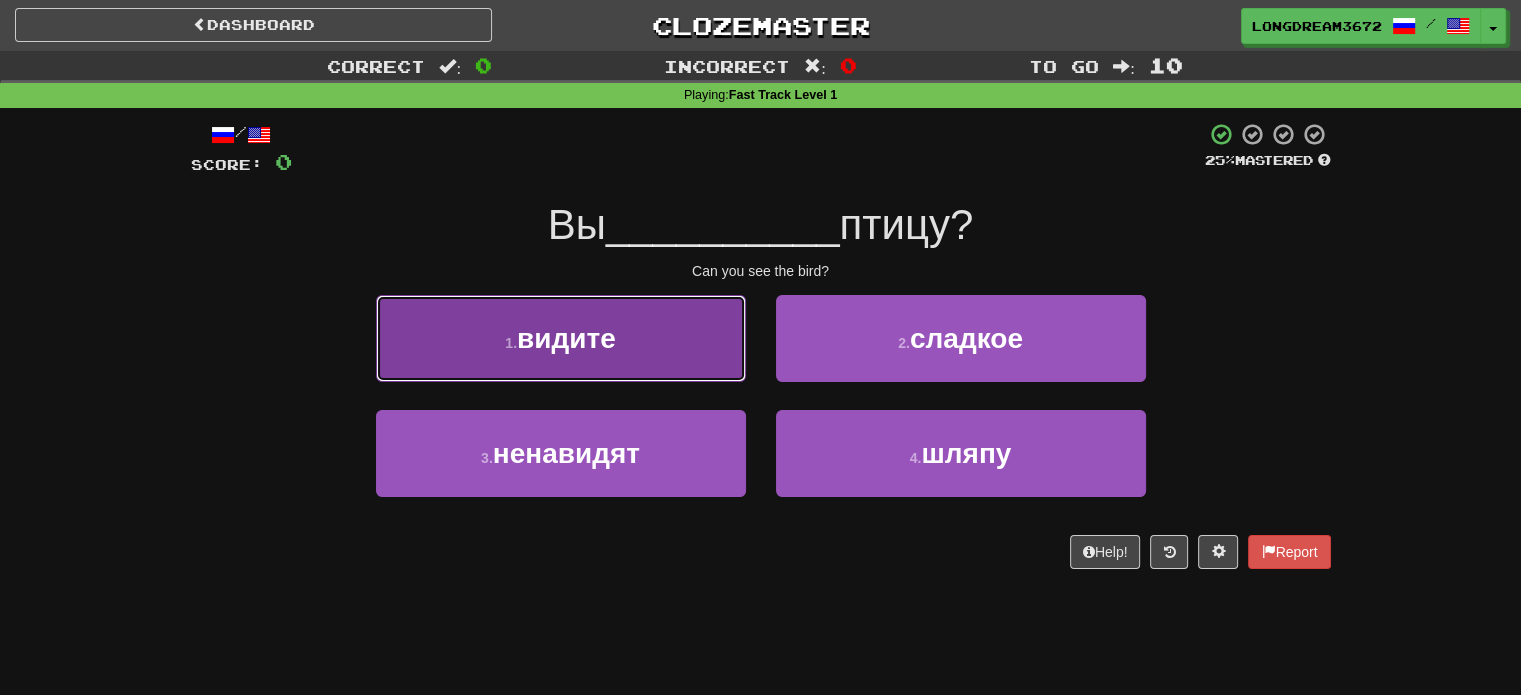 click on "1 .  видите" at bounding box center (561, 338) 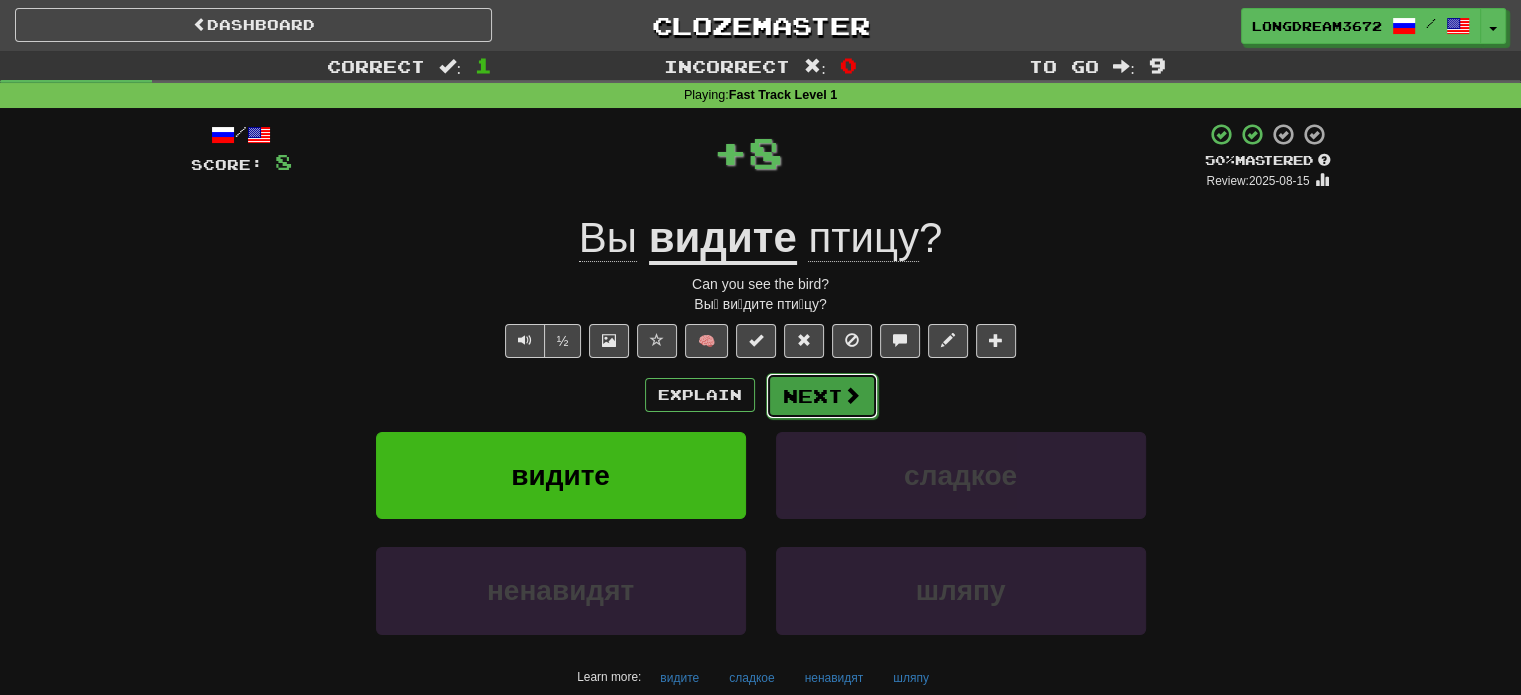 click on "Next" at bounding box center (822, 396) 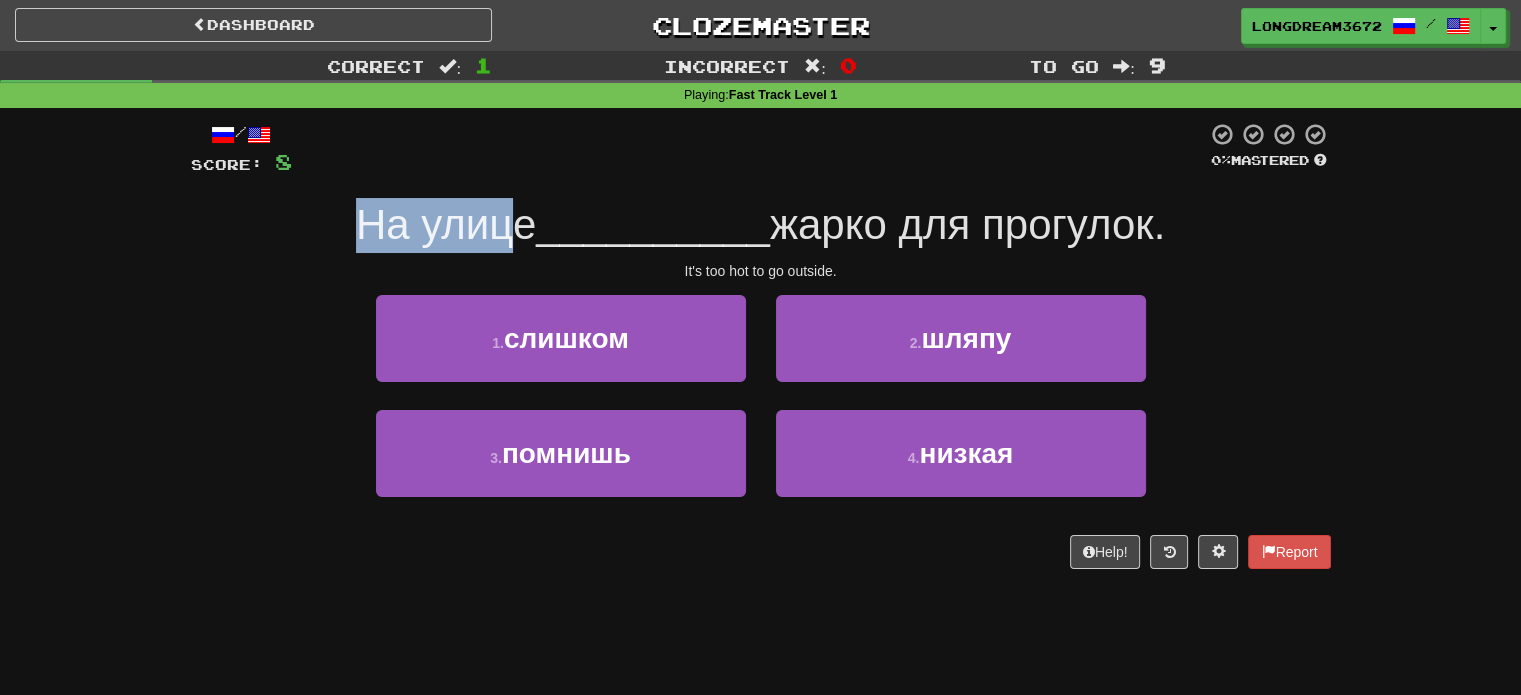 drag, startPoint x: 351, startPoint y: 227, endPoint x: 510, endPoint y: 233, distance: 159.11317 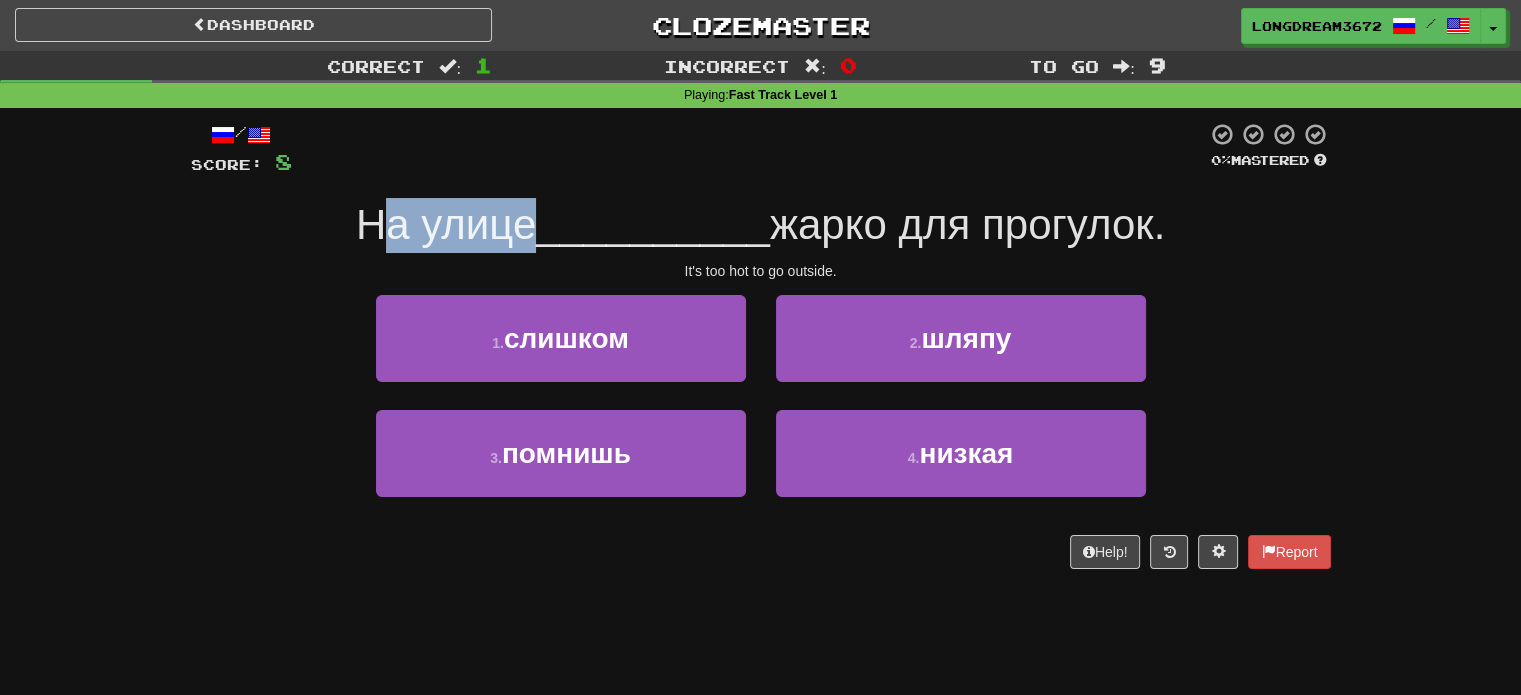 drag, startPoint x: 528, startPoint y: 233, endPoint x: 365, endPoint y: 235, distance: 163.01227 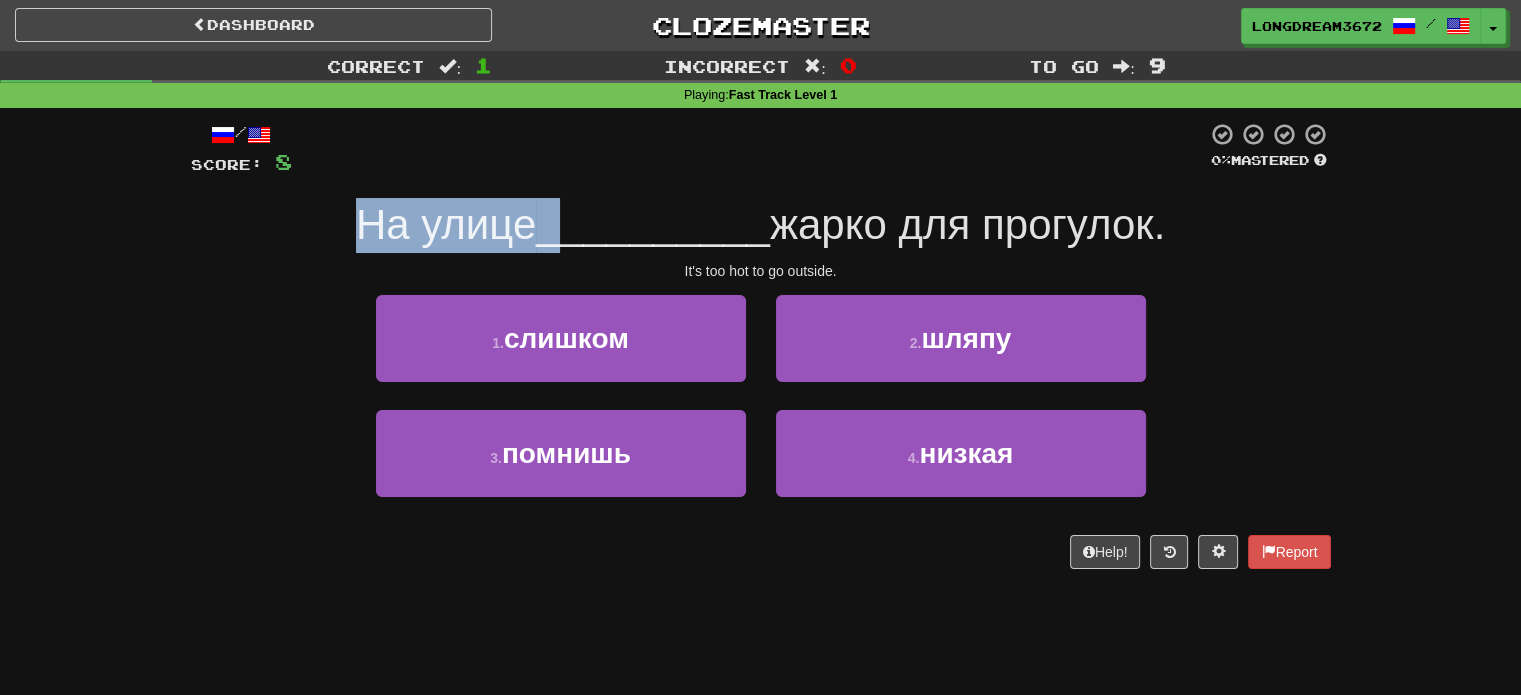 drag, startPoint x: 337, startPoint y: 233, endPoint x: 564, endPoint y: 231, distance: 227.0088 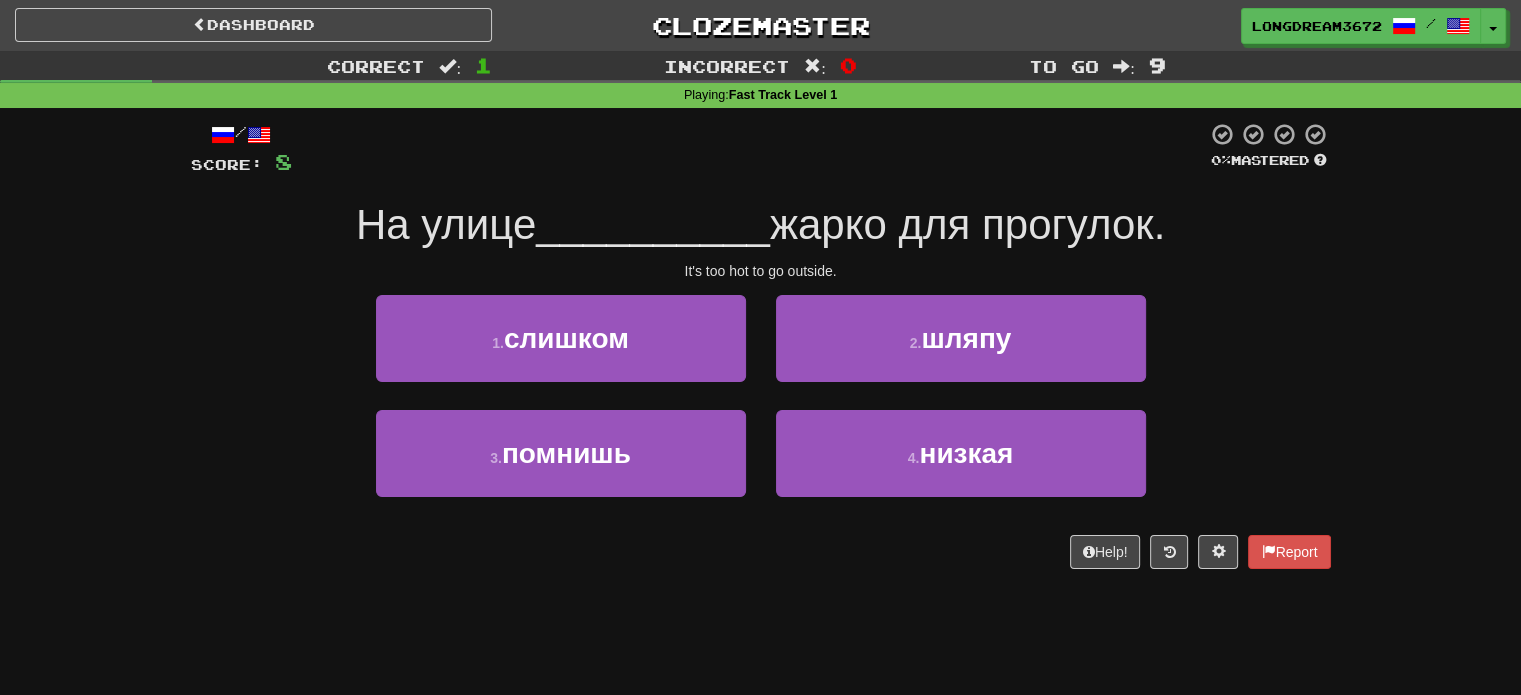 drag, startPoint x: 543, startPoint y: 231, endPoint x: 324, endPoint y: 230, distance: 219.00229 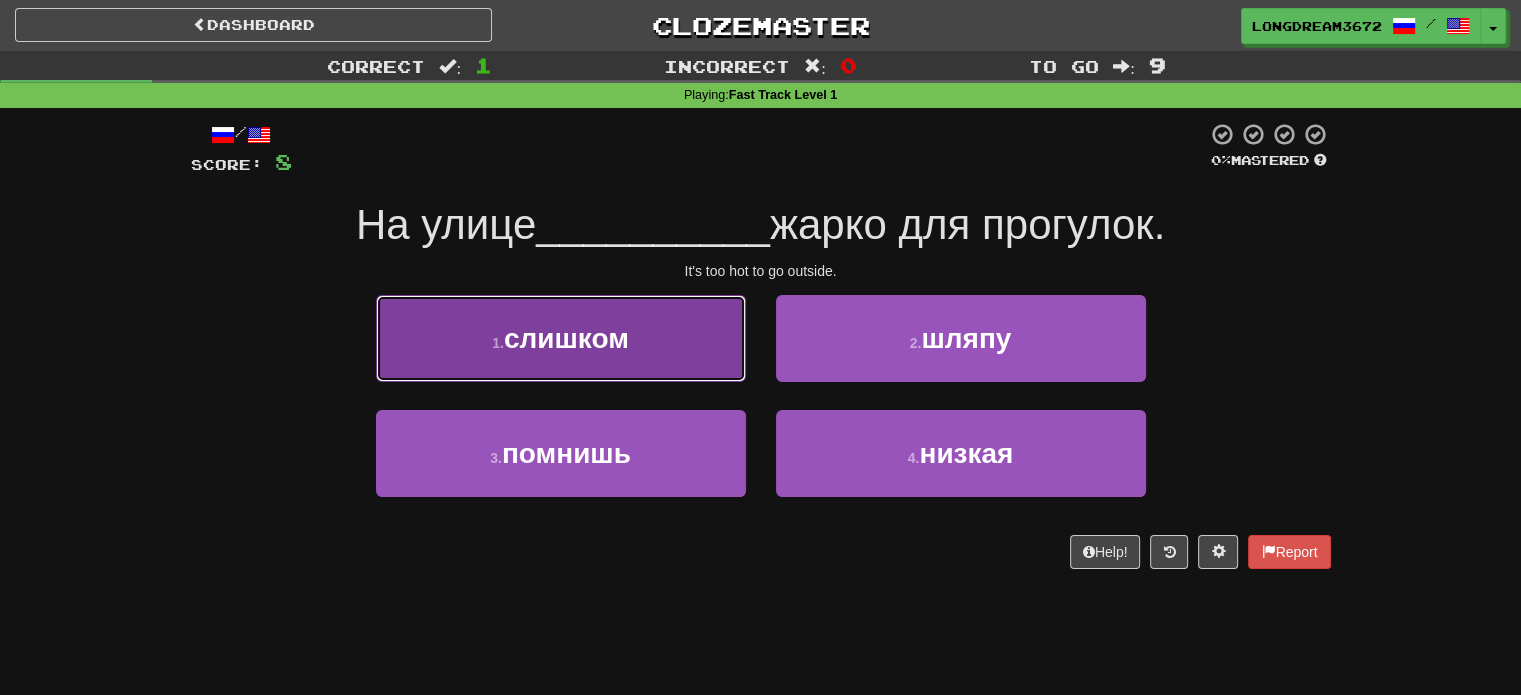 click on "1 .  слишком" at bounding box center (561, 338) 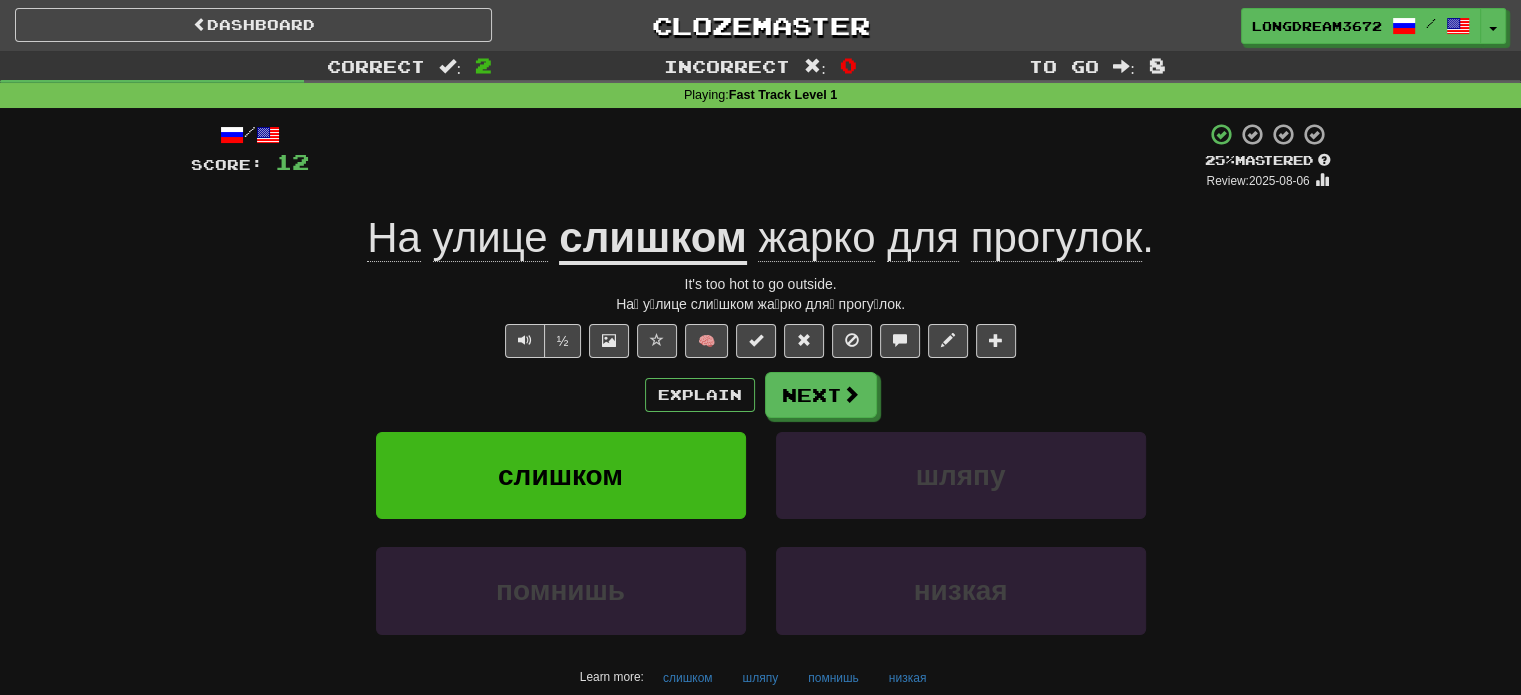 click on "слишком" at bounding box center [653, 239] 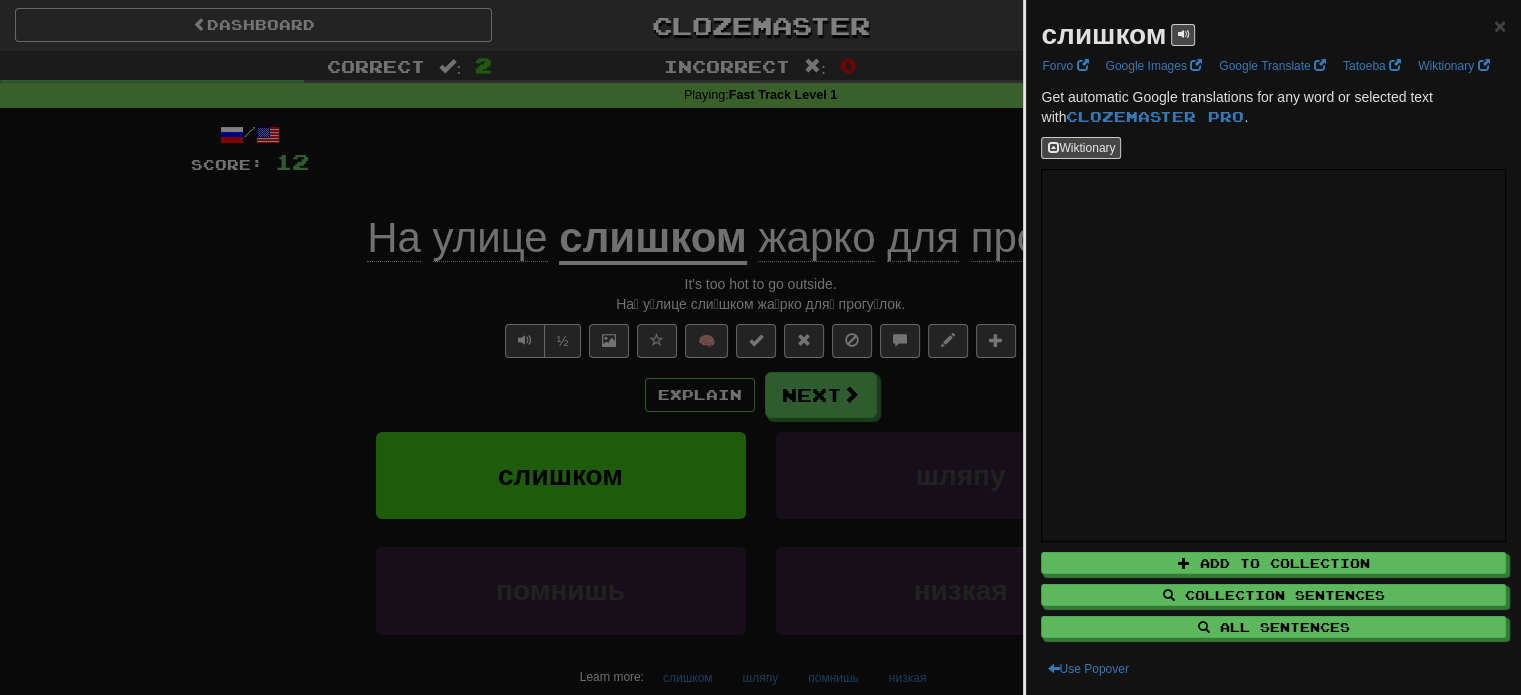 click at bounding box center (760, 347) 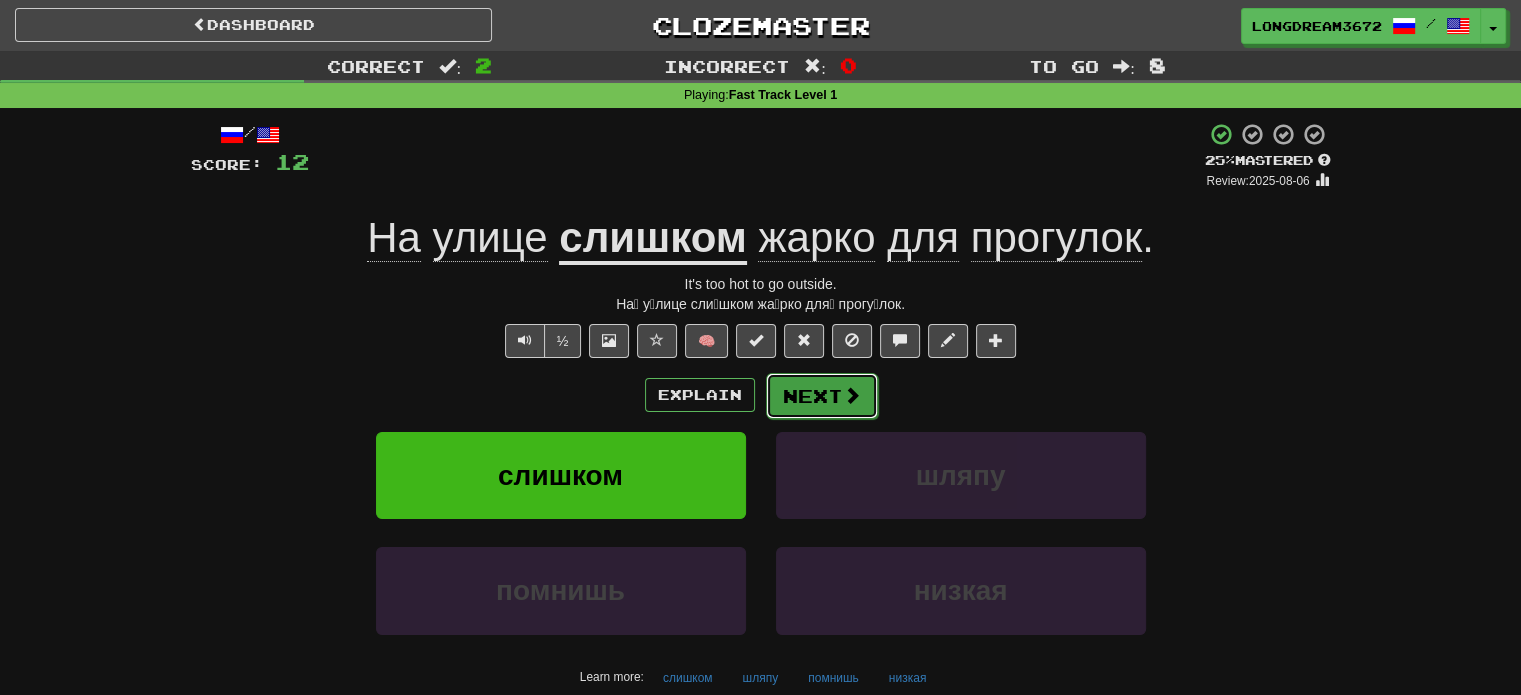 click on "Next" at bounding box center (822, 396) 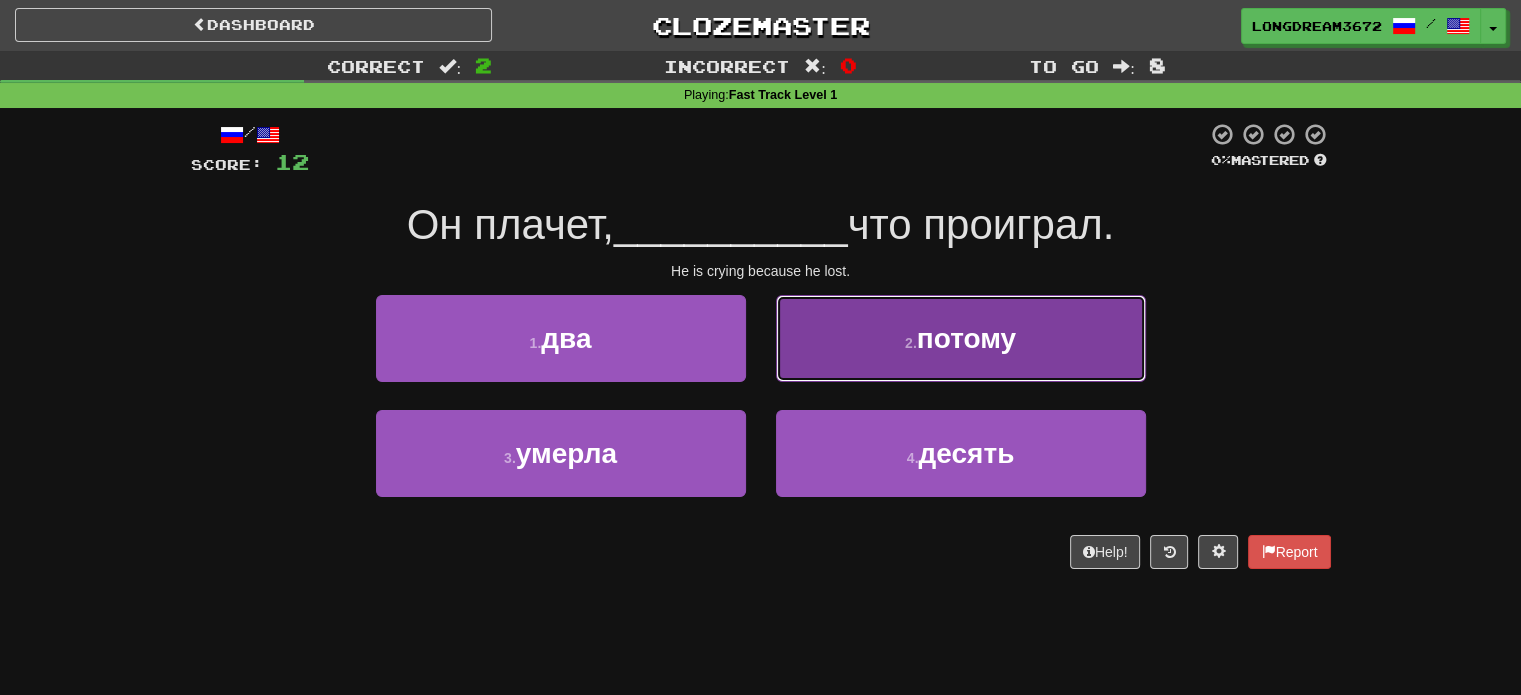 click on "2 .  потому" at bounding box center (961, 338) 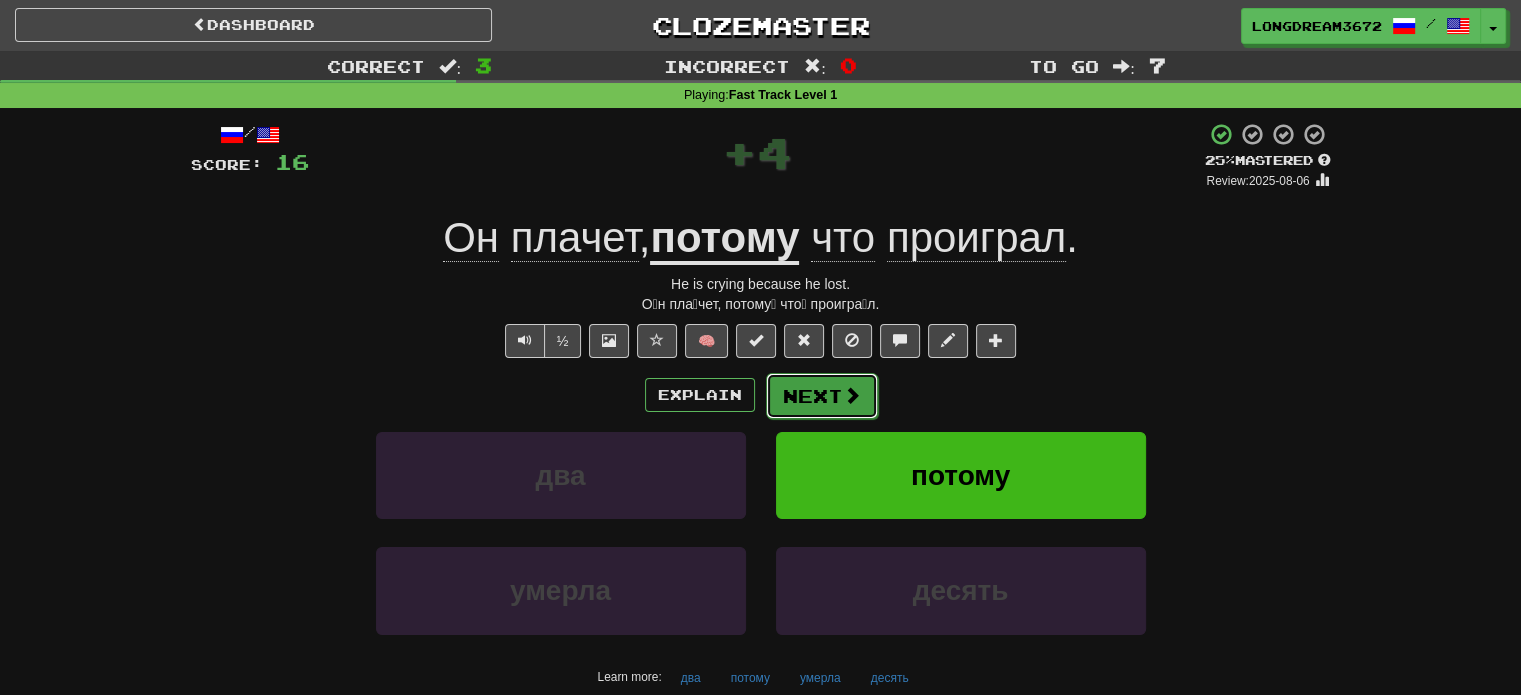 click on "Next" at bounding box center [822, 396] 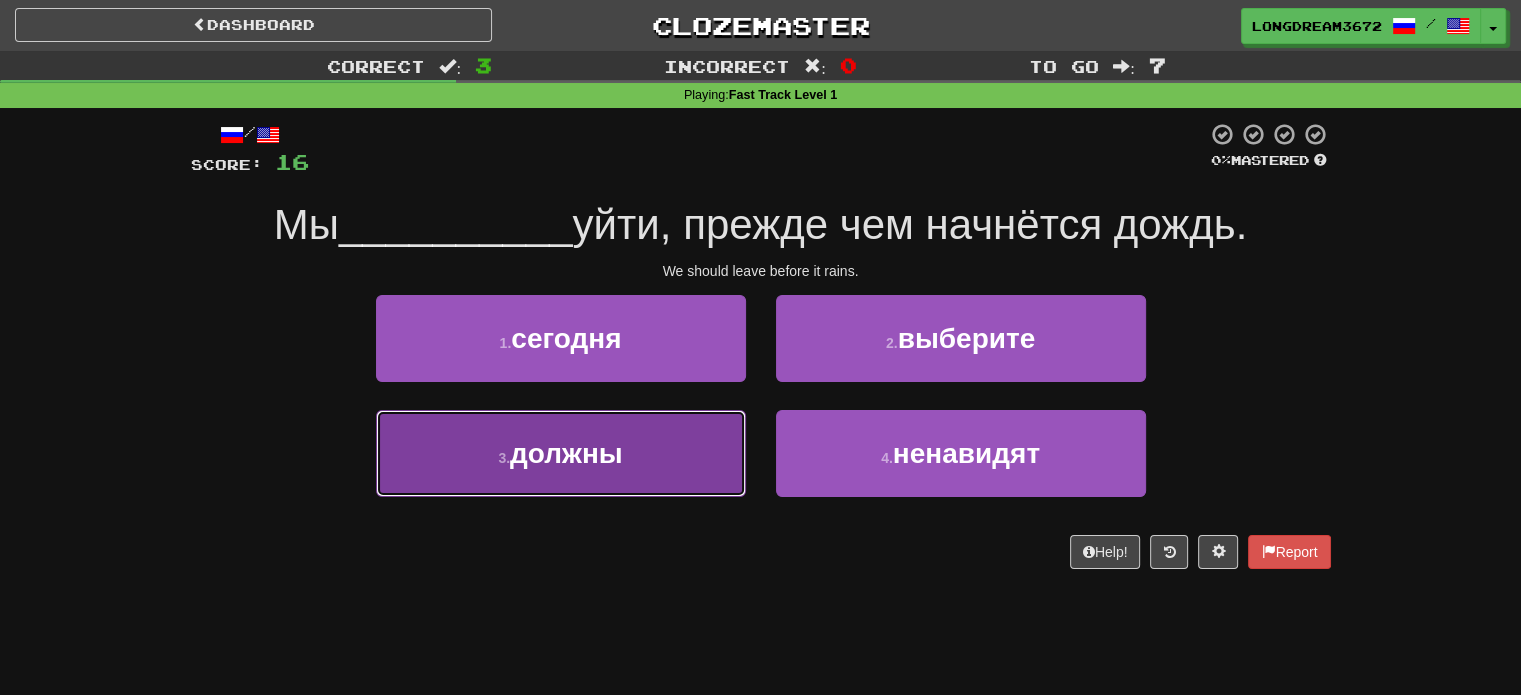 click on "3 .  должны" at bounding box center [561, 453] 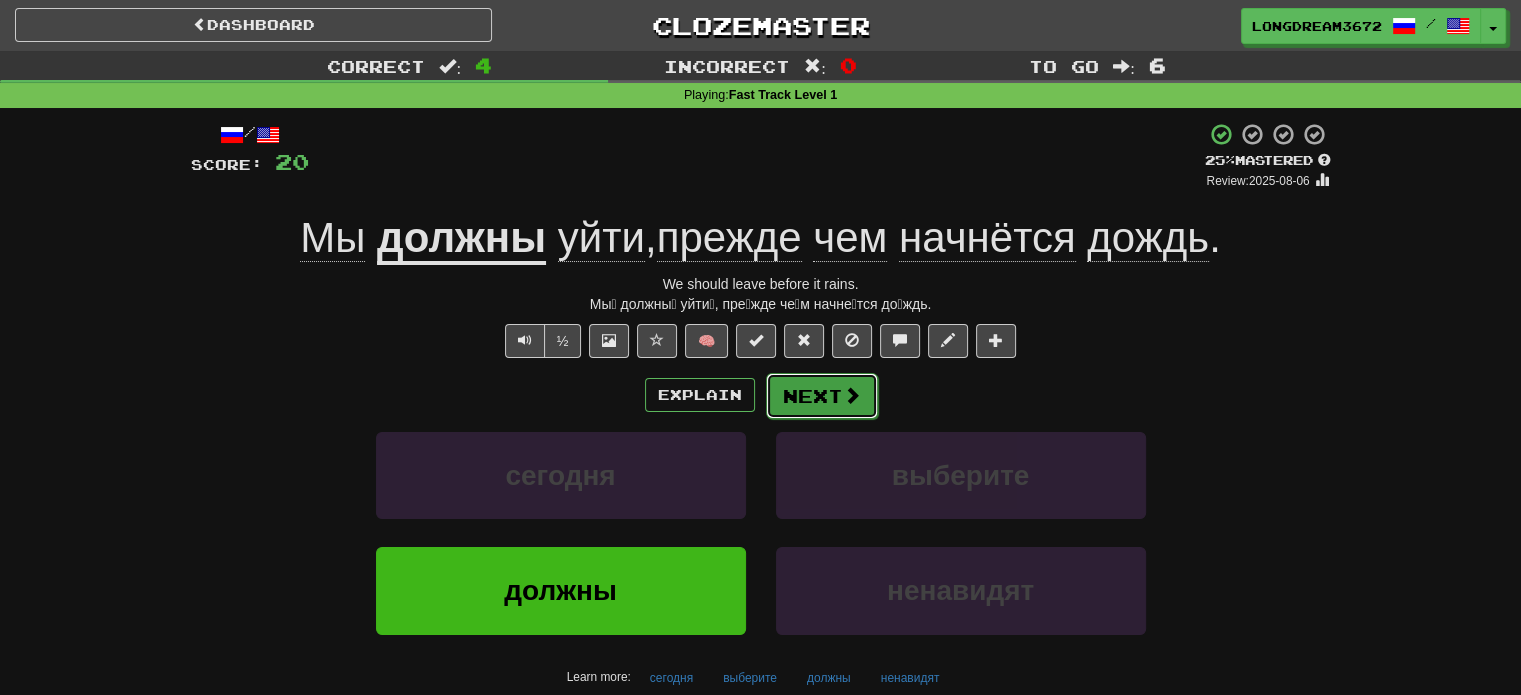 click on "Next" at bounding box center [822, 396] 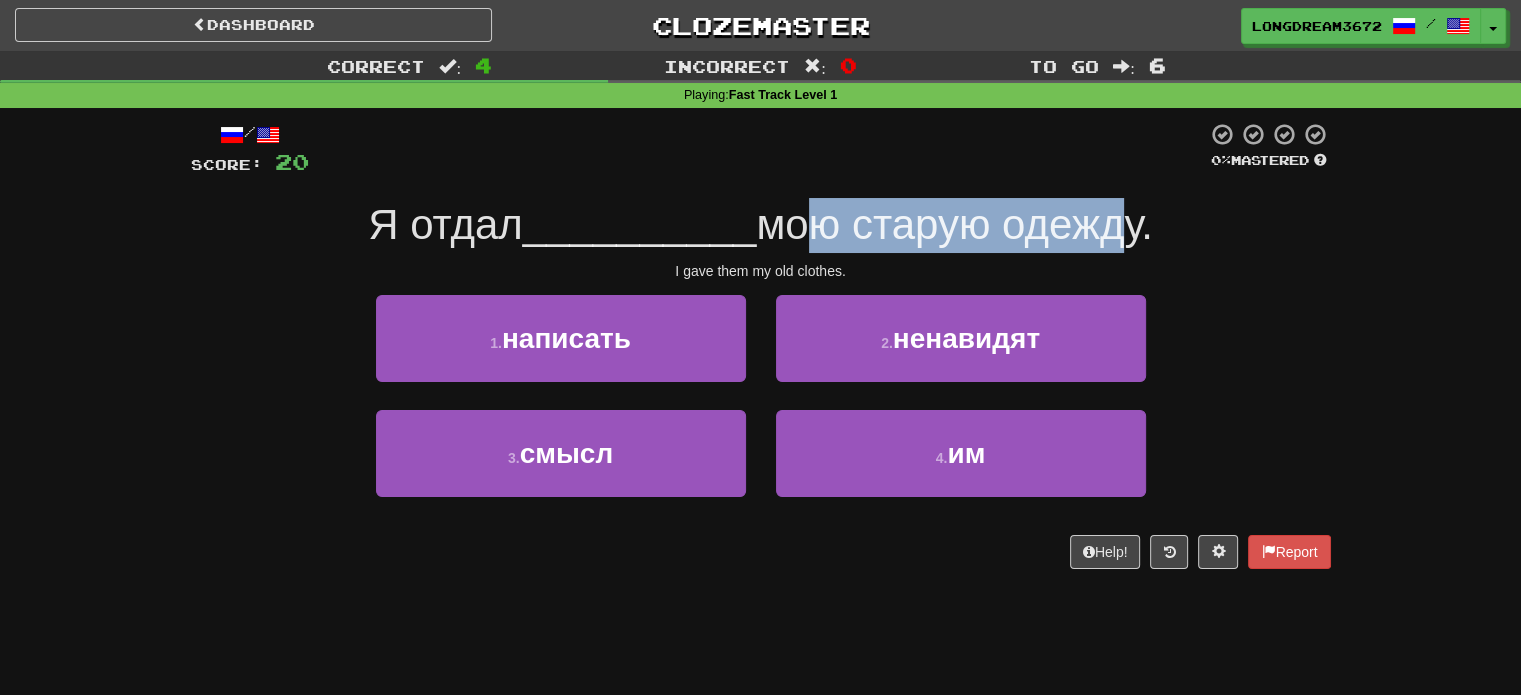 drag, startPoint x: 784, startPoint y: 224, endPoint x: 1113, endPoint y: 209, distance: 329.34177 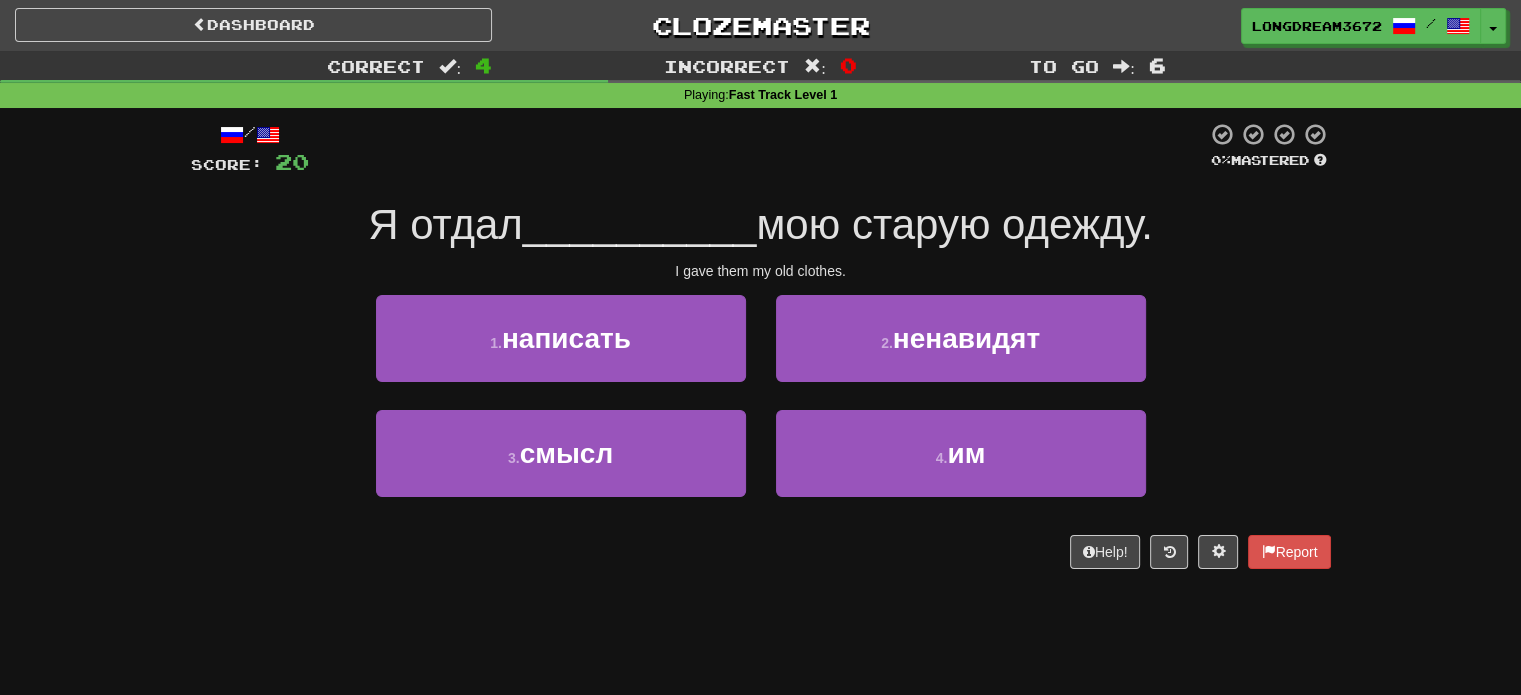 drag, startPoint x: 1164, startPoint y: 235, endPoint x: 765, endPoint y: 223, distance: 399.18042 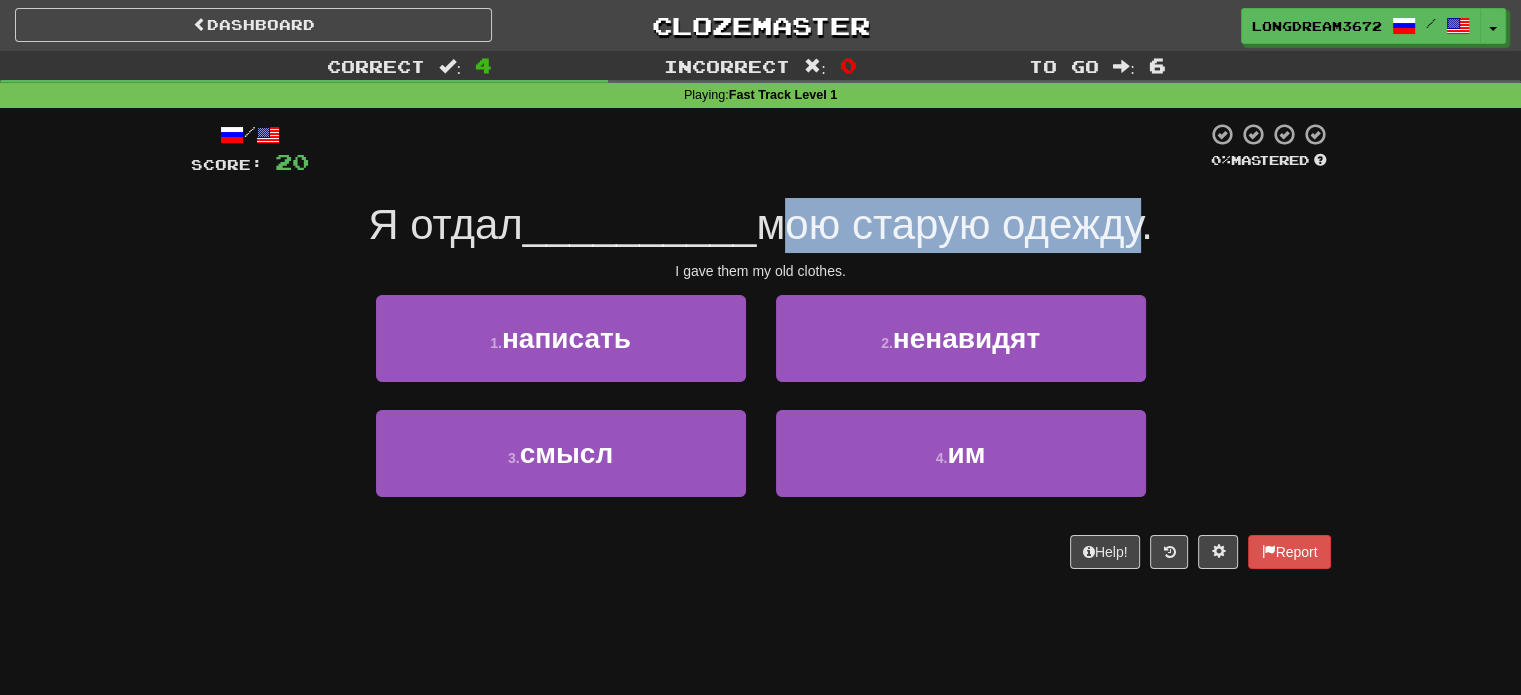 drag, startPoint x: 774, startPoint y: 223, endPoint x: 1142, endPoint y: 230, distance: 368.06656 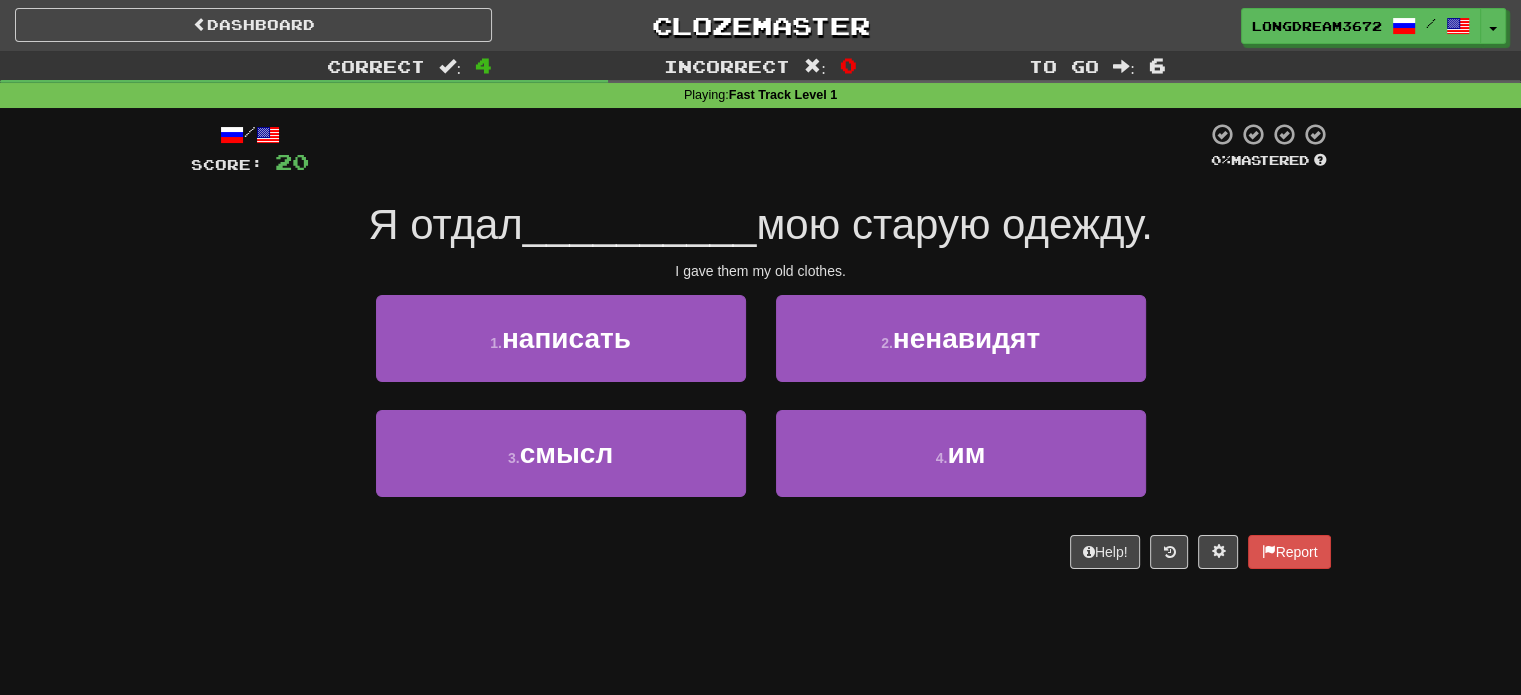drag, startPoint x: 1159, startPoint y: 232, endPoint x: 777, endPoint y: 221, distance: 382.15836 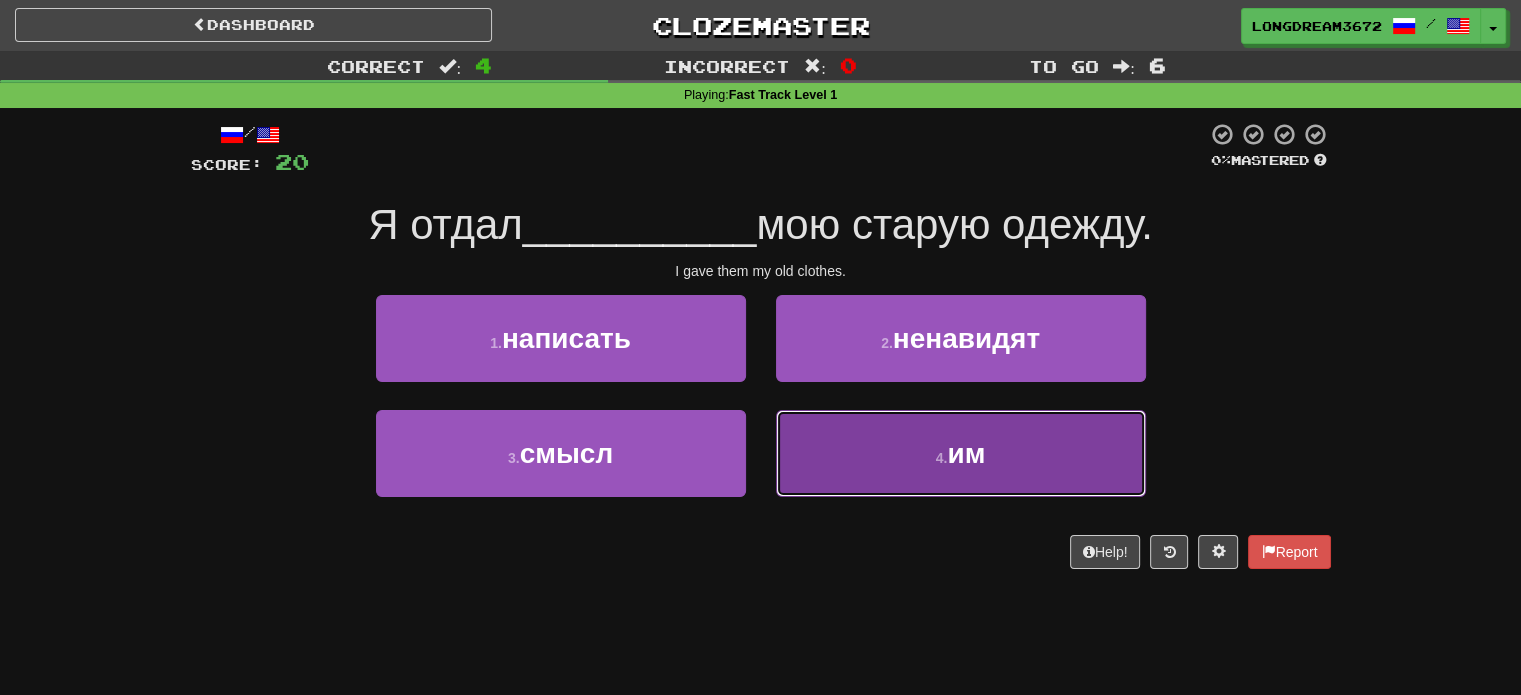 click on "4 .  им" at bounding box center [961, 453] 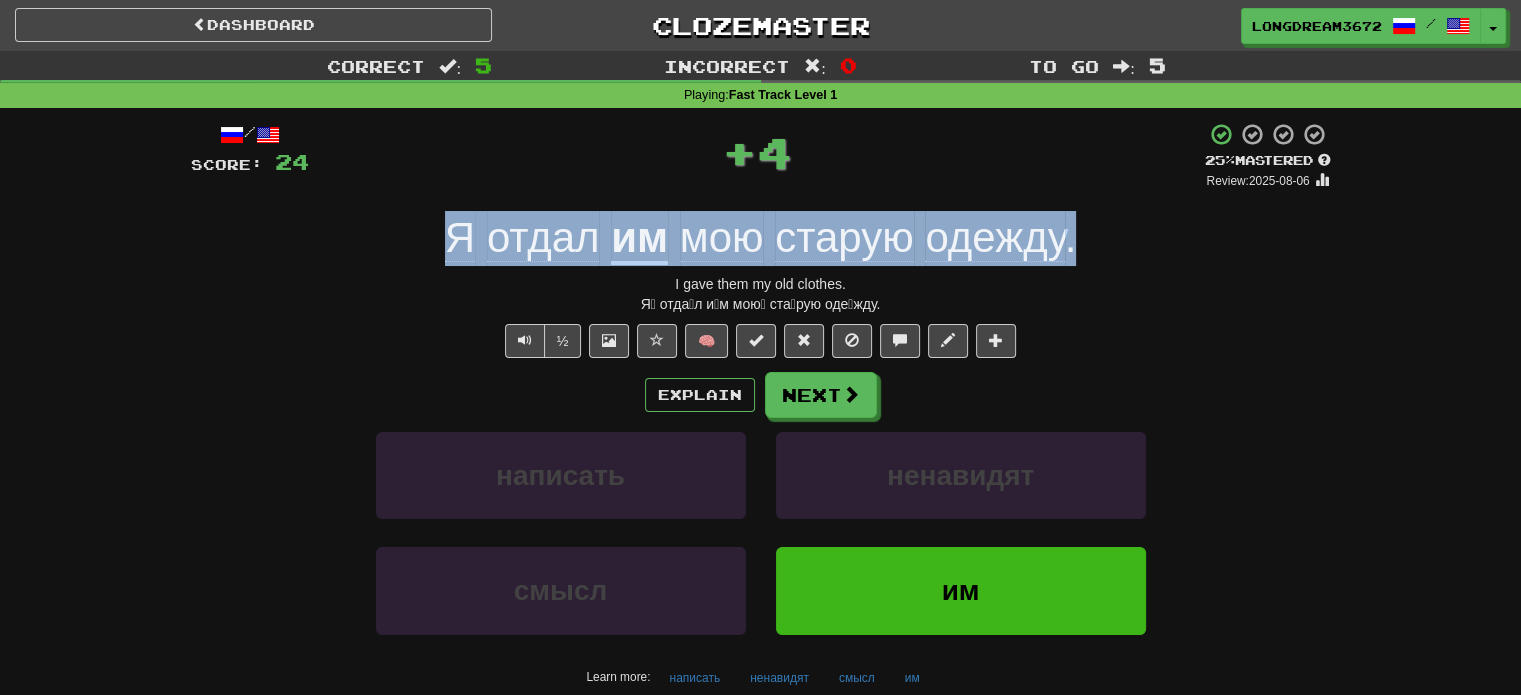 drag, startPoint x: 1113, startPoint y: 241, endPoint x: 432, endPoint y: 223, distance: 681.23785 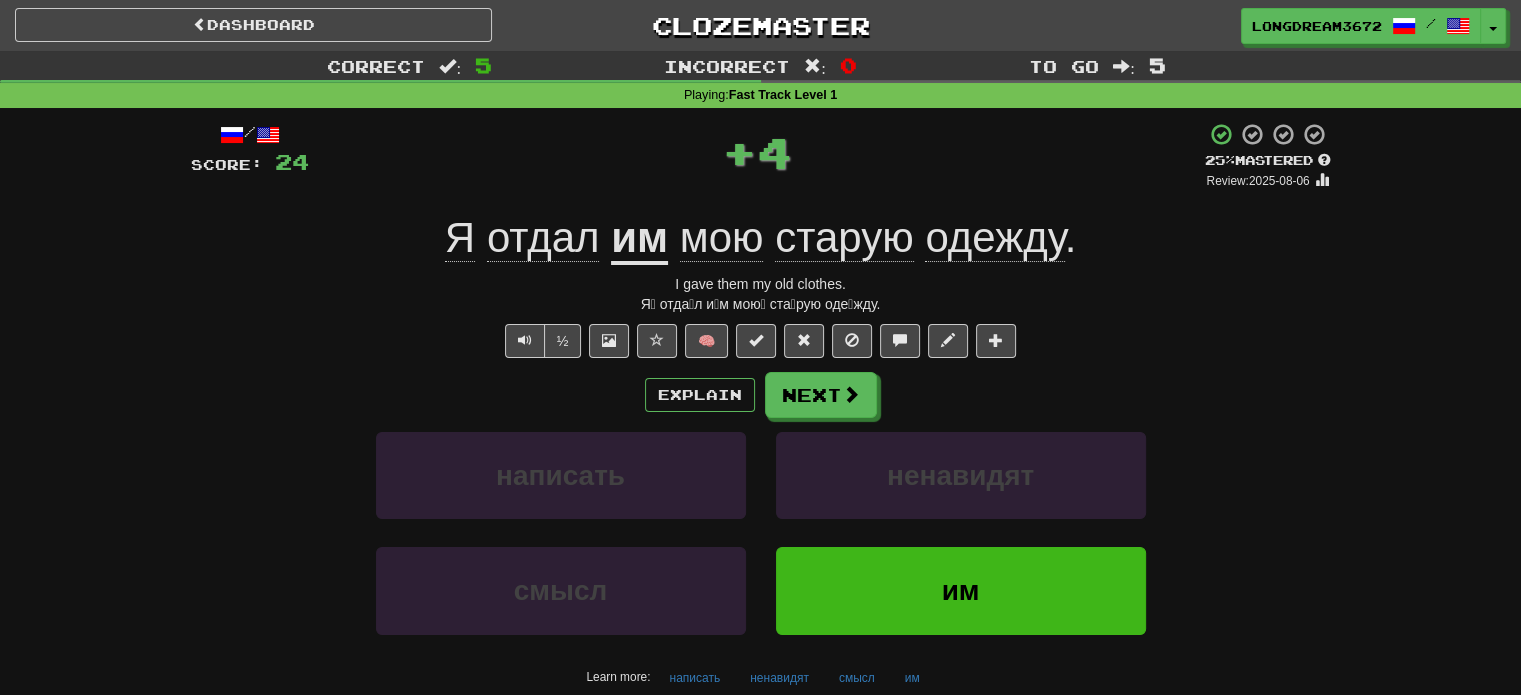 click at bounding box center (760, 347) 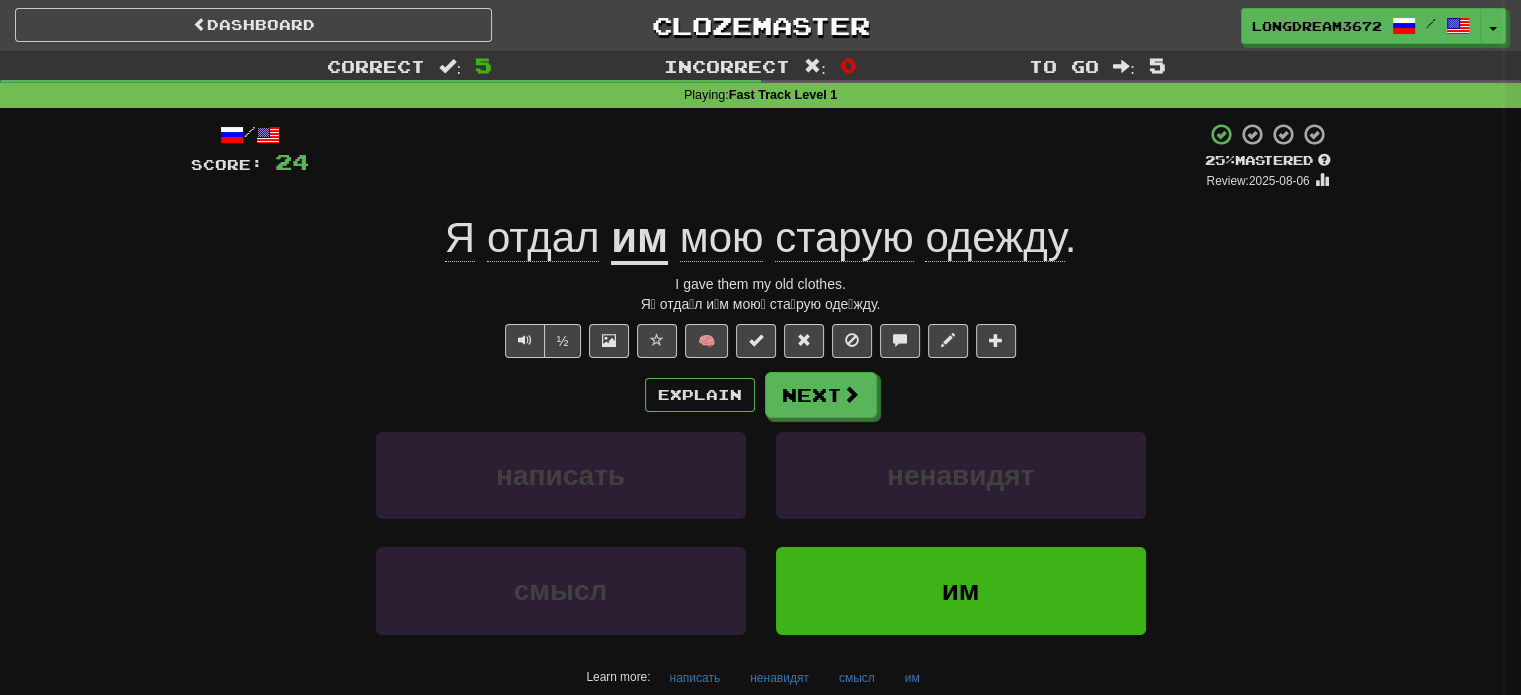 click at bounding box center (760, 347) 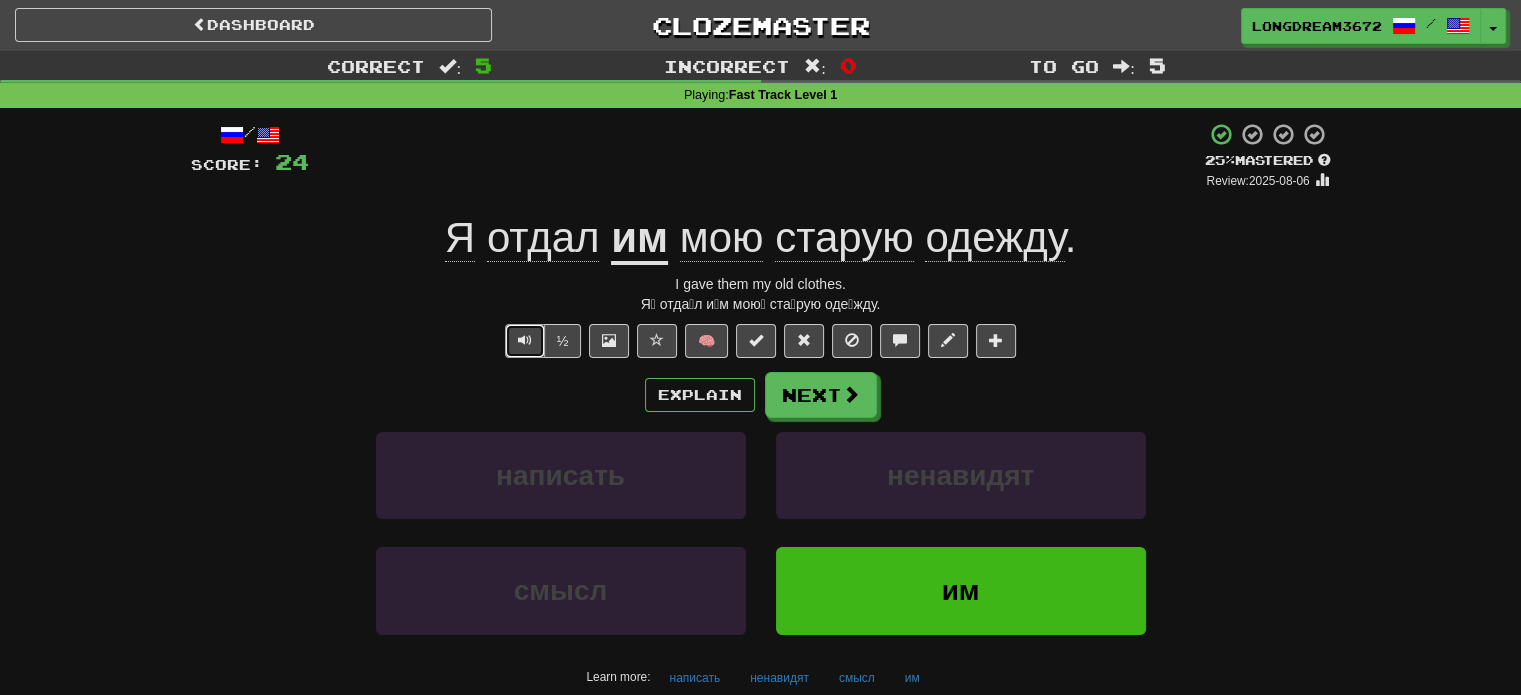 click at bounding box center (525, 340) 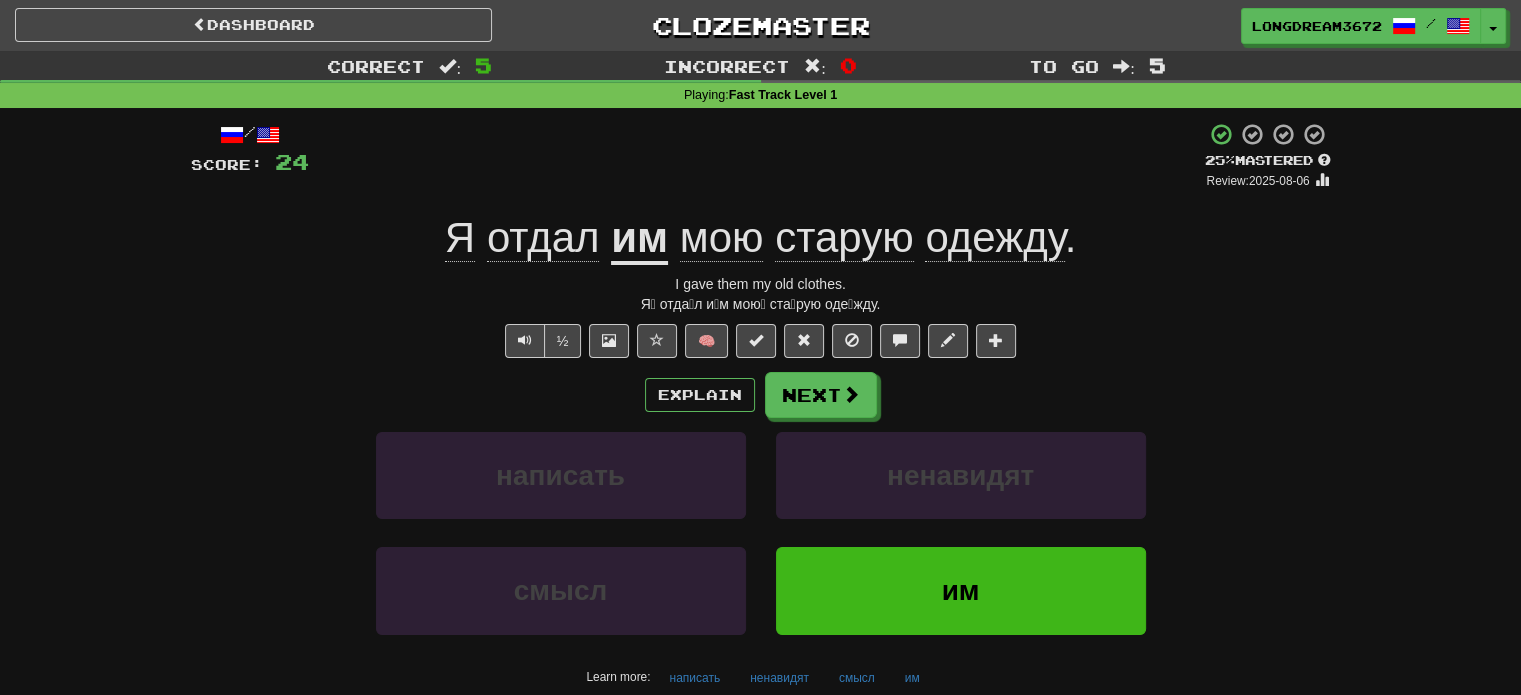 click on "Я   отдал   им   мою   старую   одежду ." at bounding box center [761, 238] 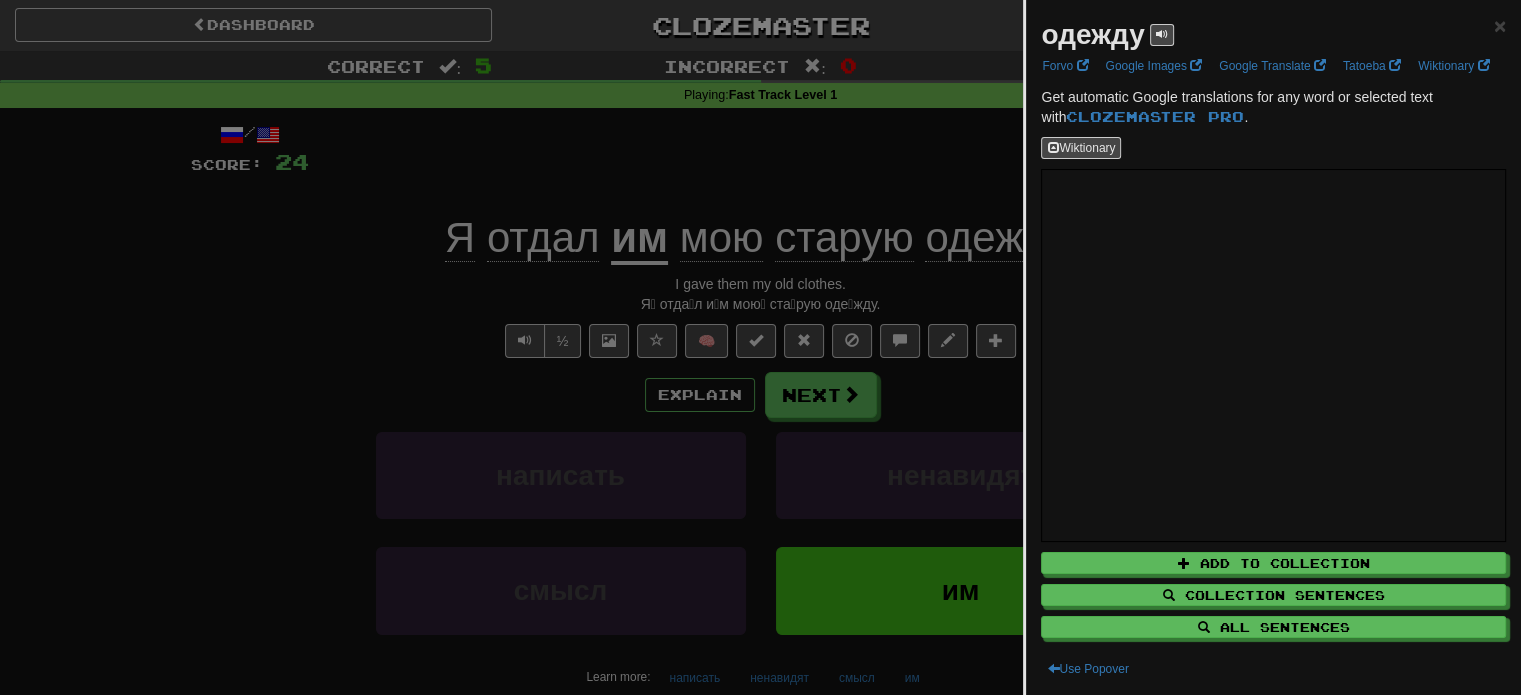 click at bounding box center (760, 347) 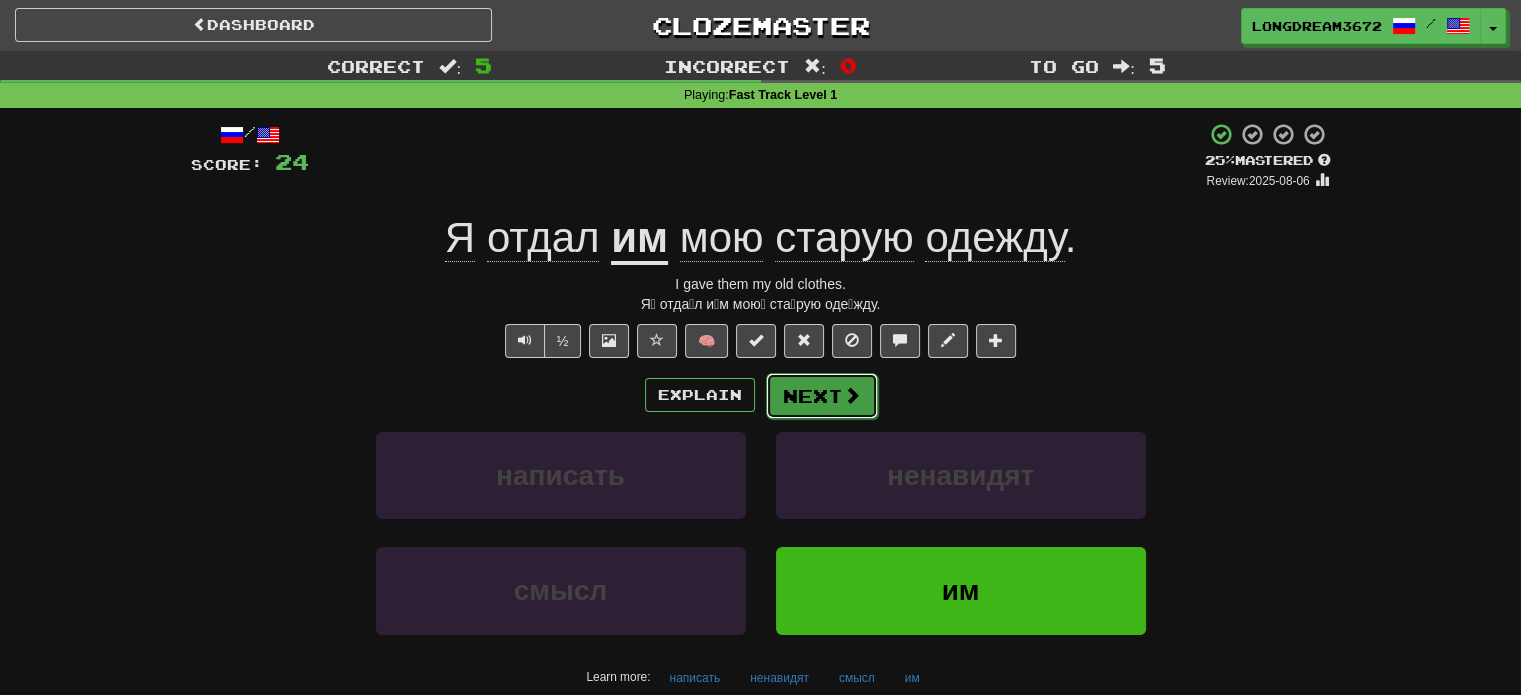 click on "Next" at bounding box center (822, 396) 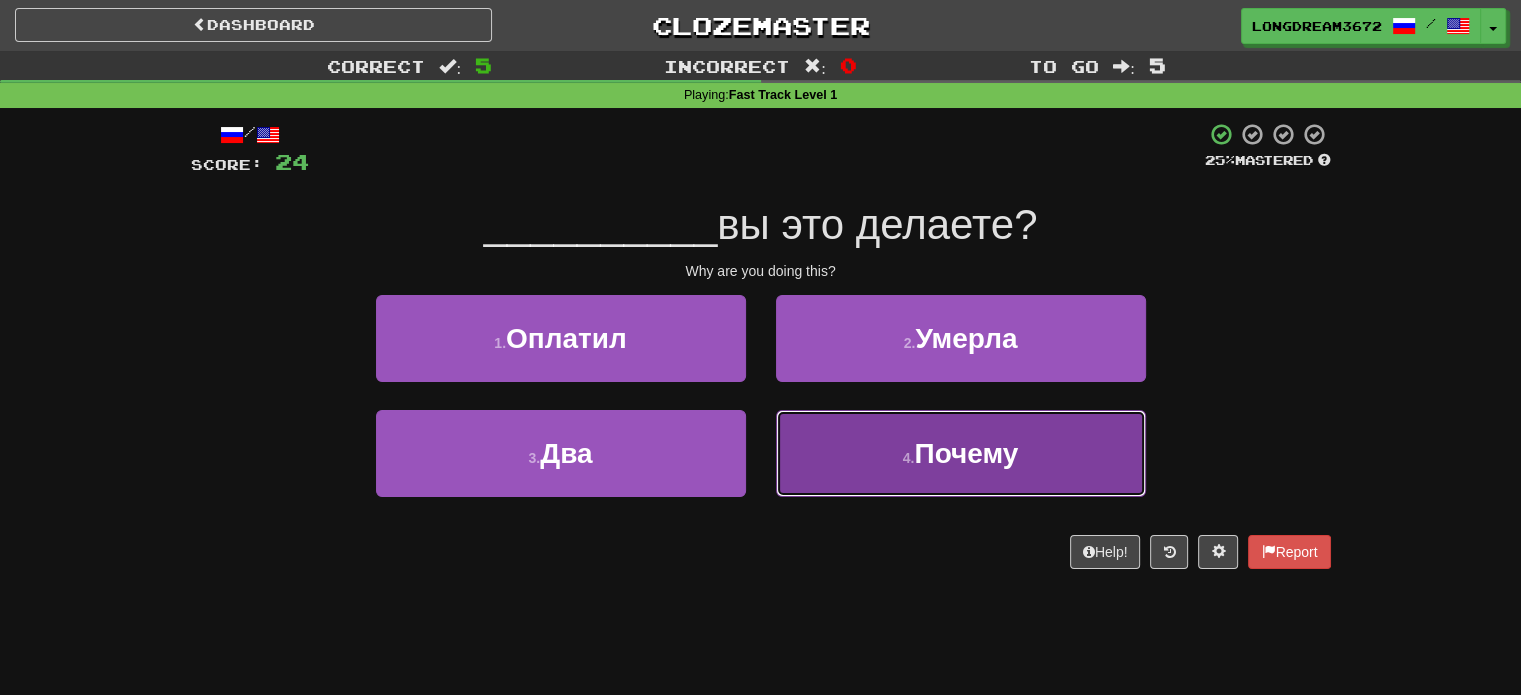 click on "4 .  Почему" at bounding box center (961, 453) 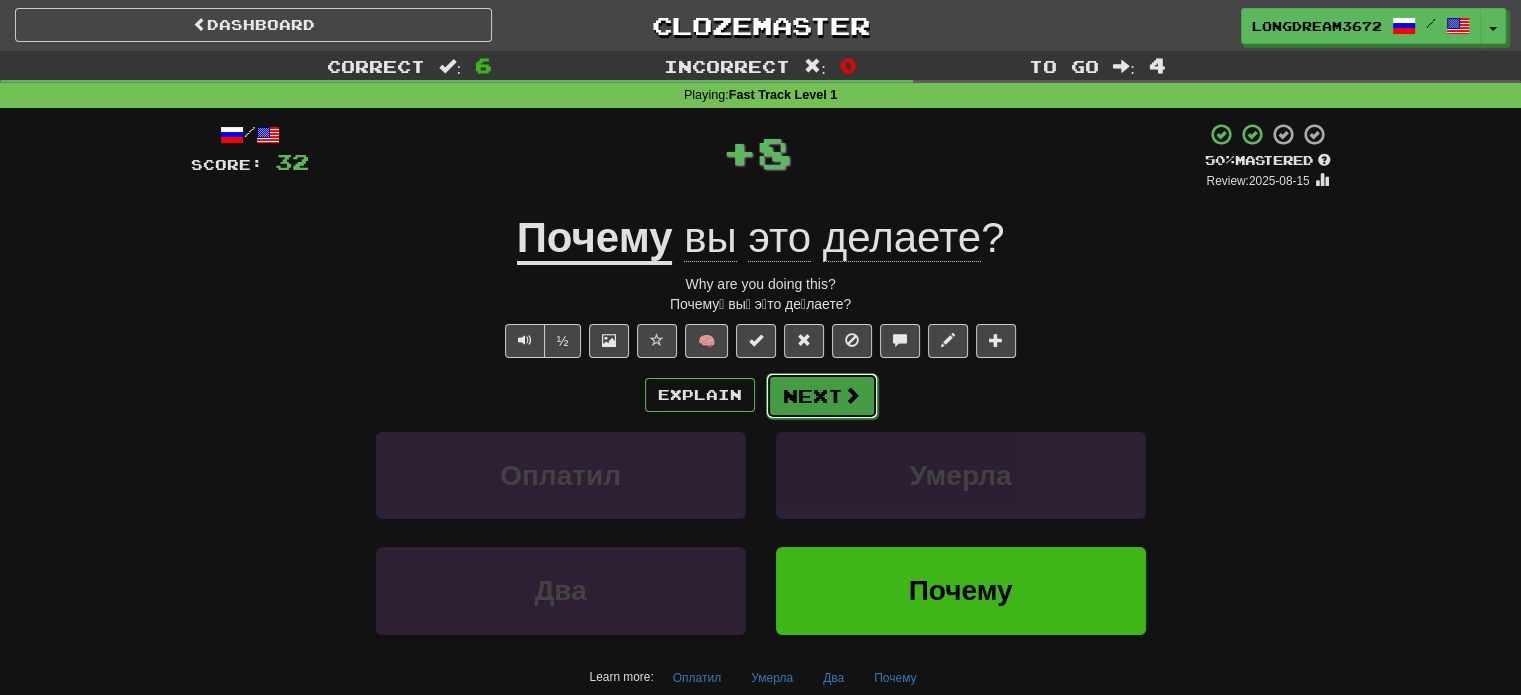 click on "Next" at bounding box center (822, 396) 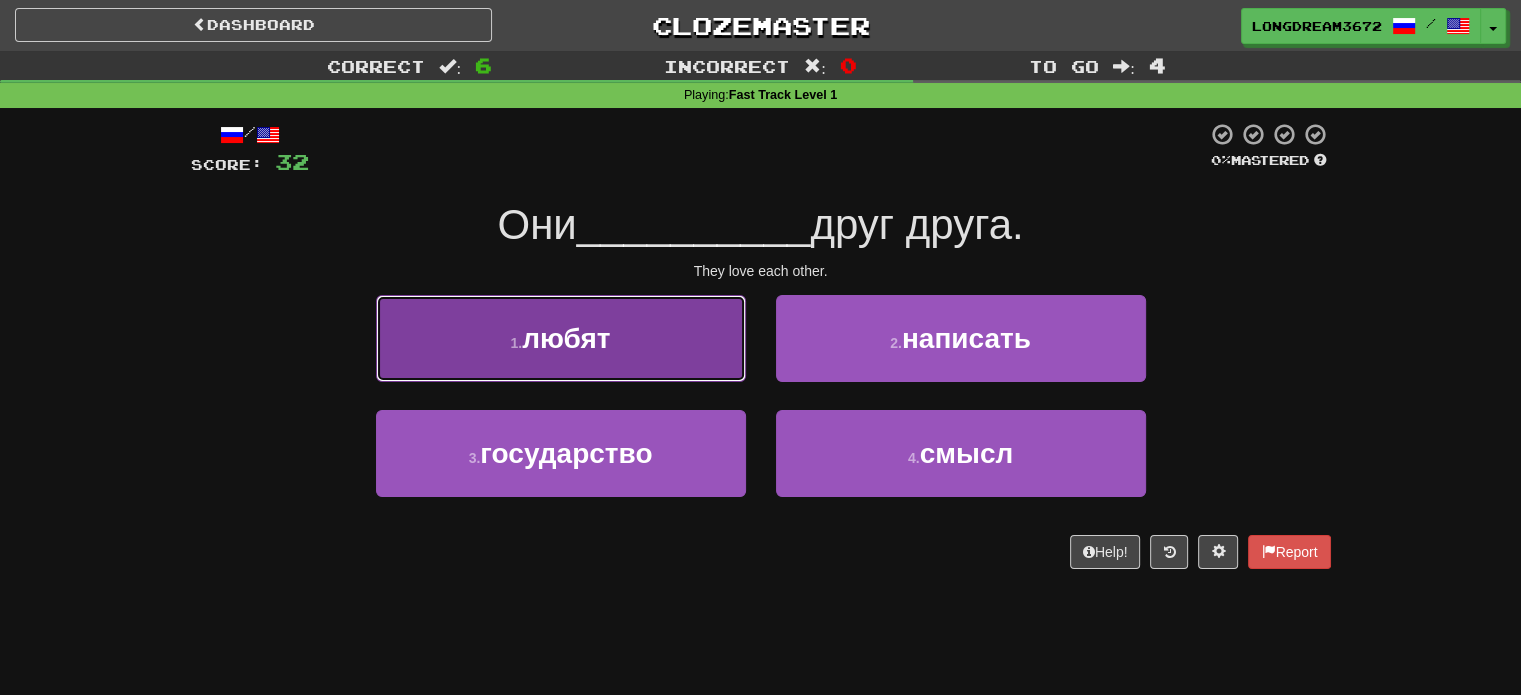 click on "1 .  любят" at bounding box center (561, 338) 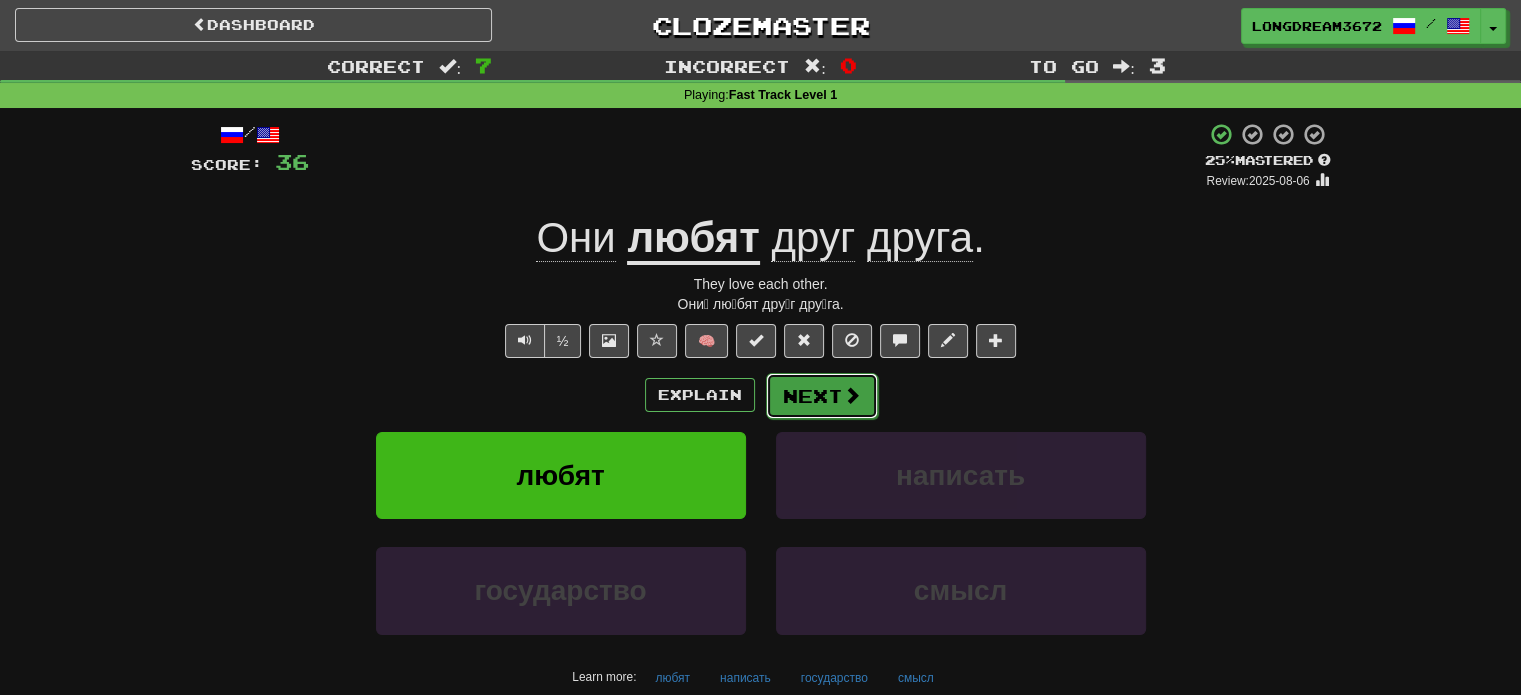 click on "Next" at bounding box center [822, 396] 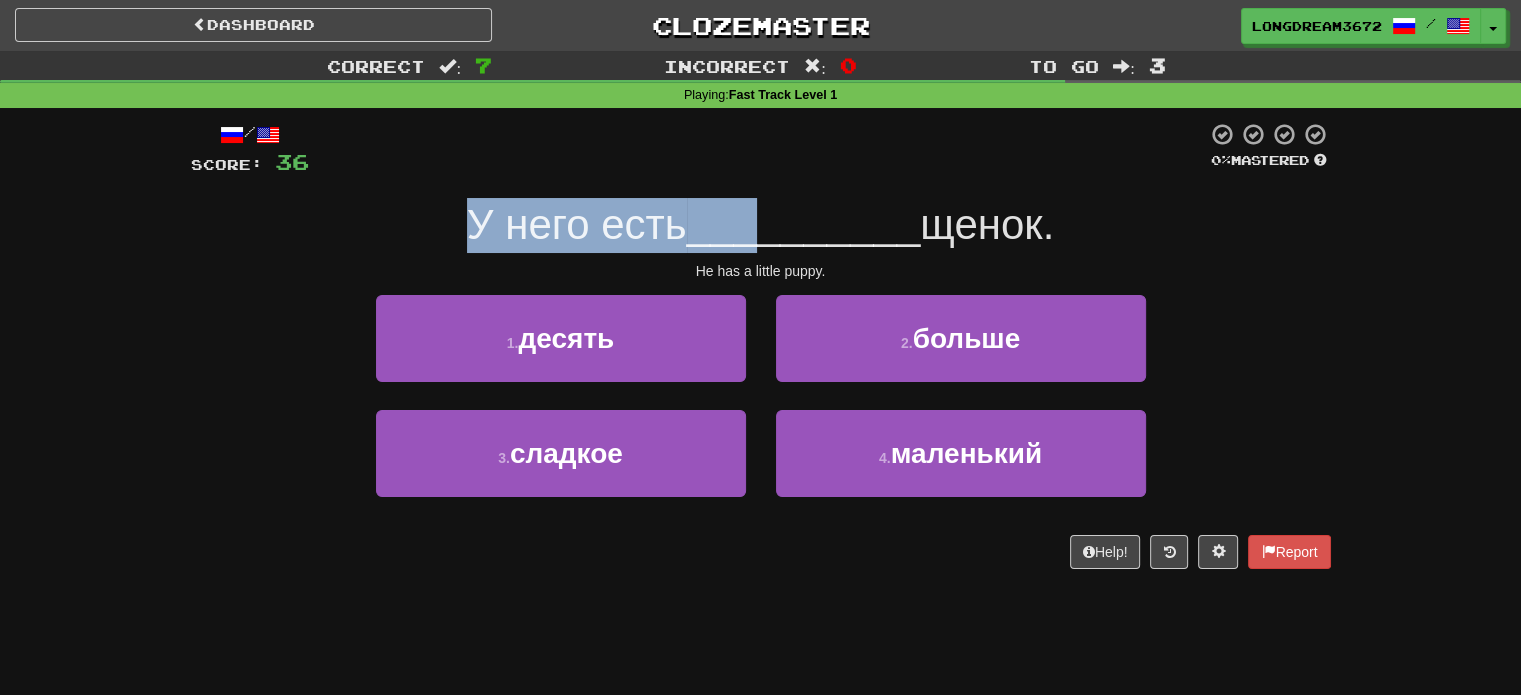 drag, startPoint x: 454, startPoint y: 228, endPoint x: 755, endPoint y: 246, distance: 301.53772 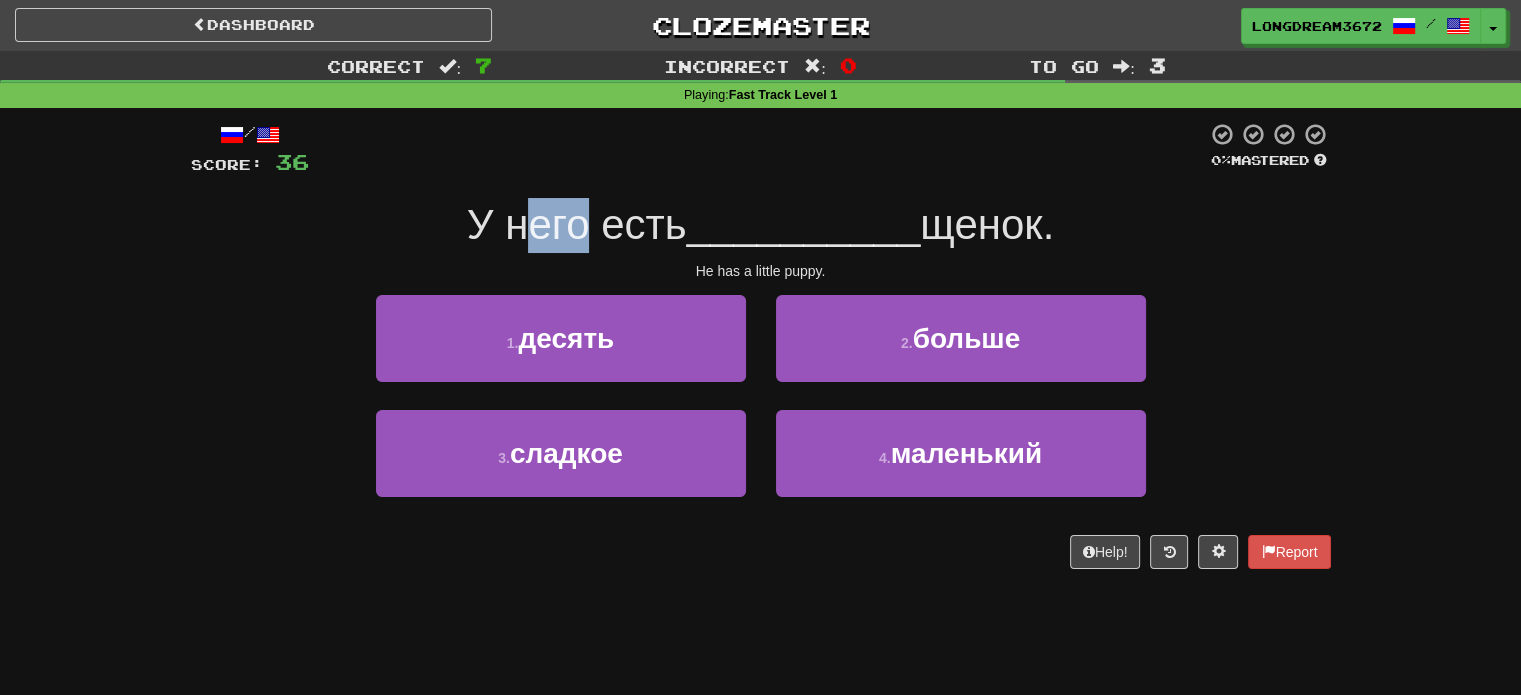 drag, startPoint x: 506, startPoint y: 233, endPoint x: 575, endPoint y: 237, distance: 69.115845 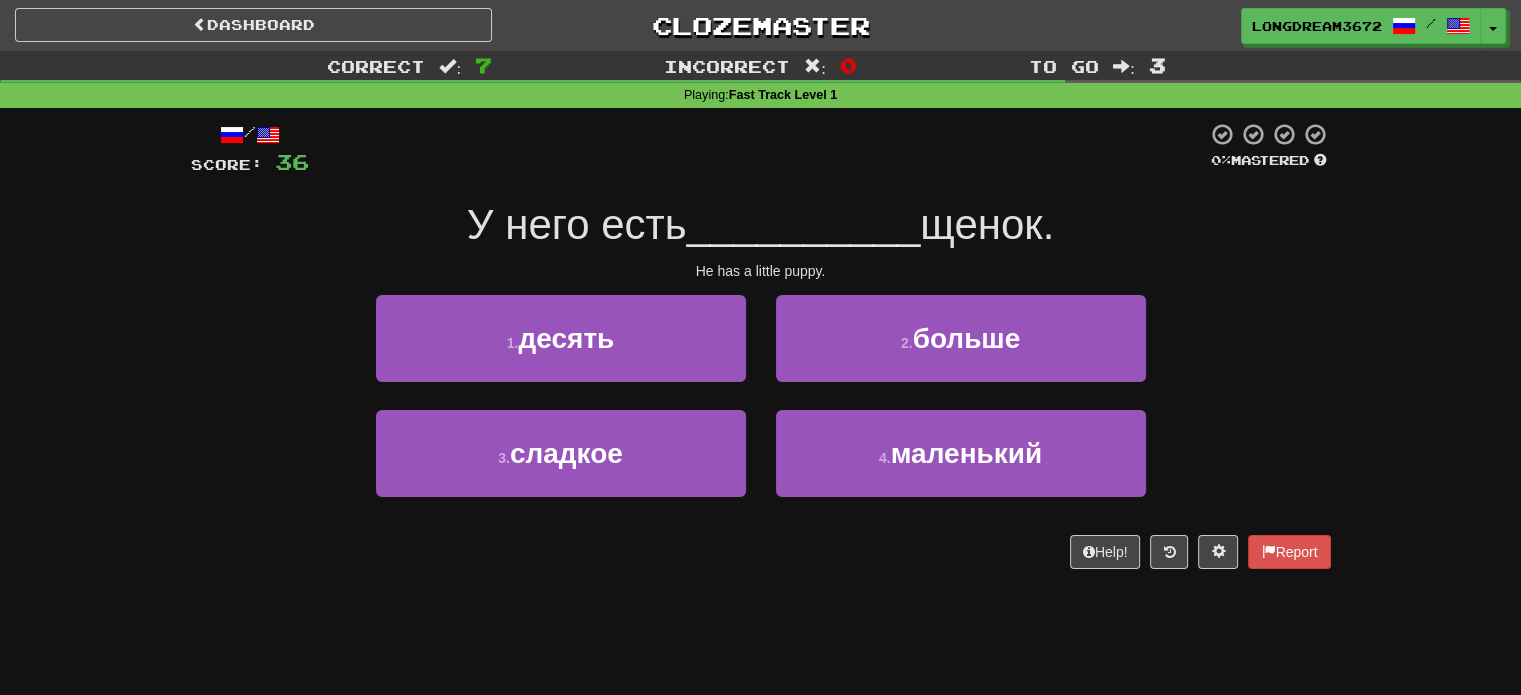 drag, startPoint x: 636, startPoint y: 230, endPoint x: 692, endPoint y: 232, distance: 56.0357 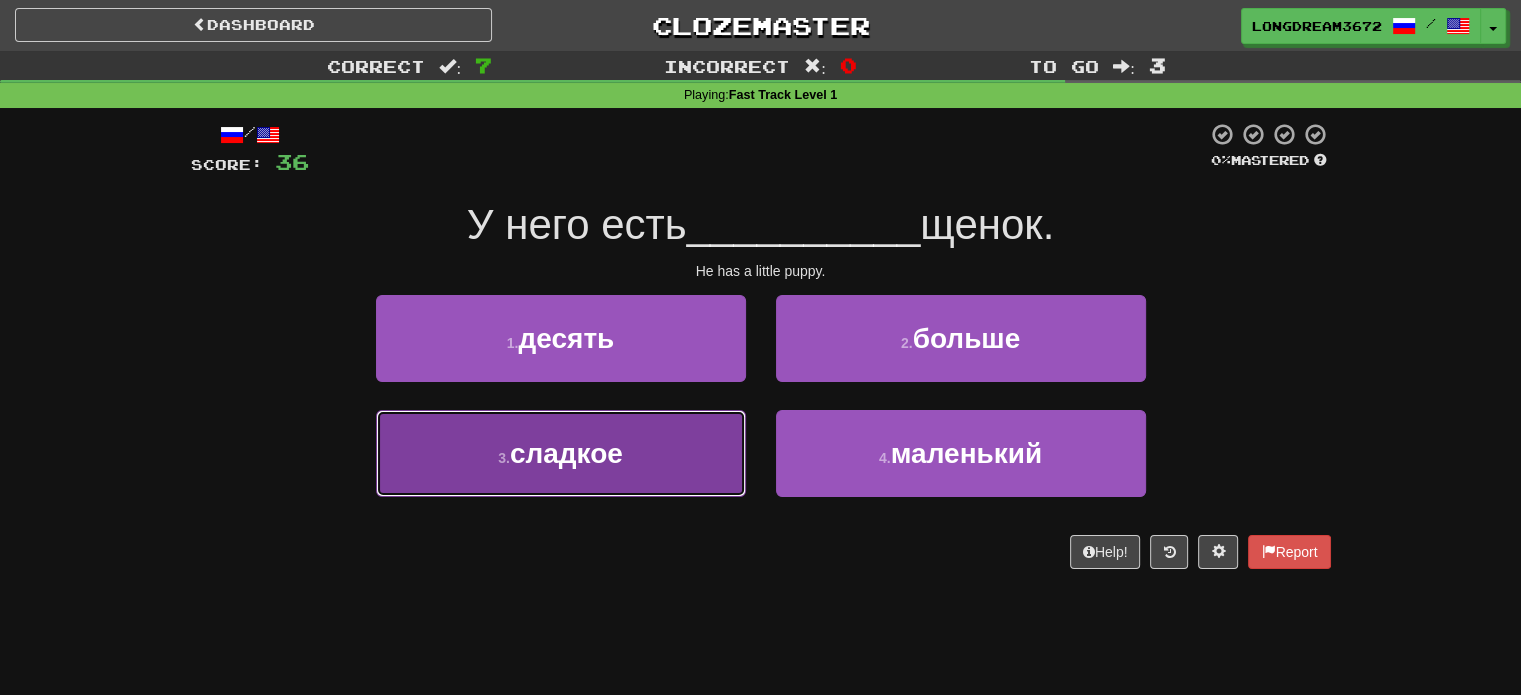 click on "3 .  сладкое" at bounding box center (561, 453) 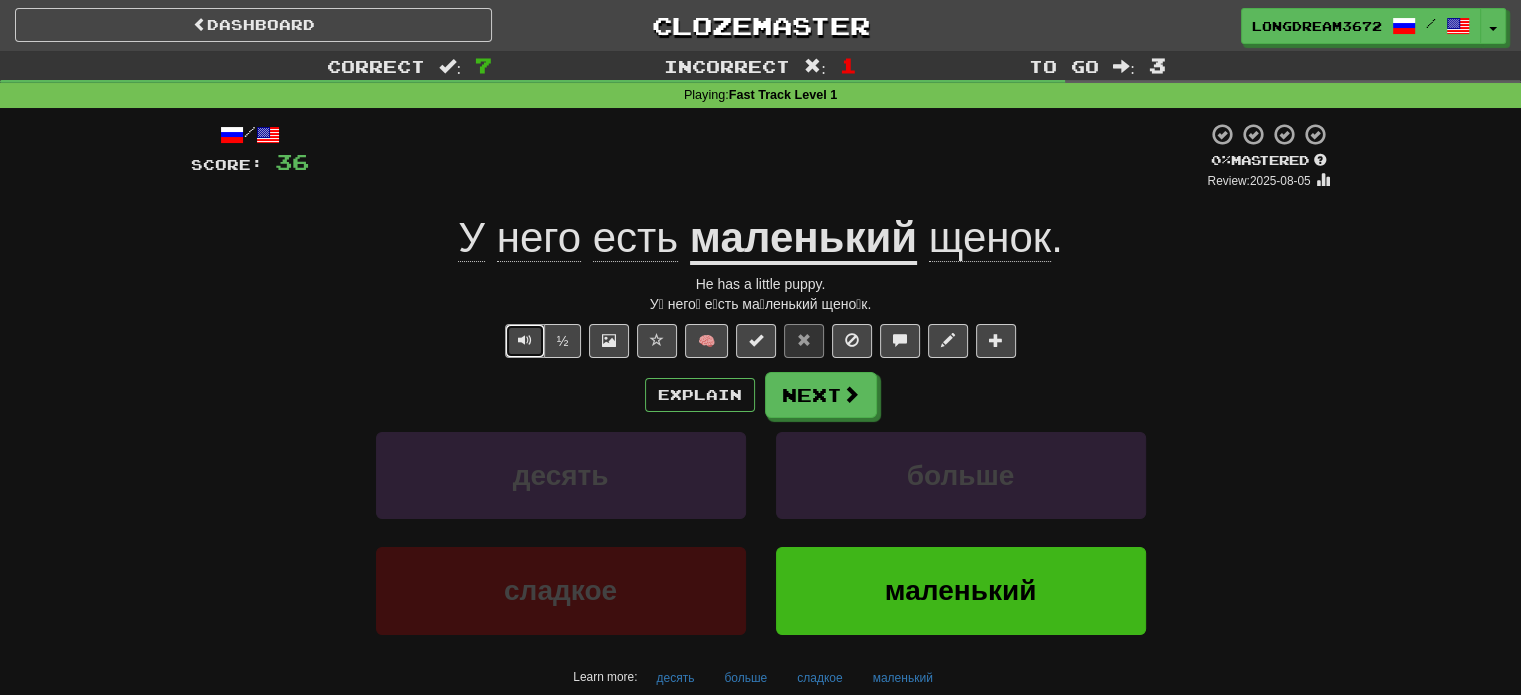 click at bounding box center (525, 340) 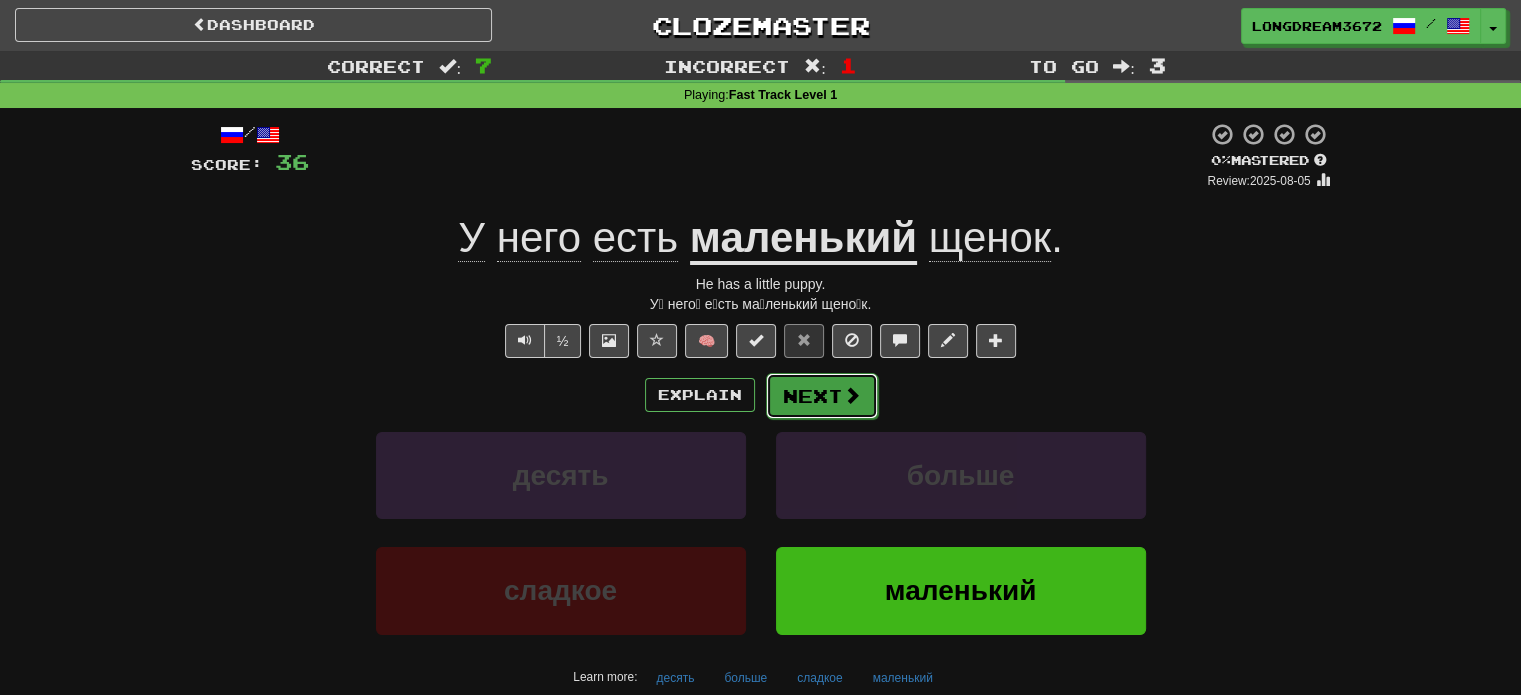 click on "Next" at bounding box center (822, 396) 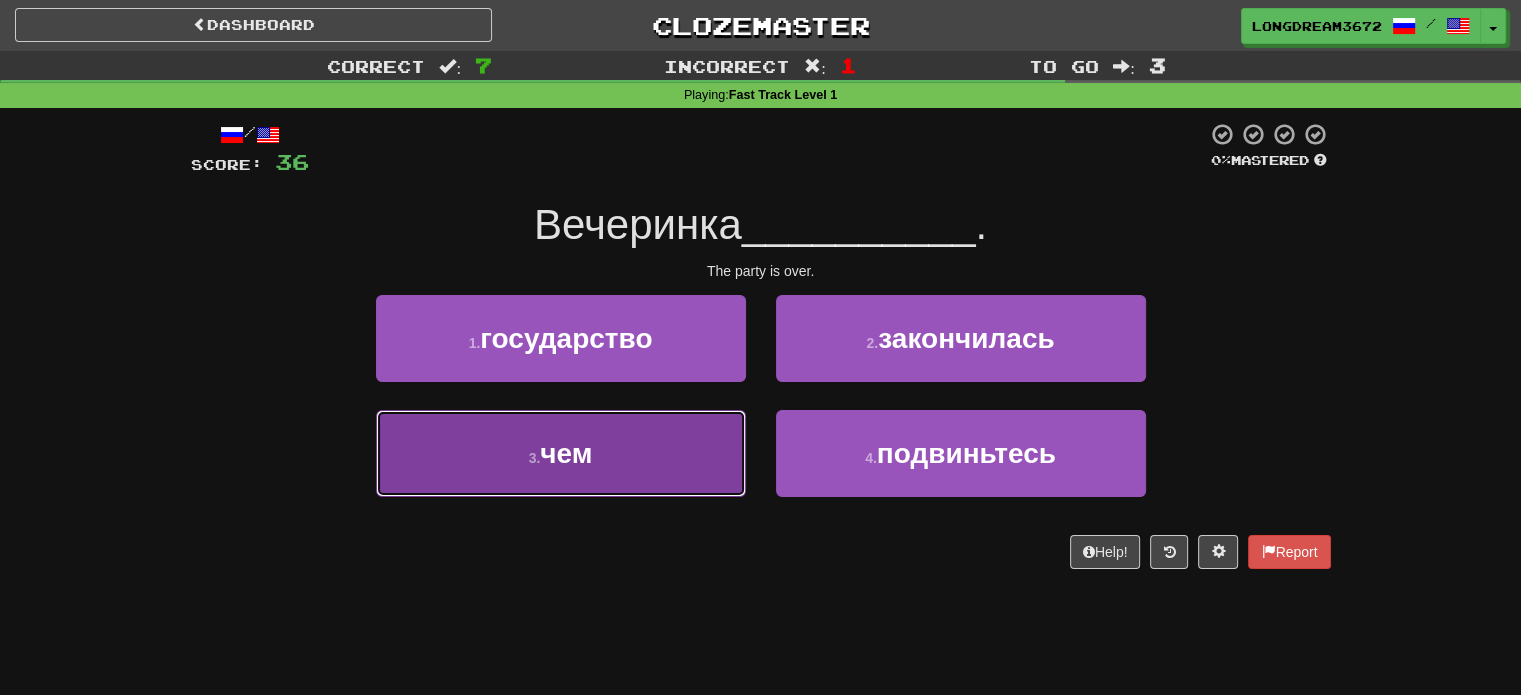 click on "3 .  чем" at bounding box center (561, 453) 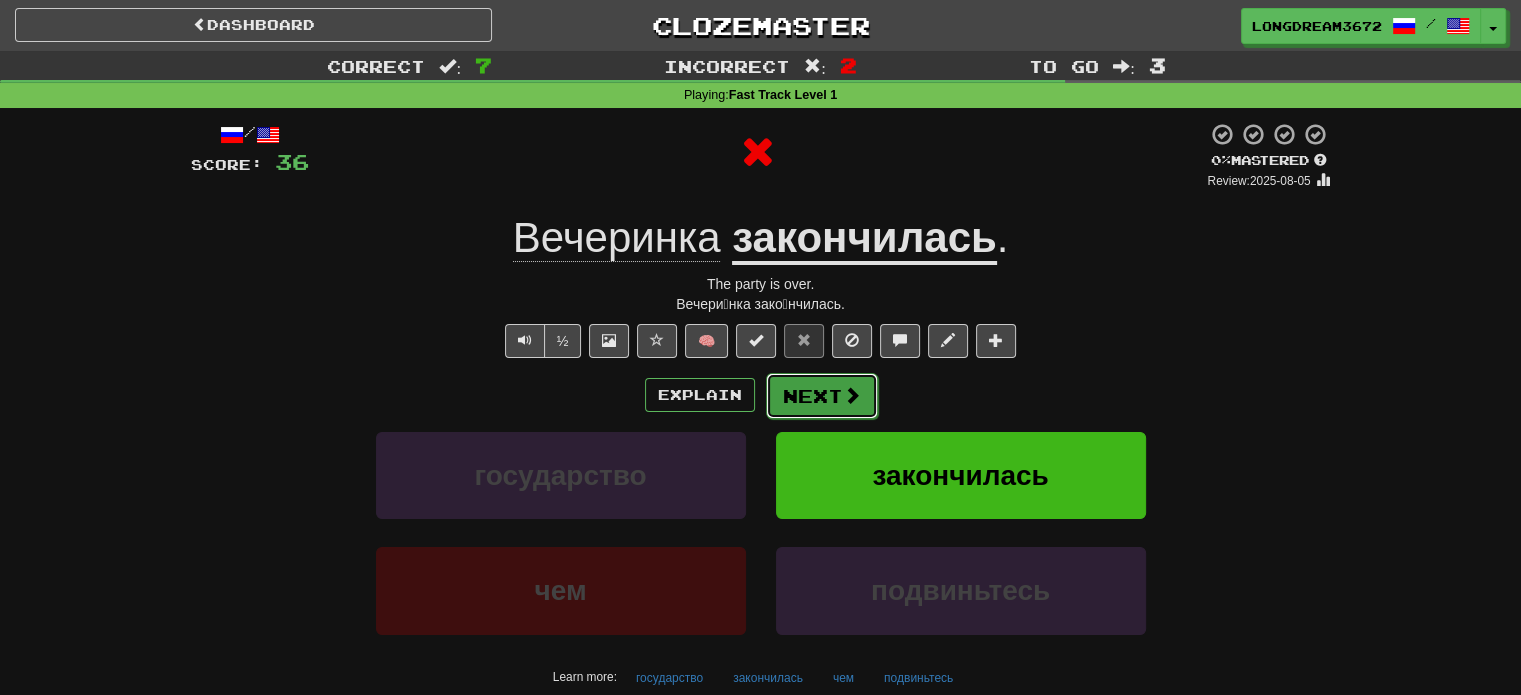 click on "Next" at bounding box center [822, 396] 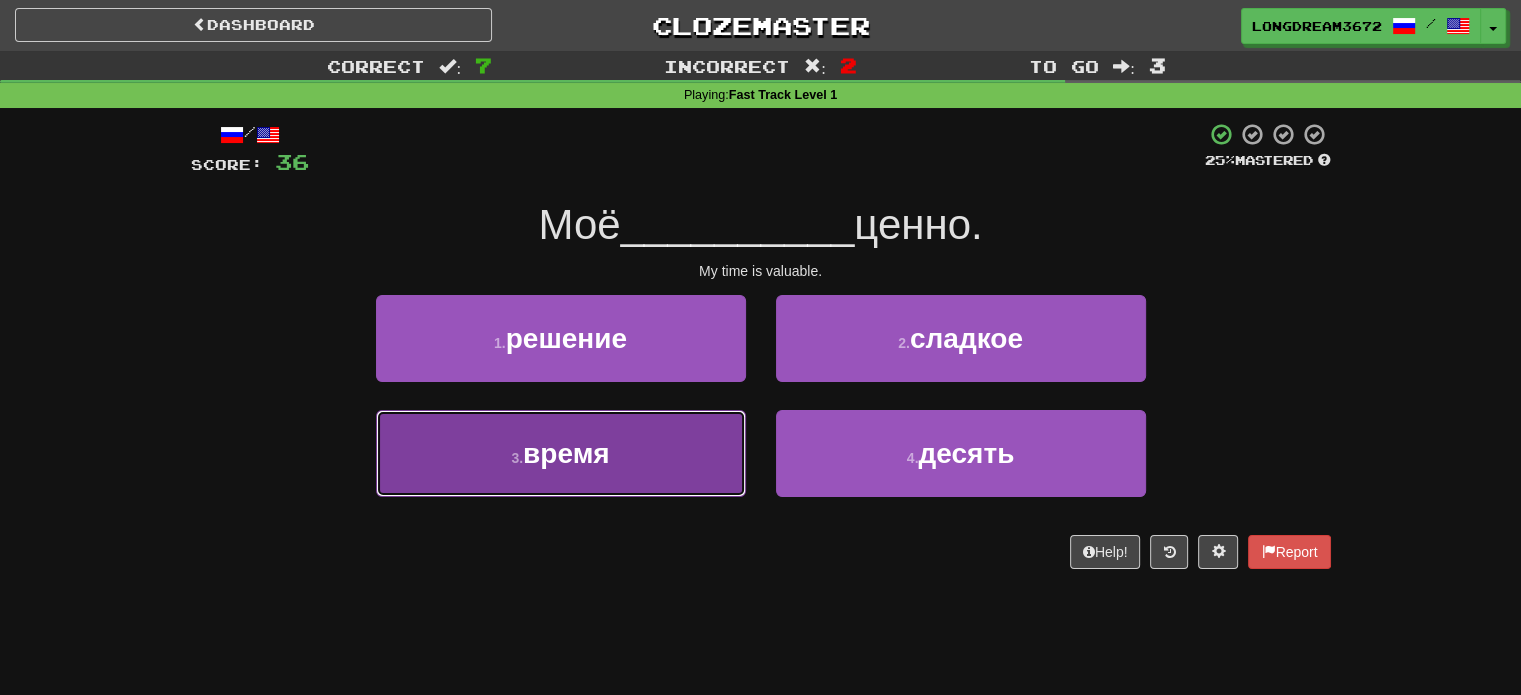 click on "3 .  время" at bounding box center [561, 453] 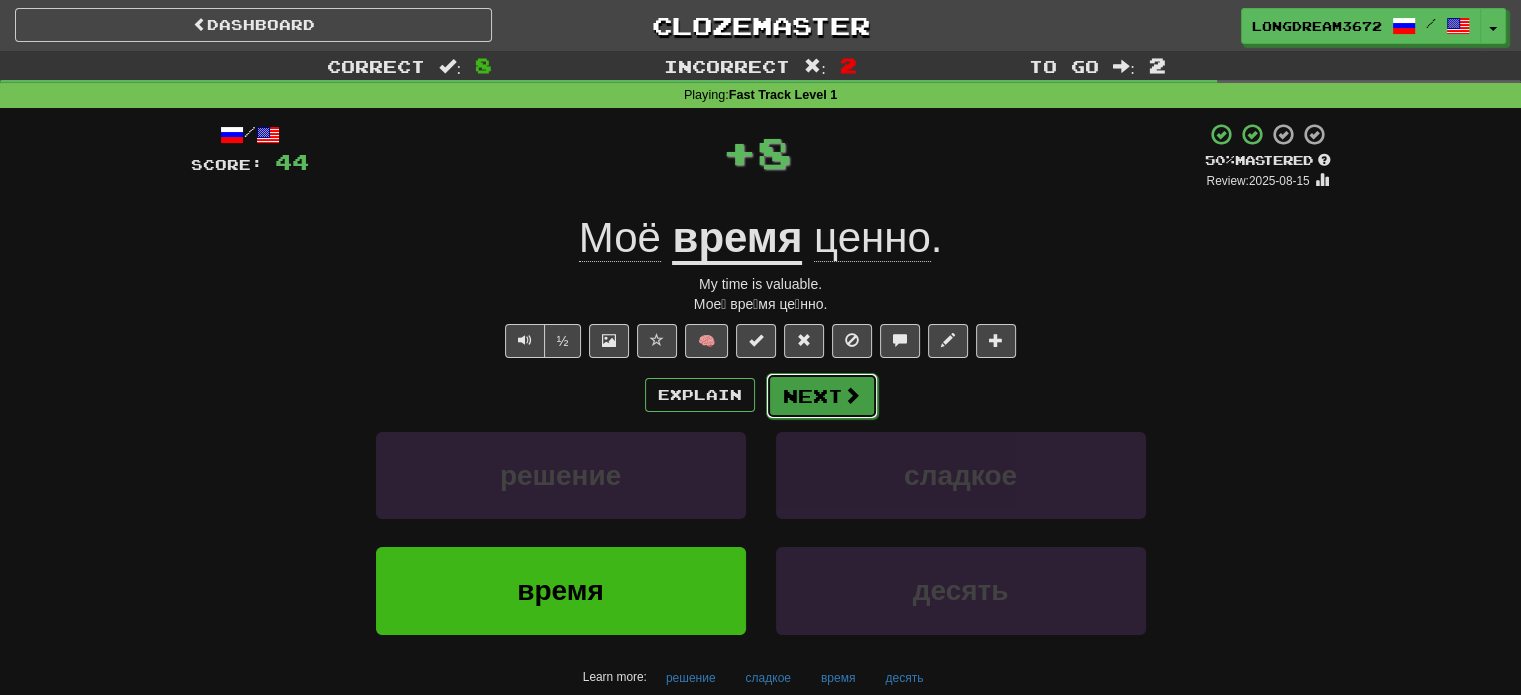 click on "Next" at bounding box center [822, 396] 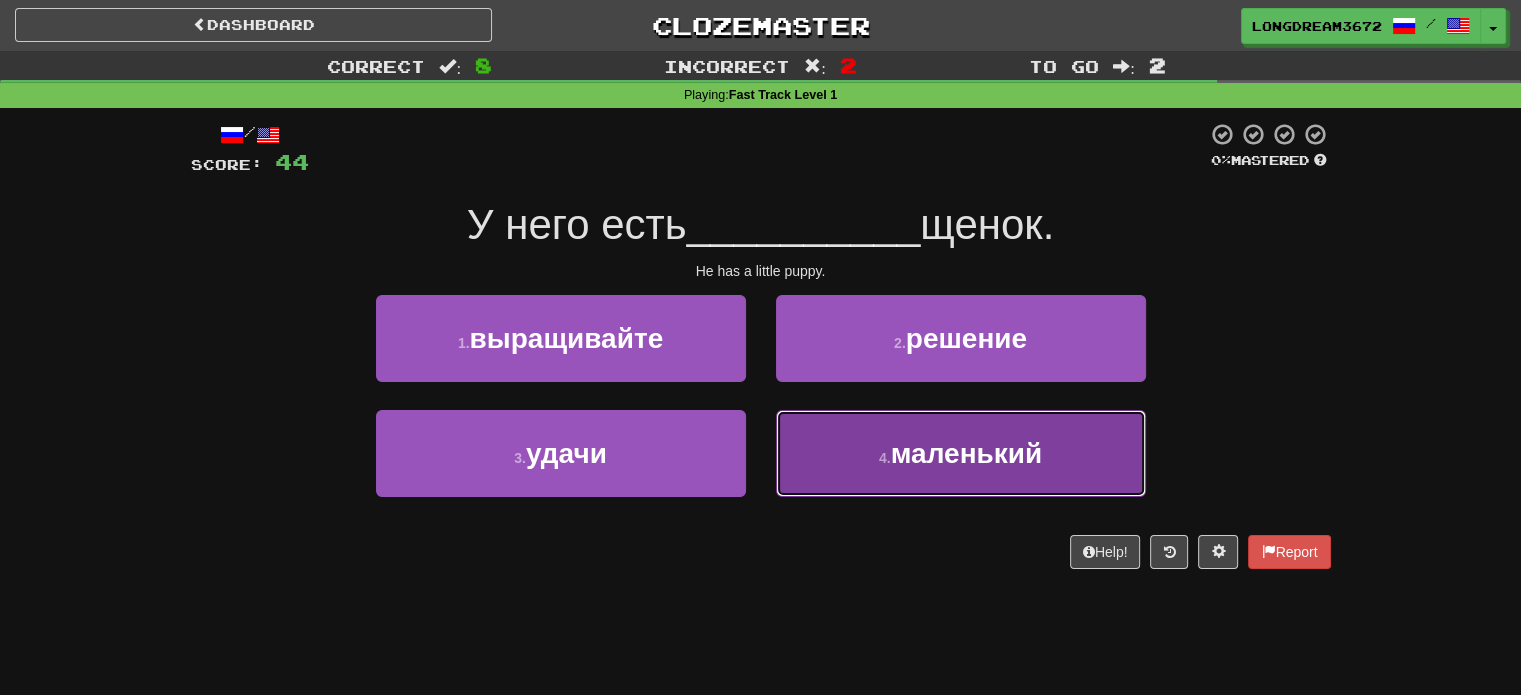 click on "маленький" at bounding box center [966, 453] 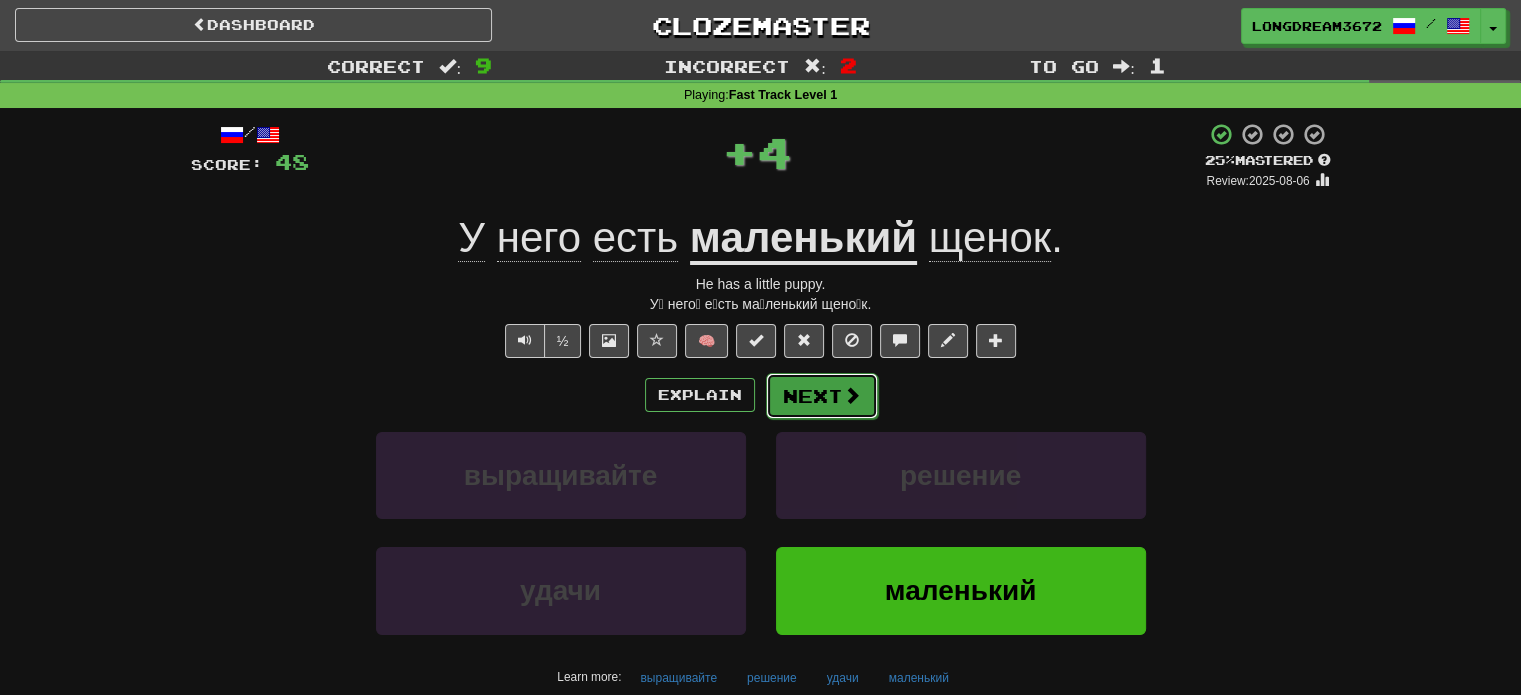 click on "Next" at bounding box center (822, 396) 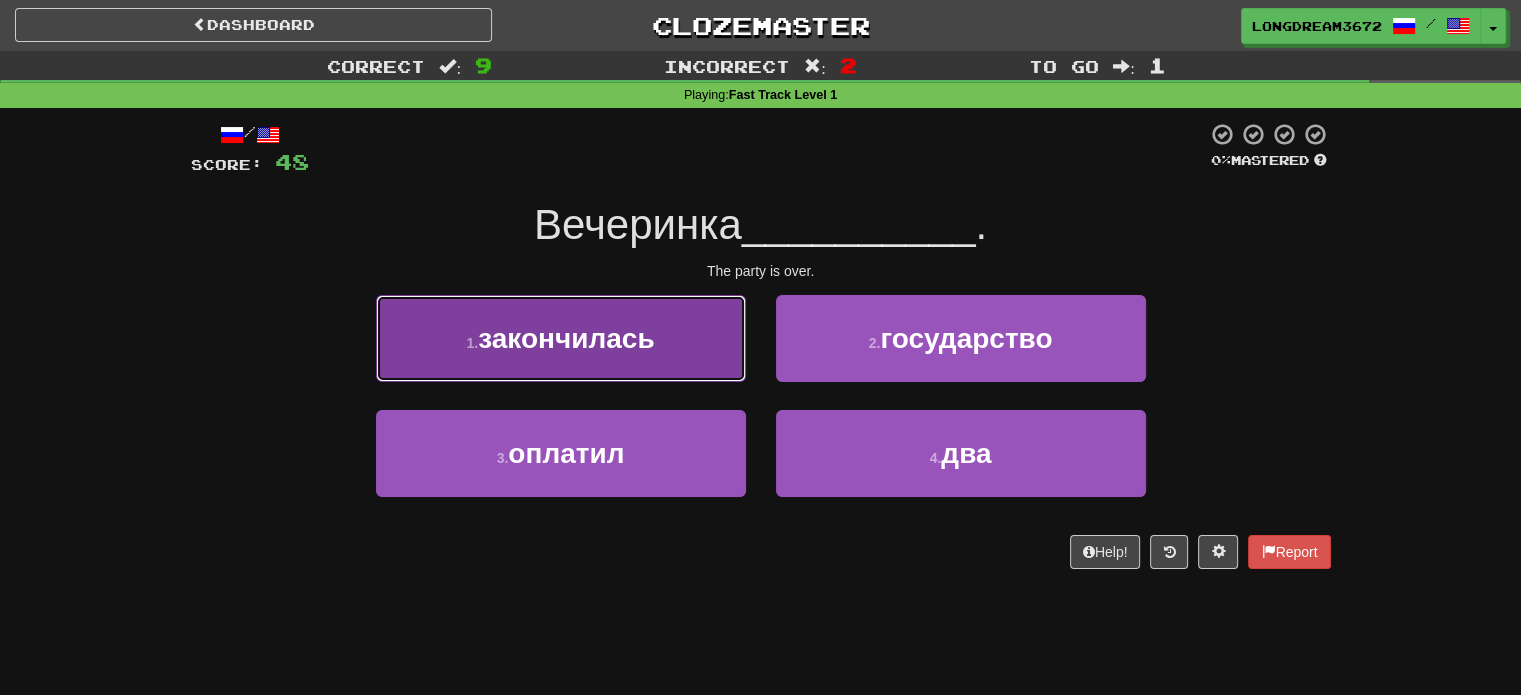 click on "1 .  закончилась" at bounding box center [561, 338] 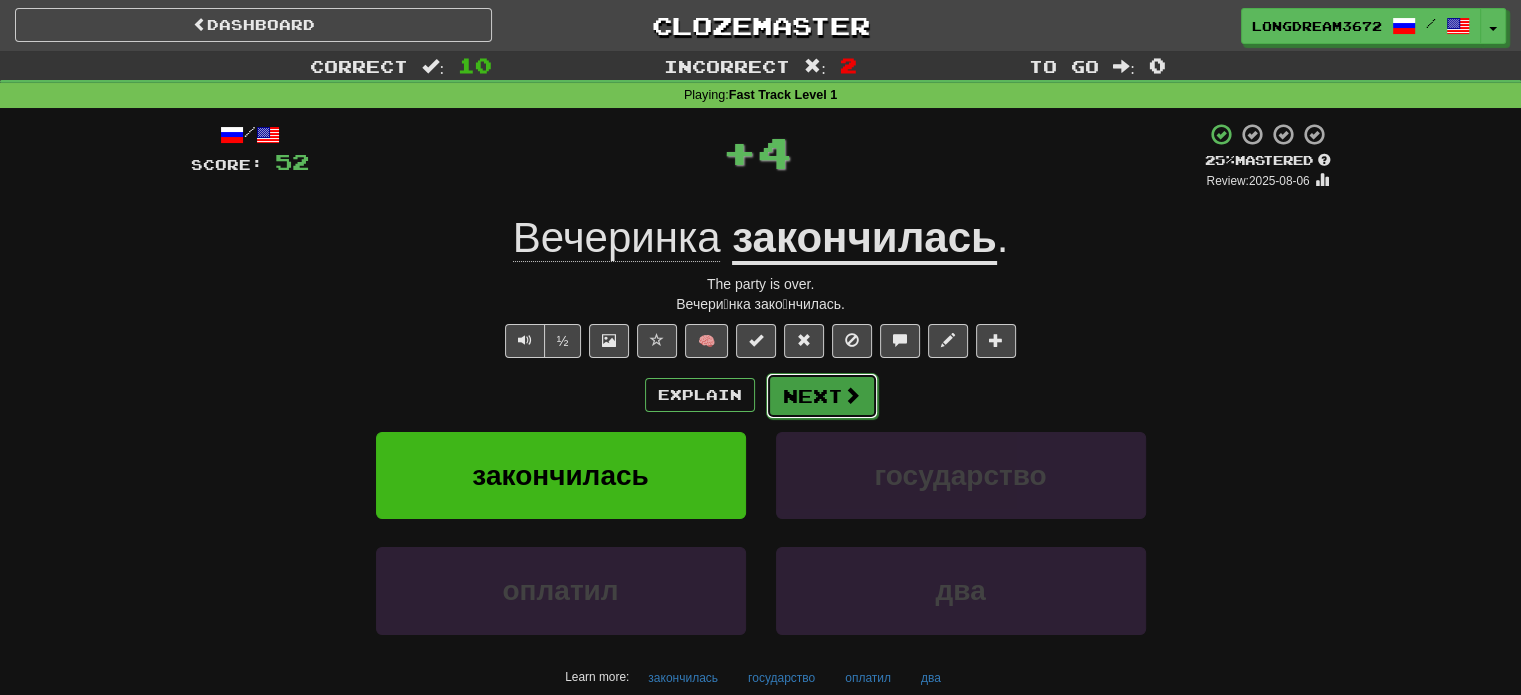 click on "Next" at bounding box center [822, 396] 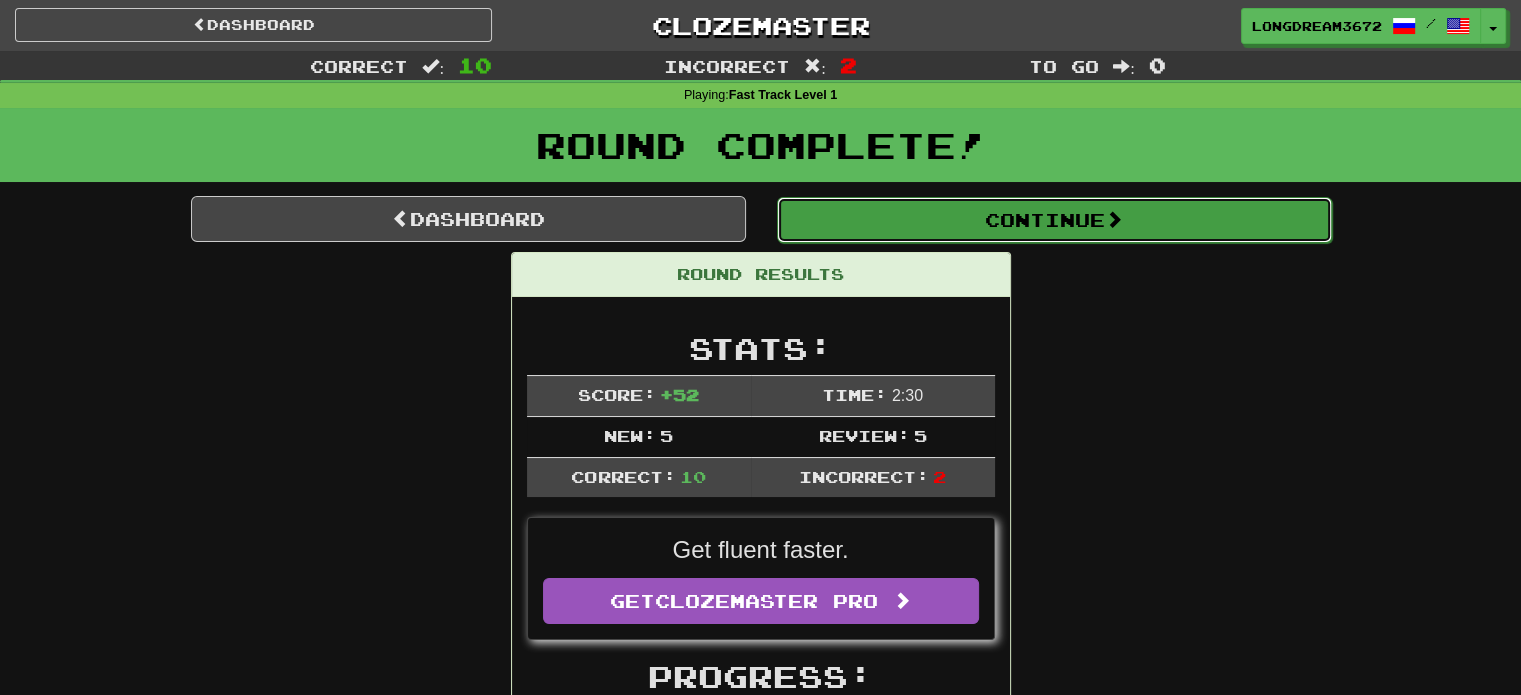 click on "Continue" at bounding box center [1054, 220] 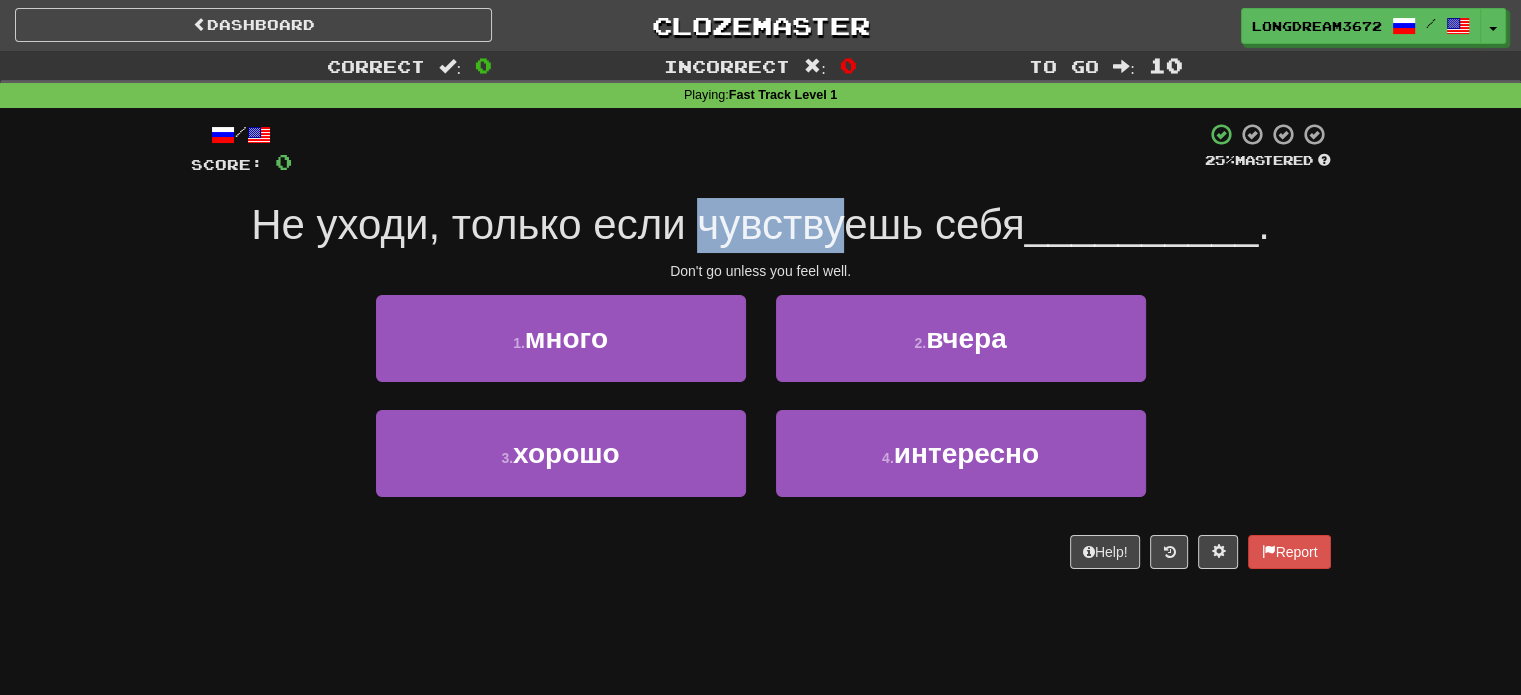 drag, startPoint x: 700, startPoint y: 238, endPoint x: 841, endPoint y: 236, distance: 141.01419 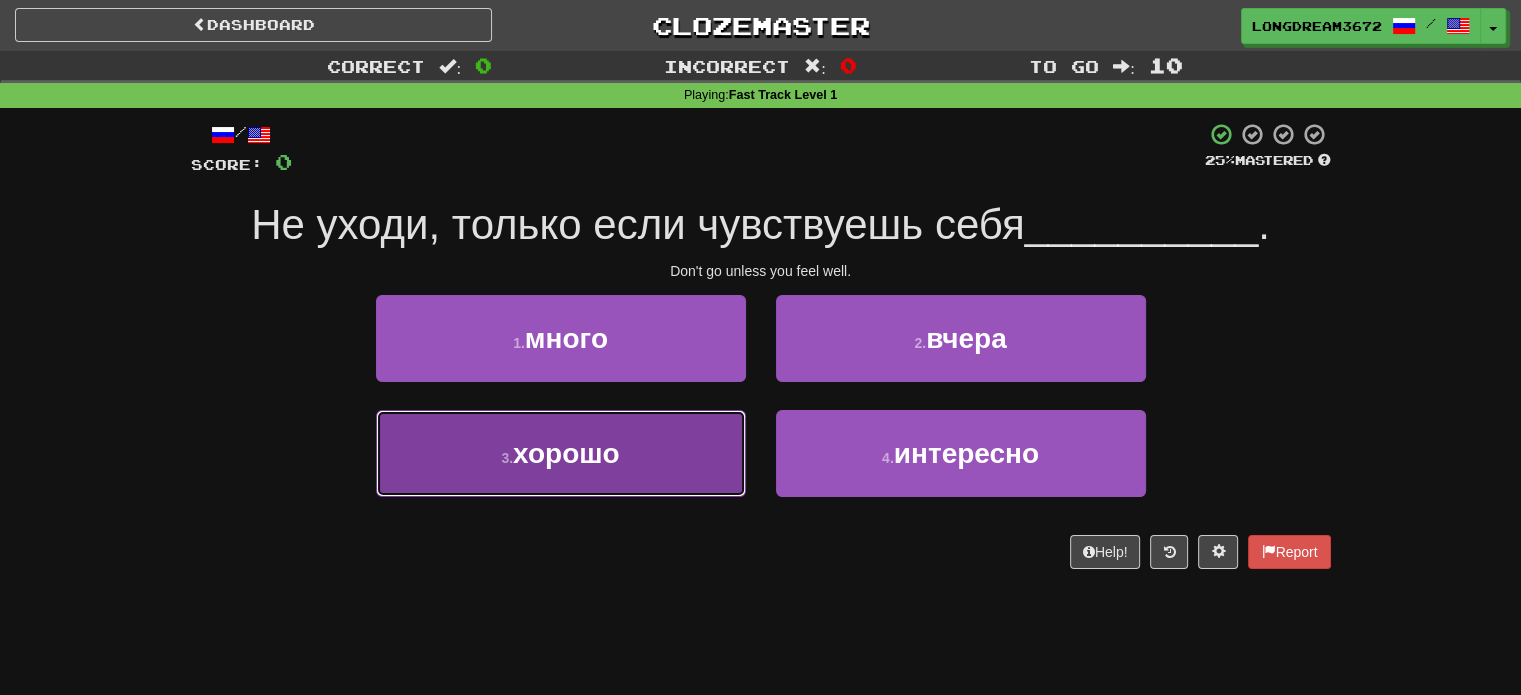 click on "3 .  хорошо" at bounding box center [561, 453] 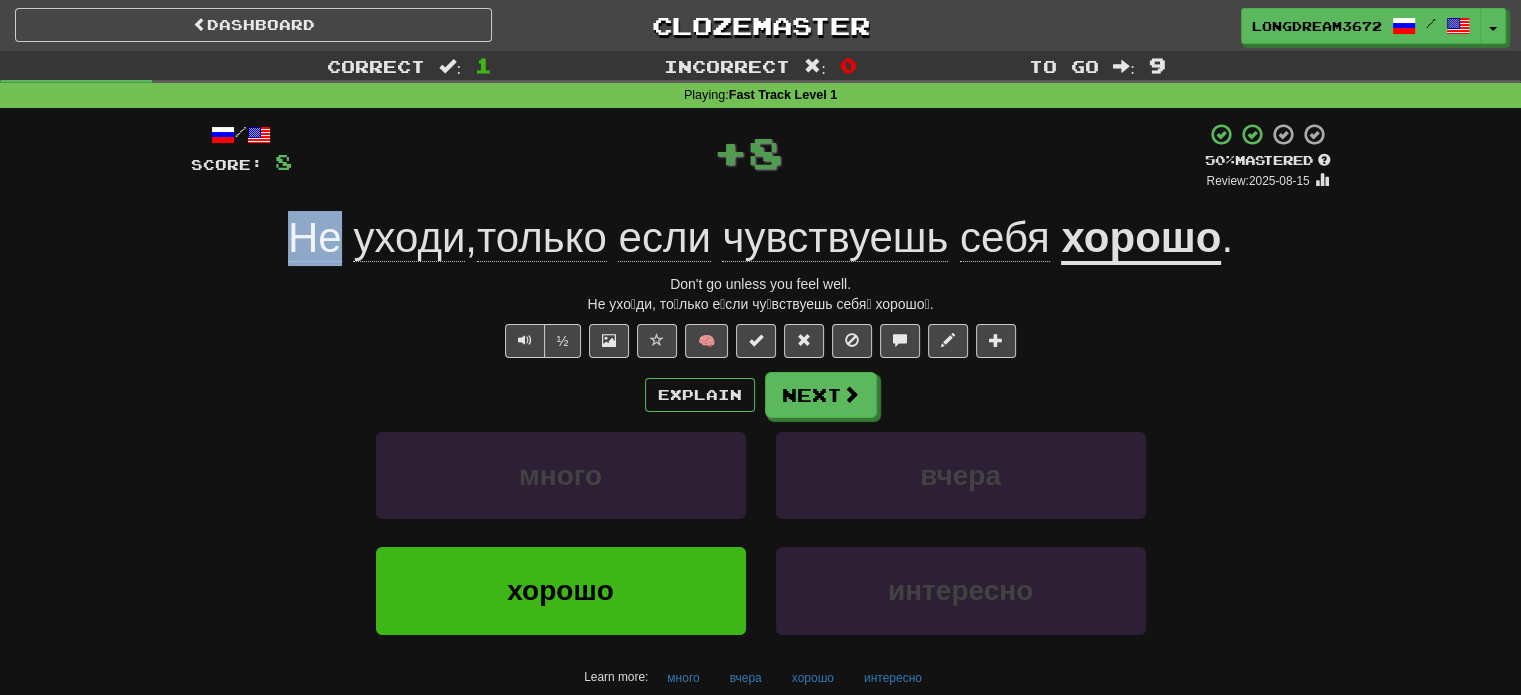 drag, startPoint x: 293, startPoint y: 243, endPoint x: 343, endPoint y: 251, distance: 50.635956 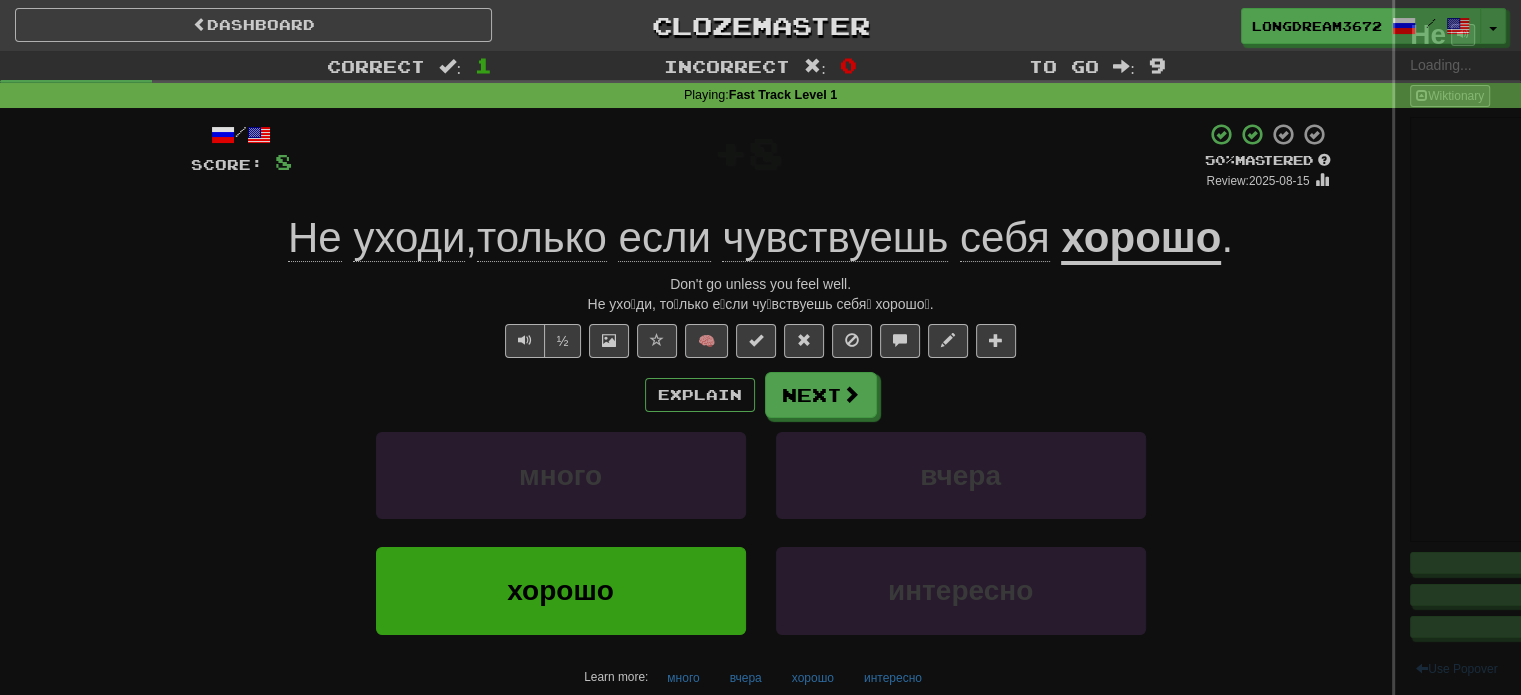 click at bounding box center (760, 347) 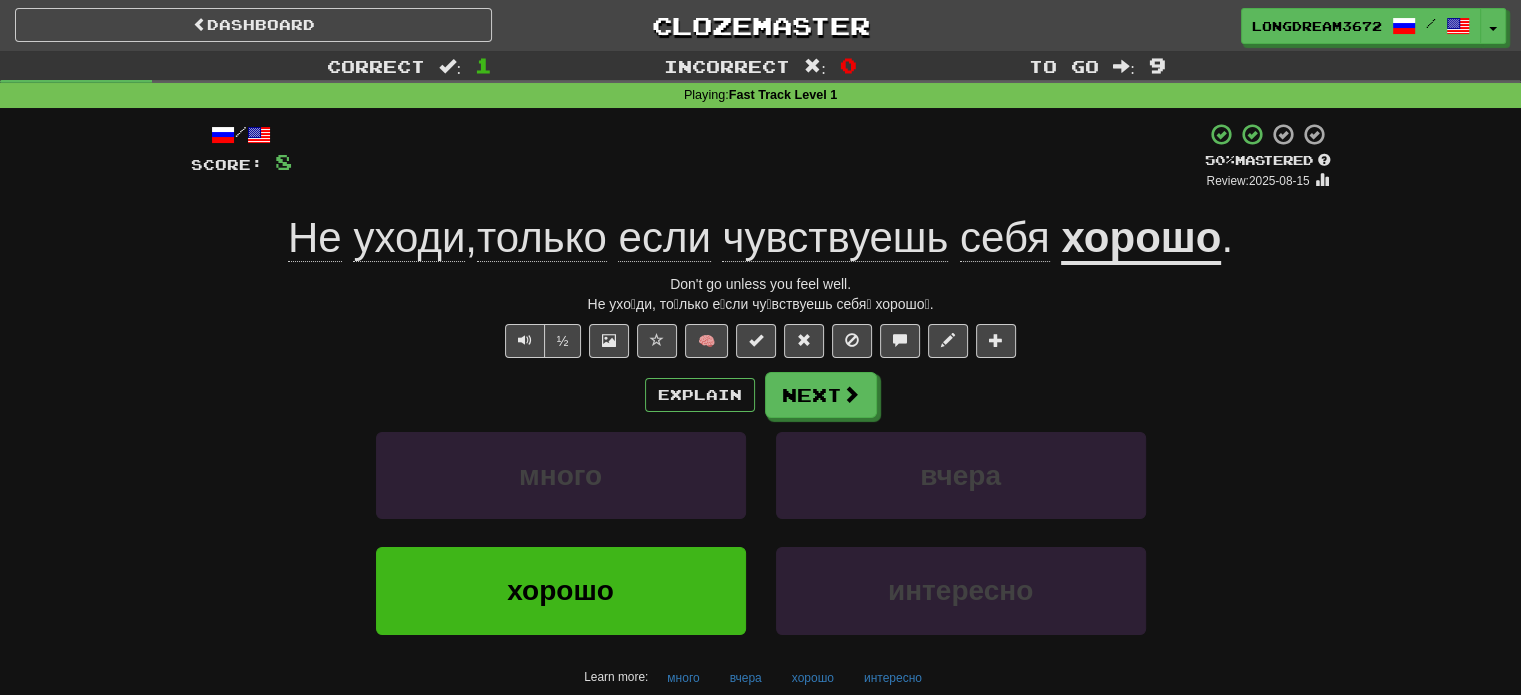 drag, startPoint x: 349, startPoint y: 276, endPoint x: 458, endPoint y: 285, distance: 109.370926 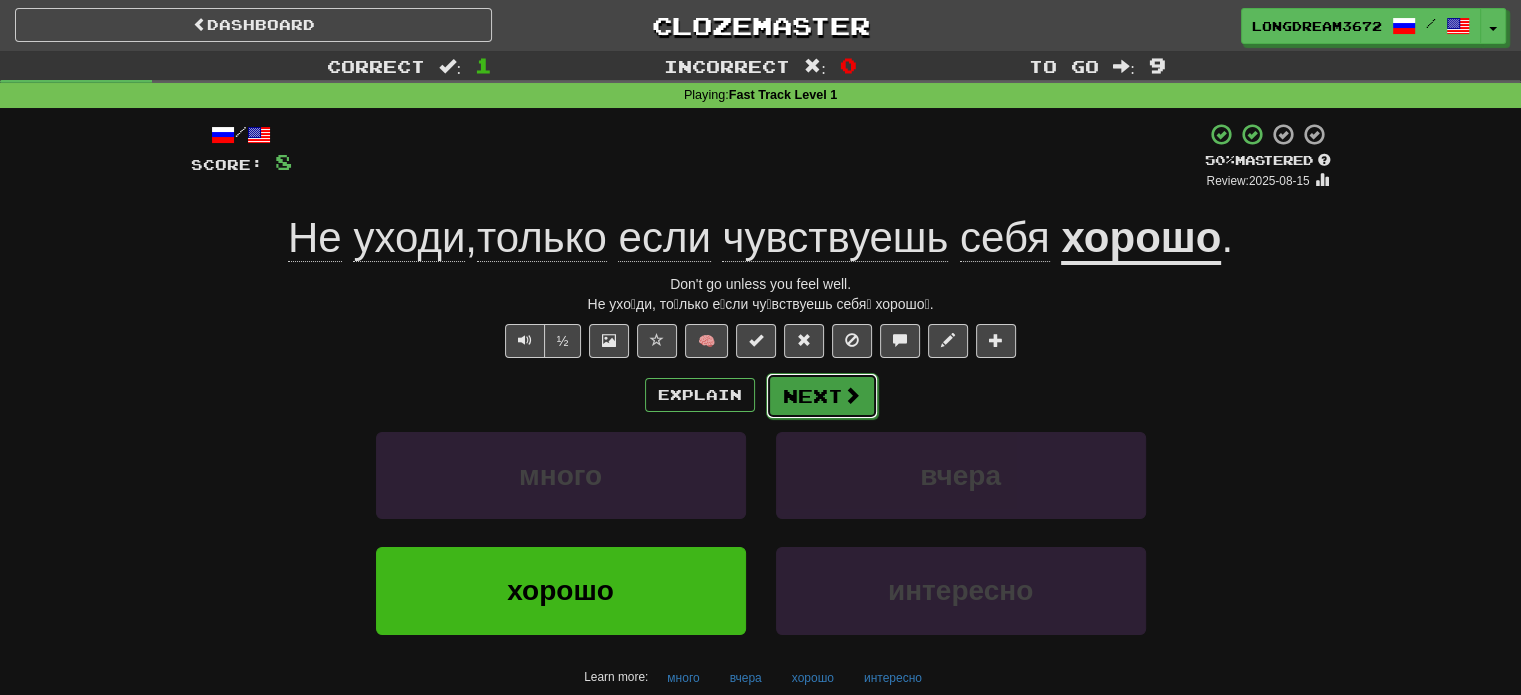 click on "Next" at bounding box center (822, 396) 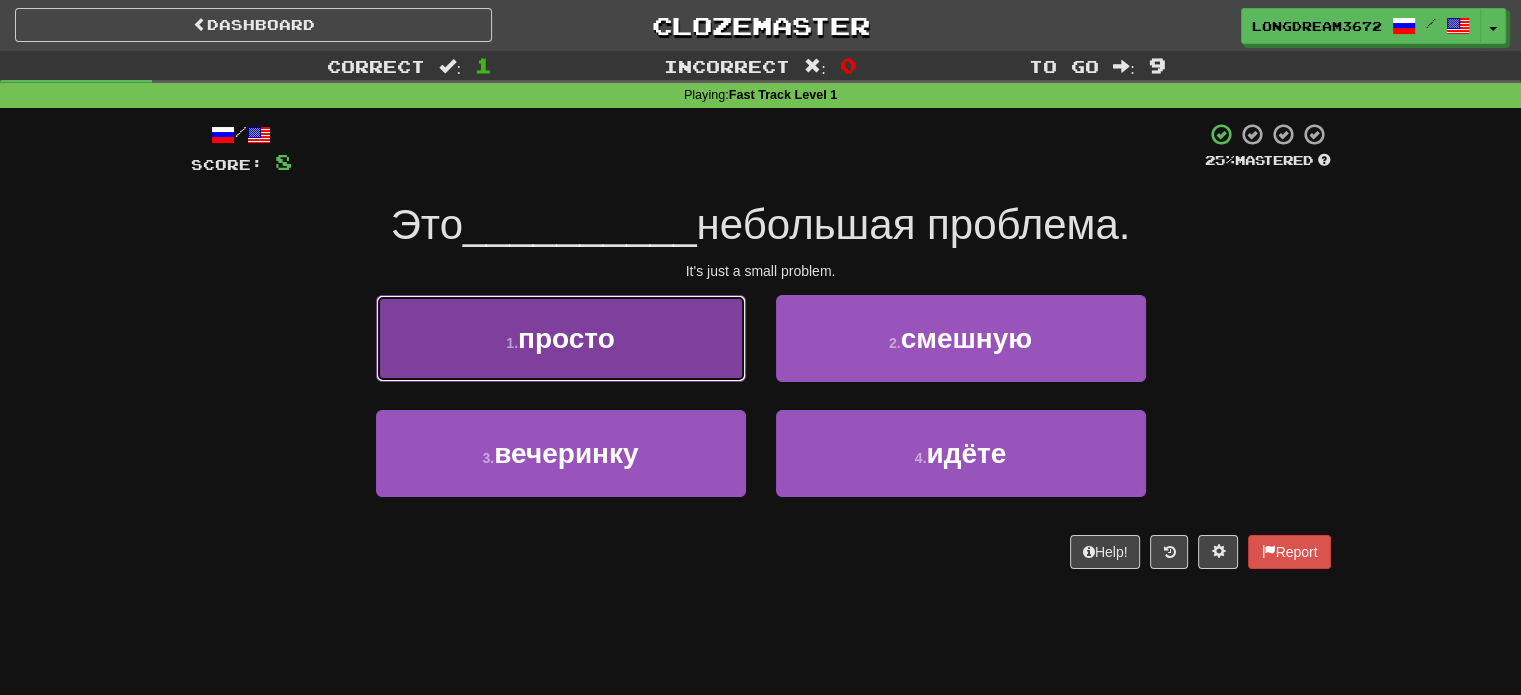 click on "1 .  просто" at bounding box center [561, 338] 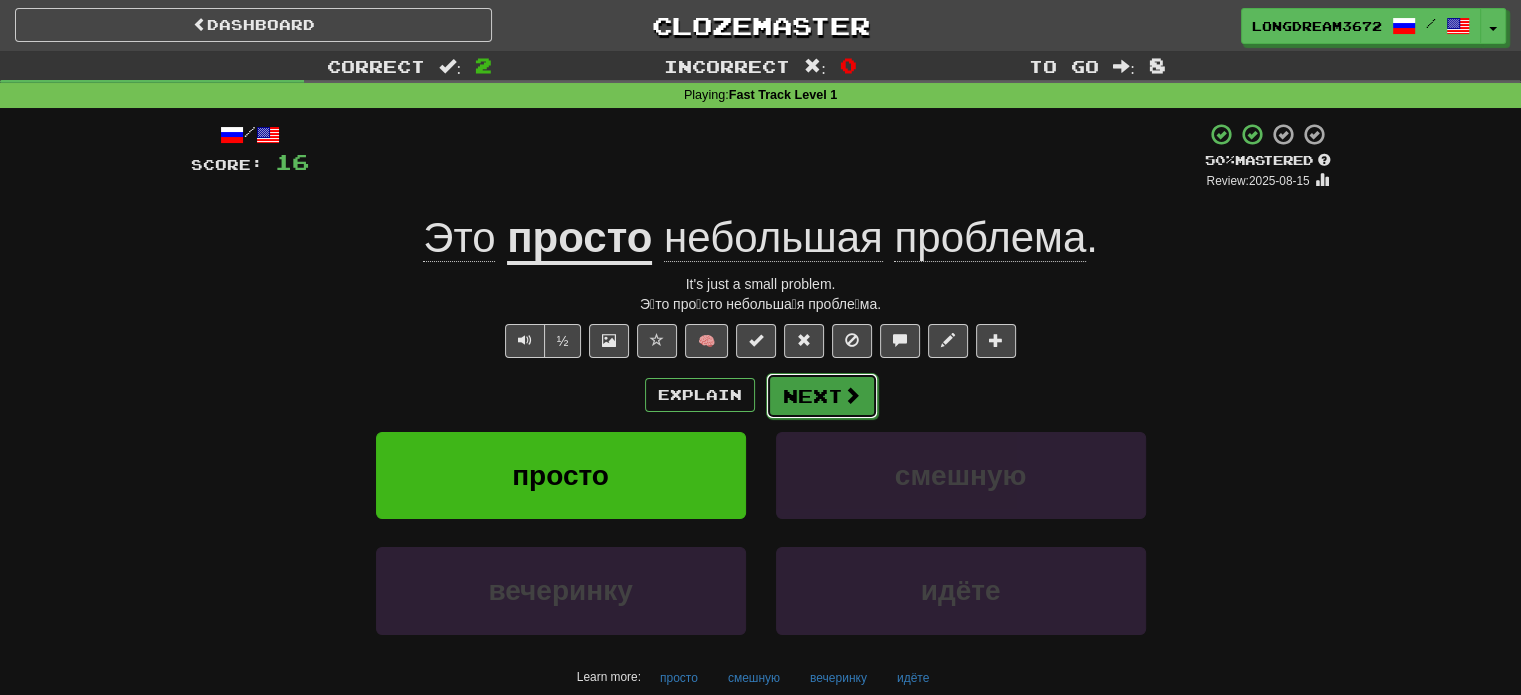 click on "Next" at bounding box center (822, 396) 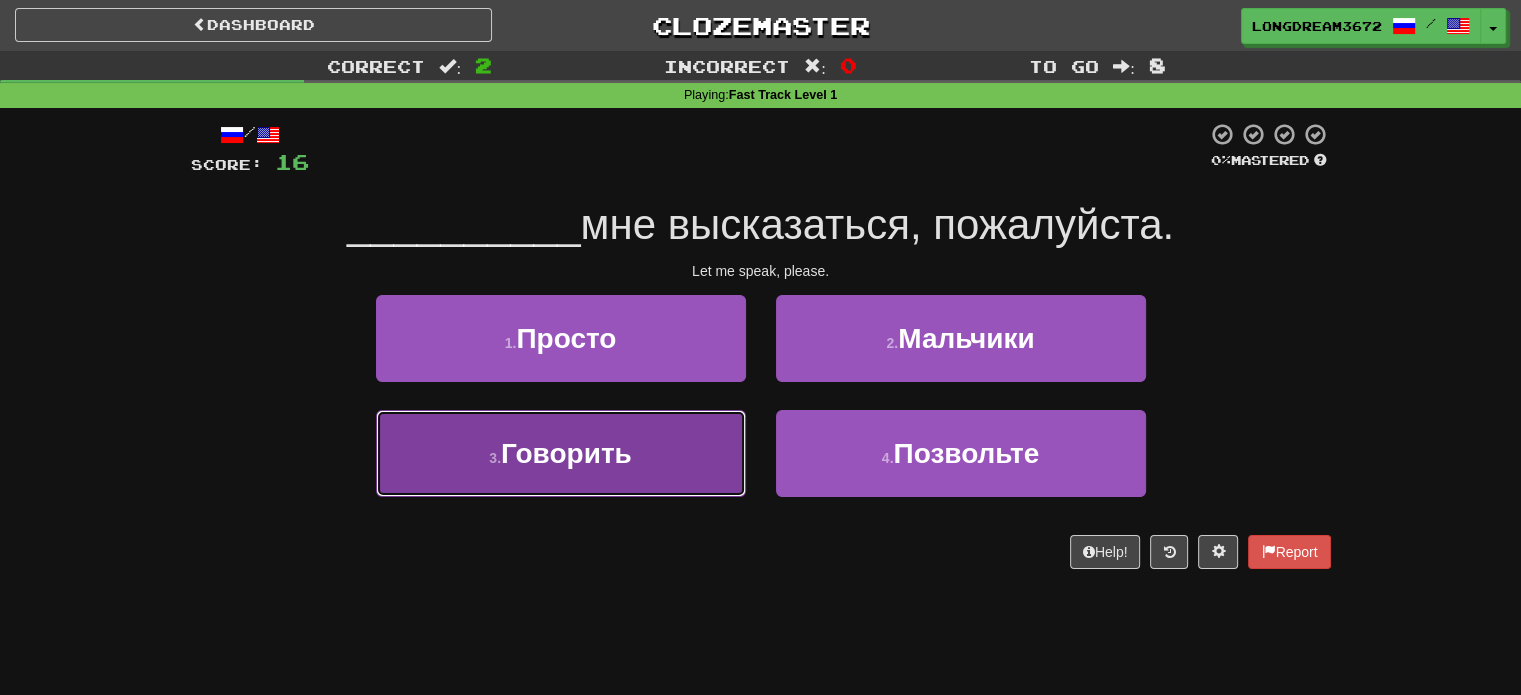 click on "3 .  Говорить" at bounding box center [561, 453] 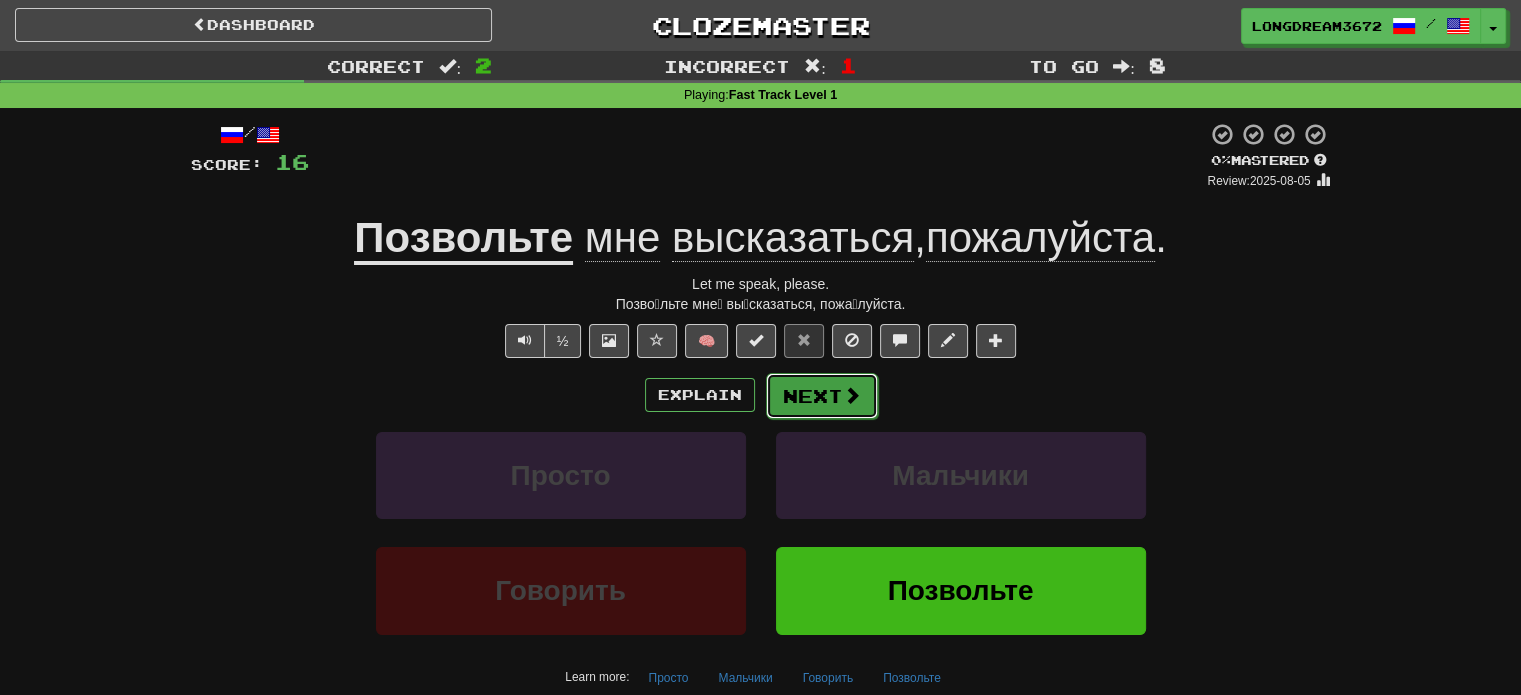 click on "Next" at bounding box center [822, 396] 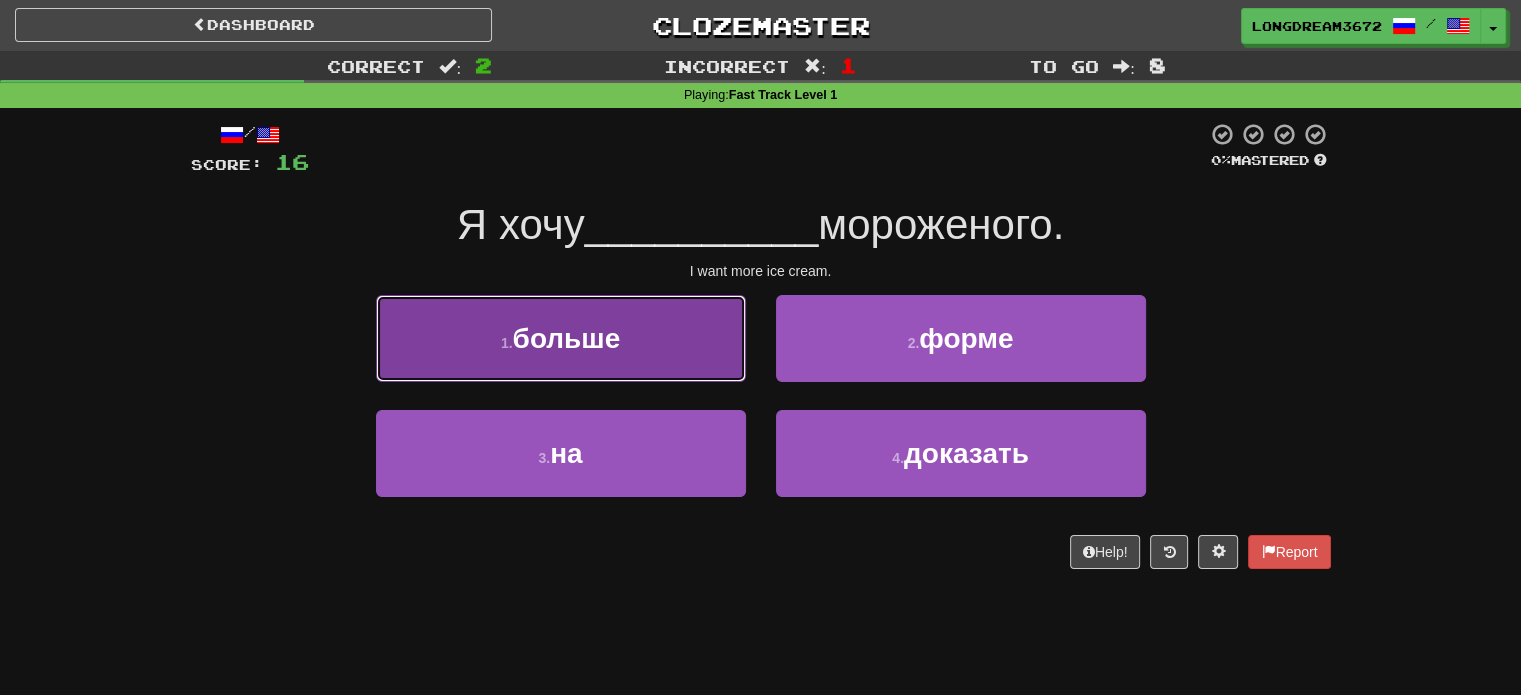 click on "больше" at bounding box center (567, 338) 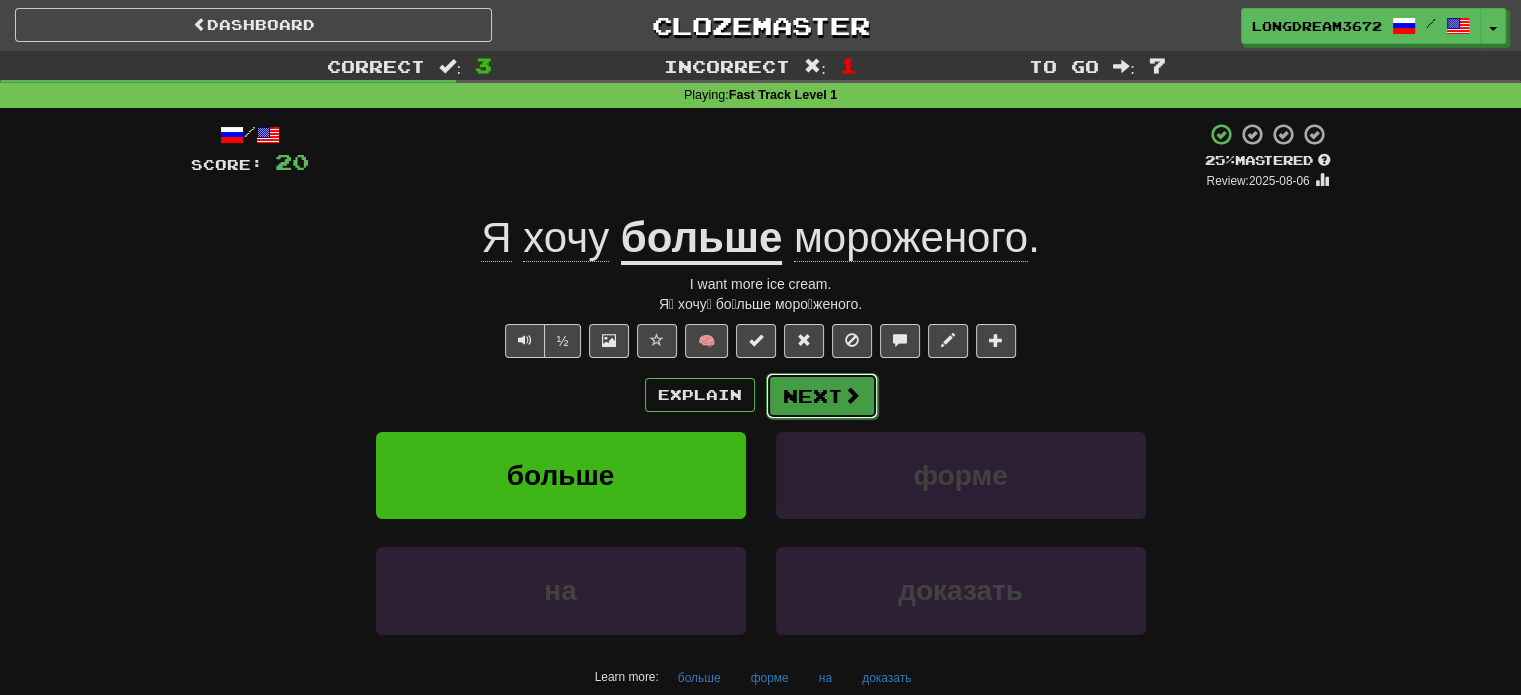 click on "Next" at bounding box center (822, 396) 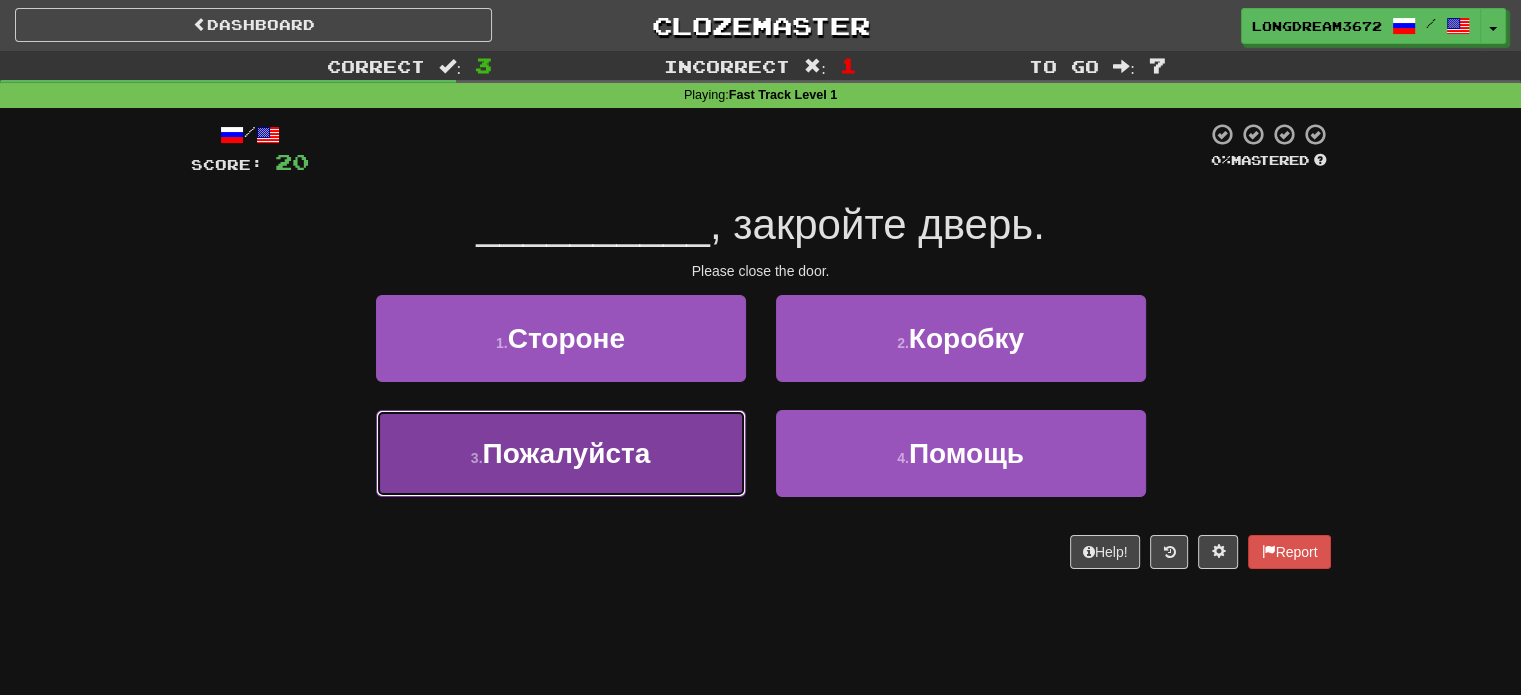 click on "3 .  Пожалуйста" at bounding box center (561, 453) 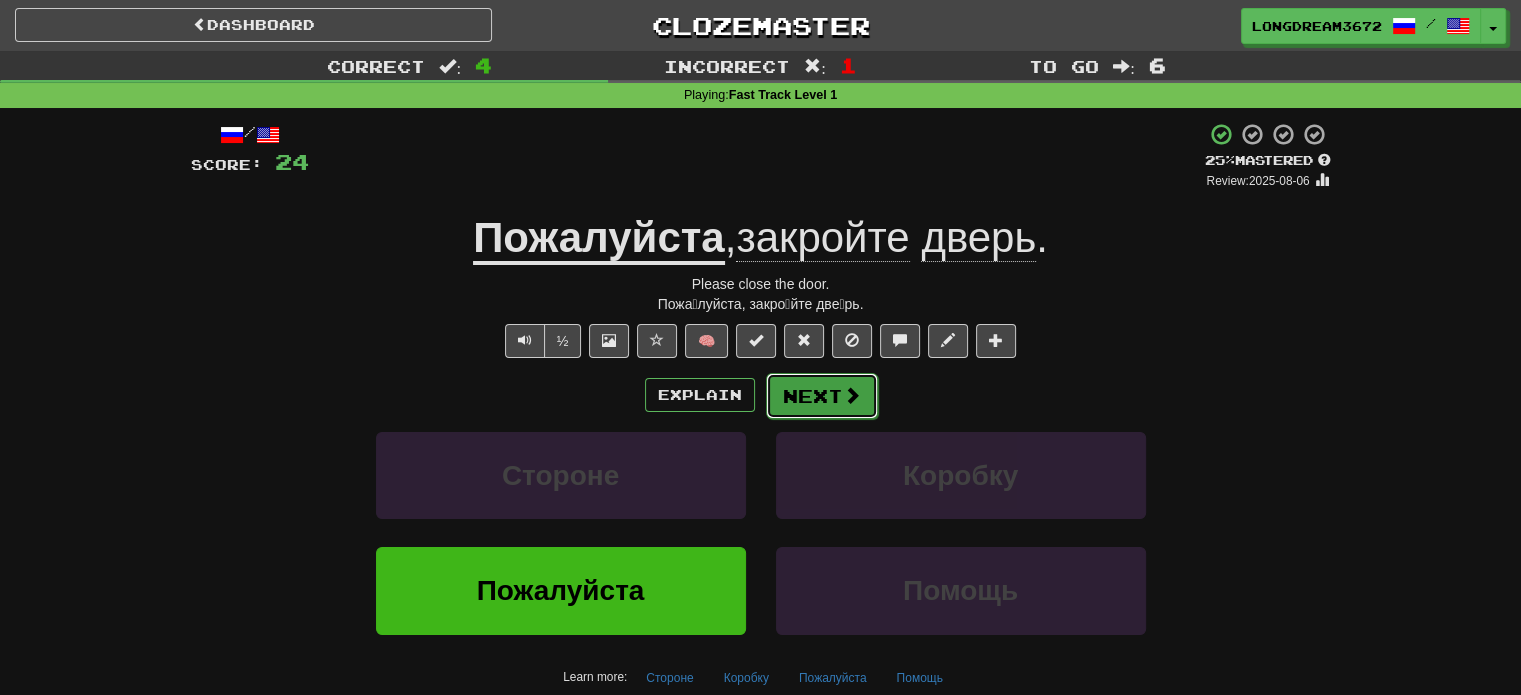 click on "Next" at bounding box center (822, 396) 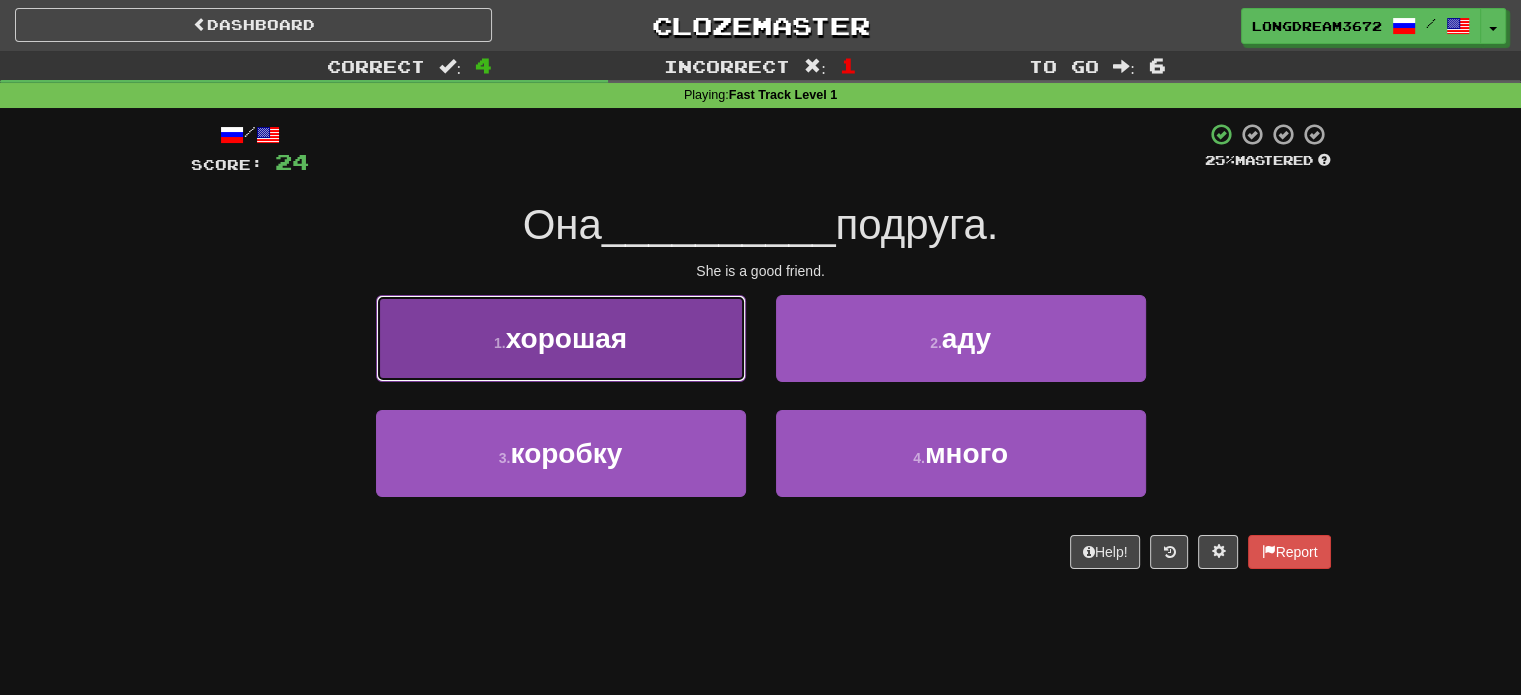 click on "1 .  хорошая" at bounding box center [561, 338] 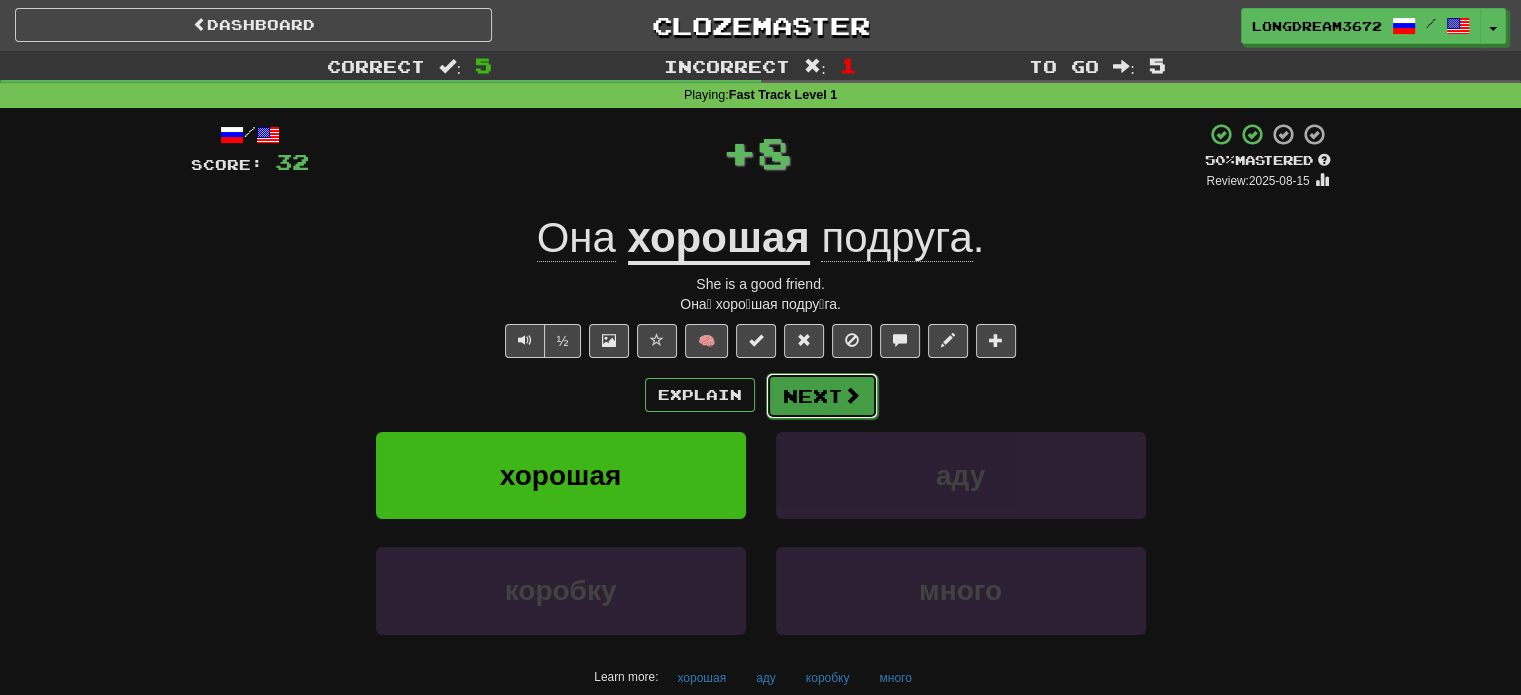 click on "Next" at bounding box center [822, 396] 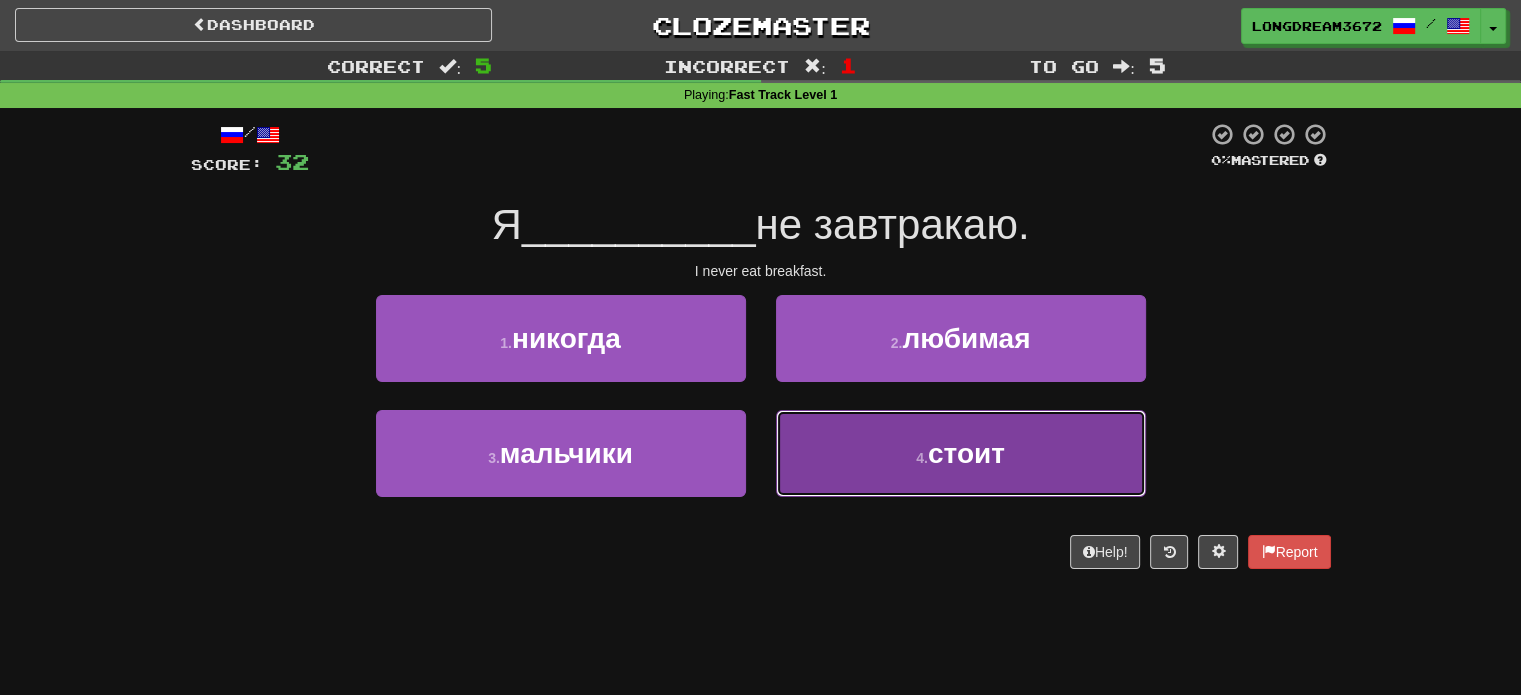 click on "4 .  стоит" at bounding box center (961, 453) 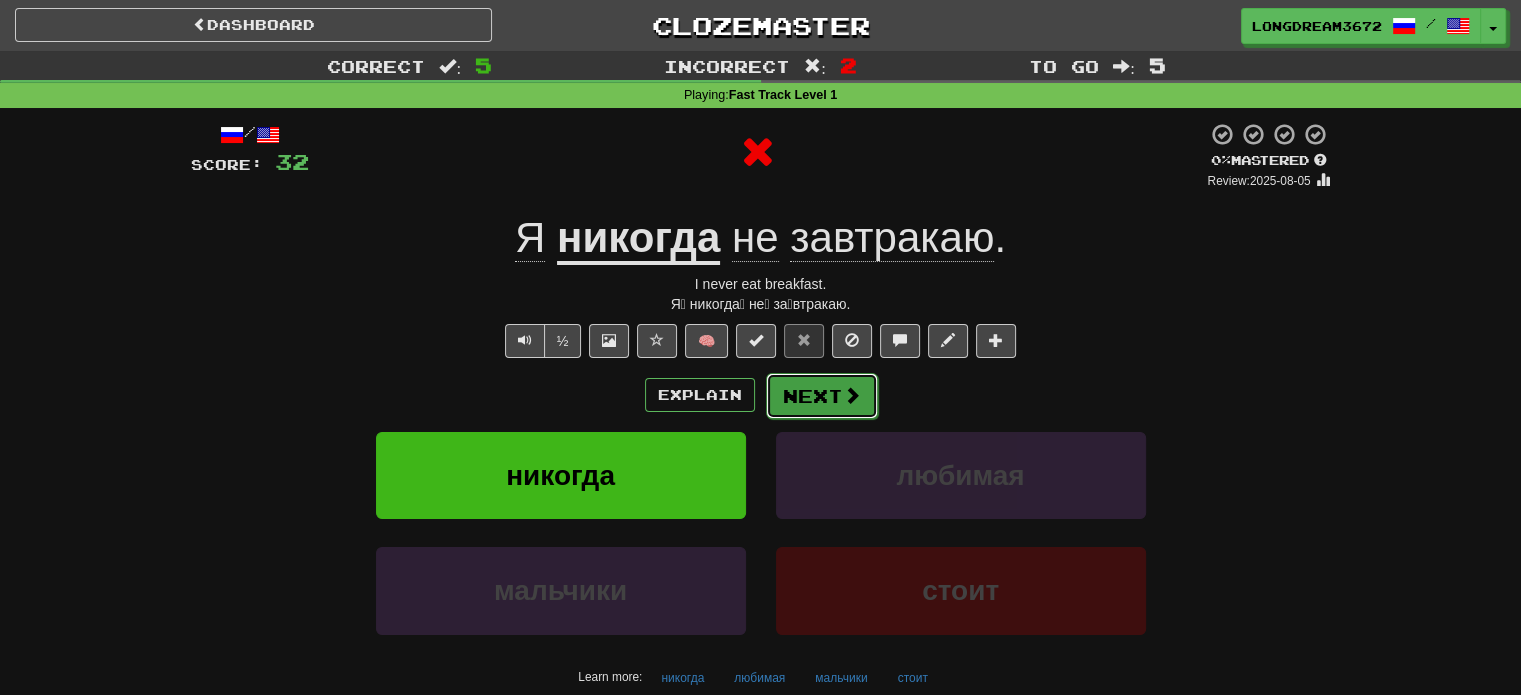 click on "Next" at bounding box center (822, 396) 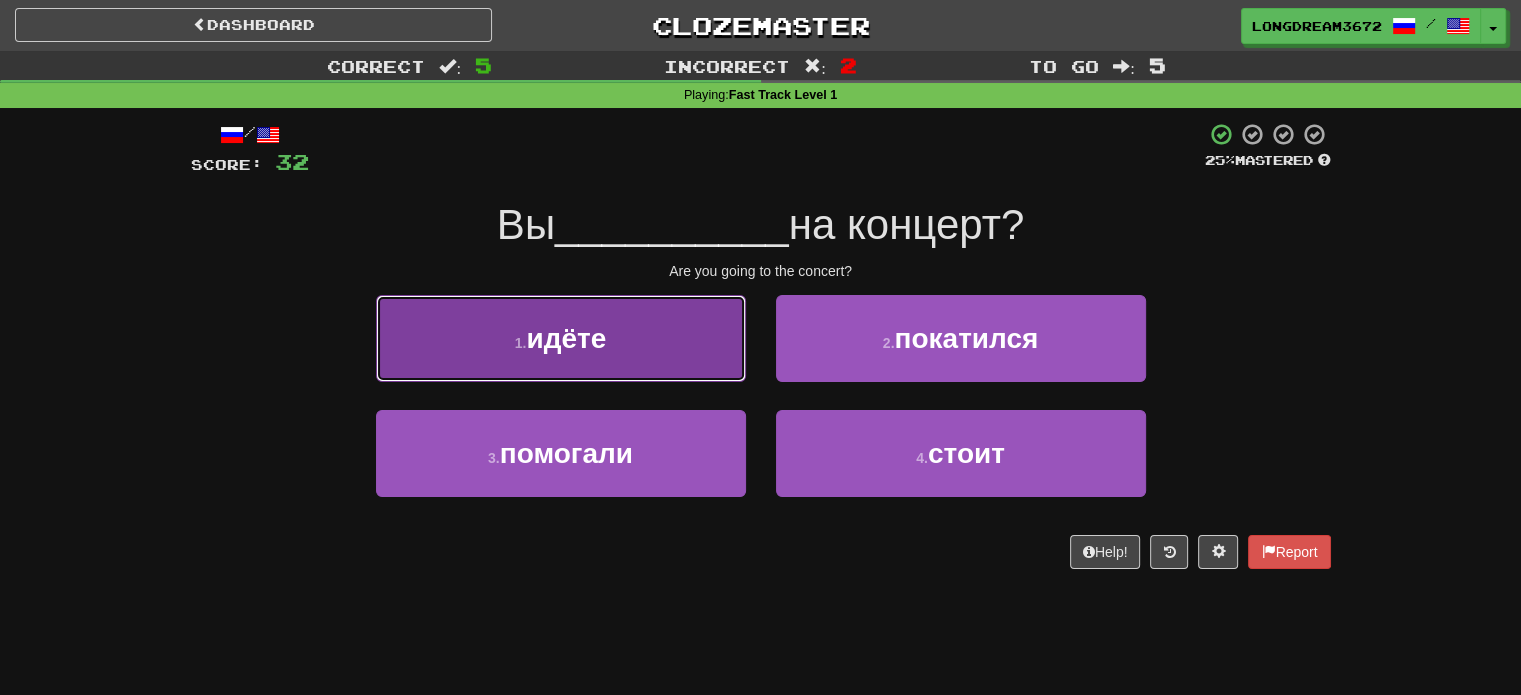click on "1 .  идёте" at bounding box center [561, 338] 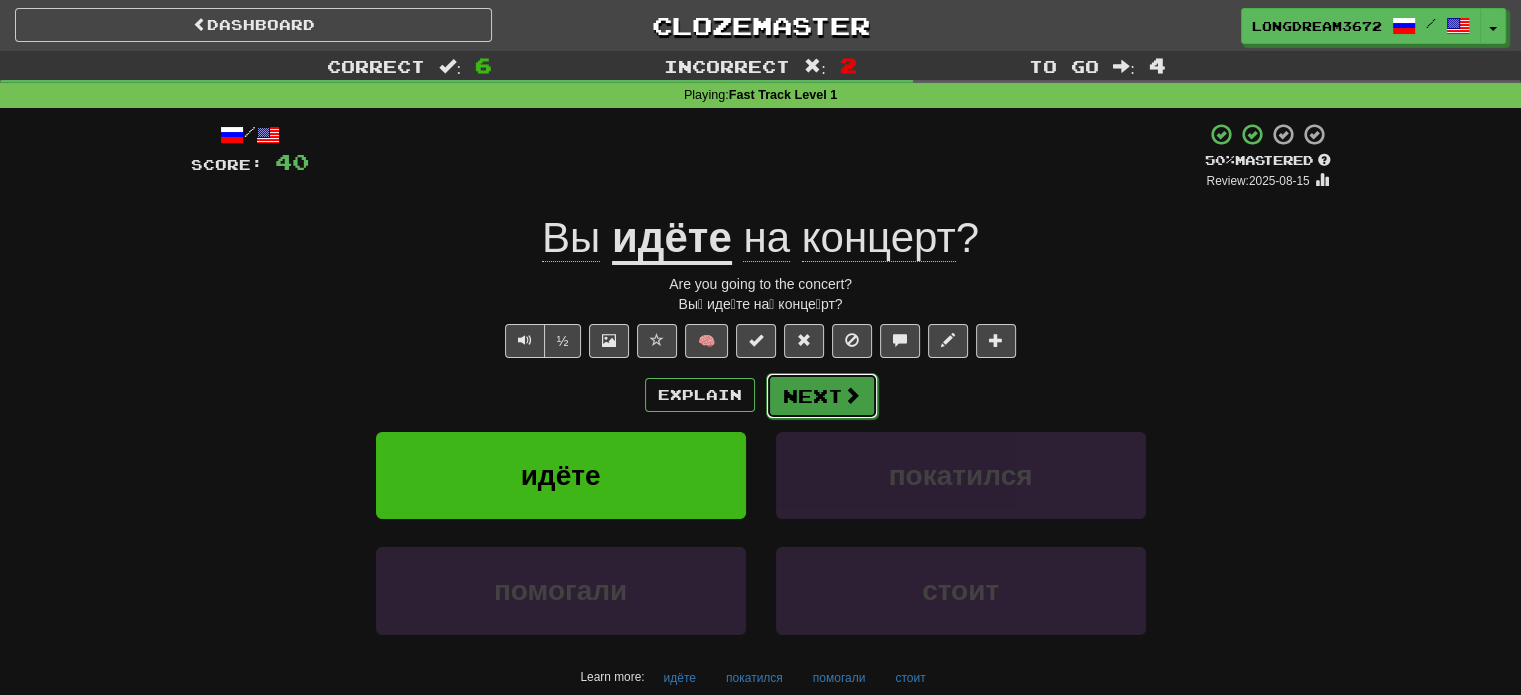 click on "Next" at bounding box center [822, 396] 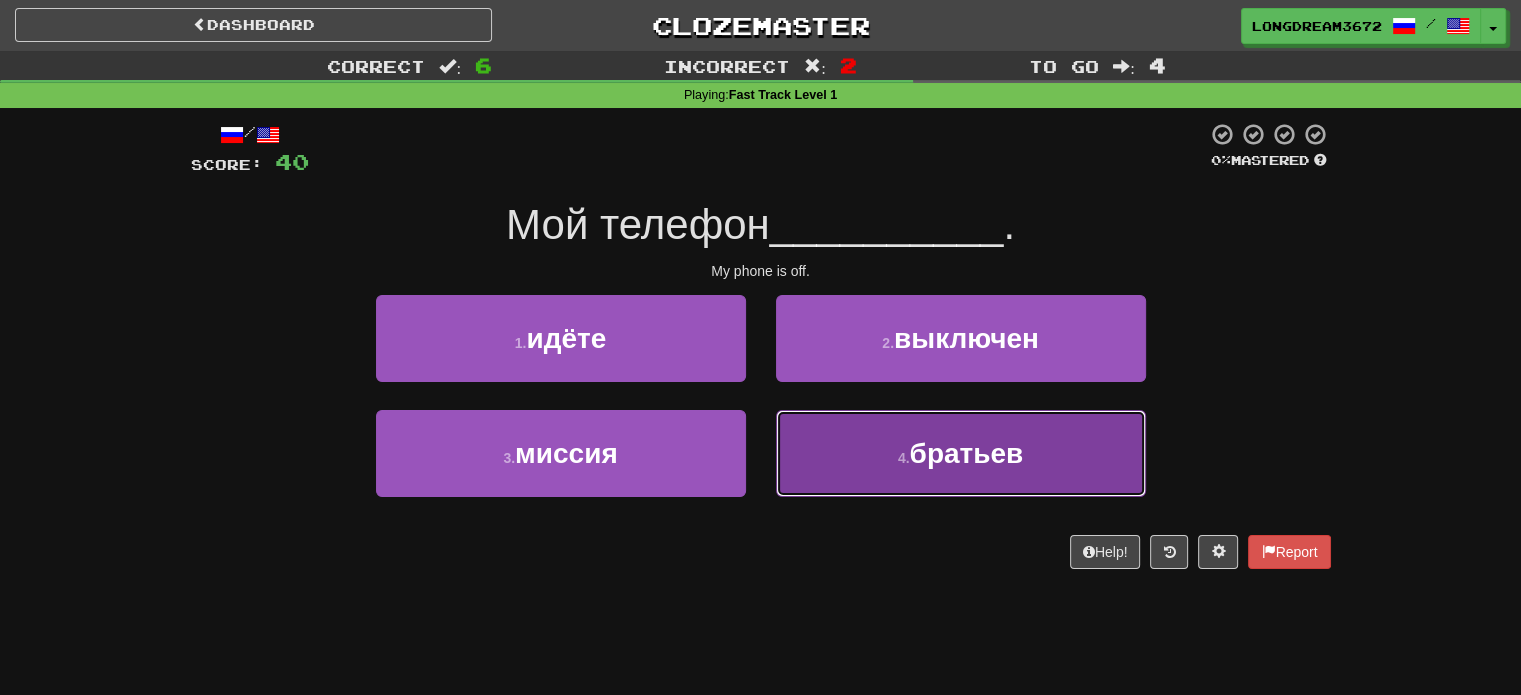 click on "4 .  братьев" at bounding box center [961, 453] 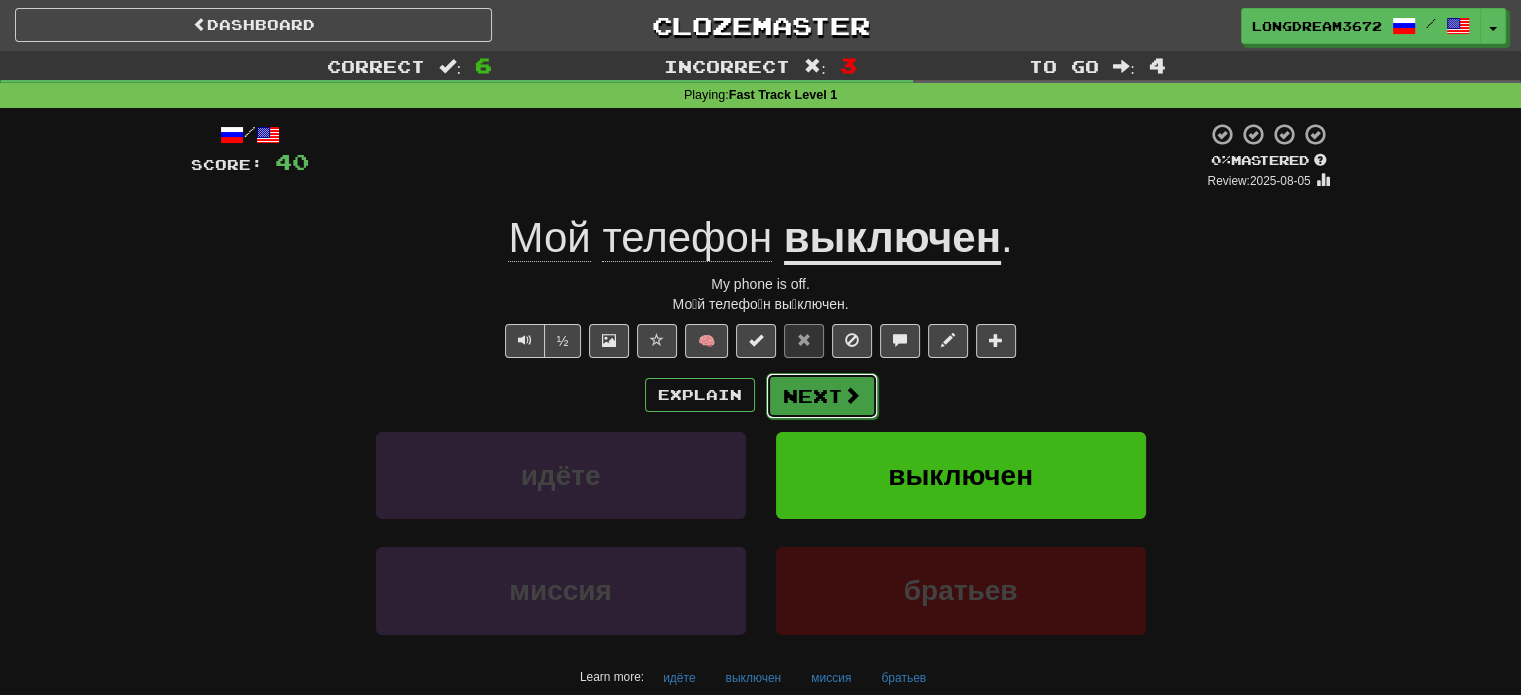 click on "Next" at bounding box center (822, 396) 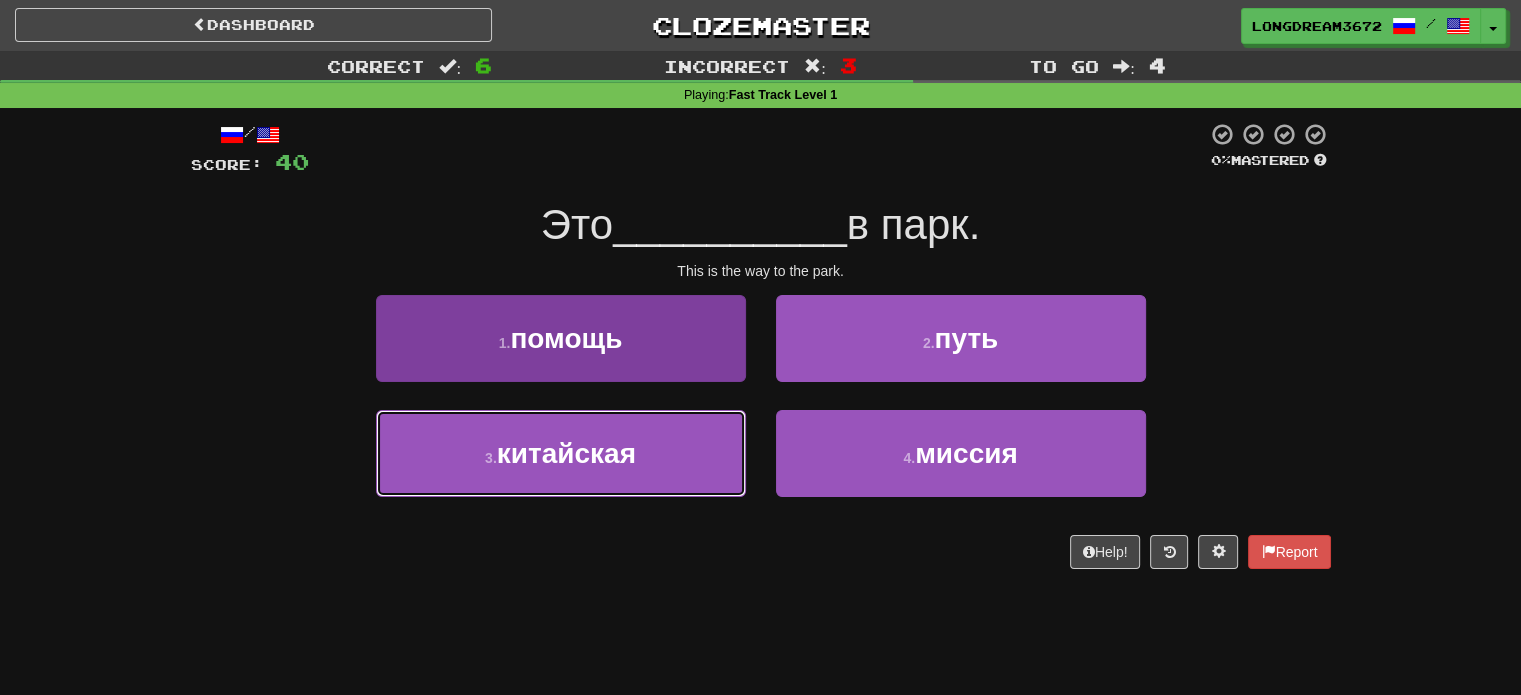 click on "китайская" at bounding box center (566, 453) 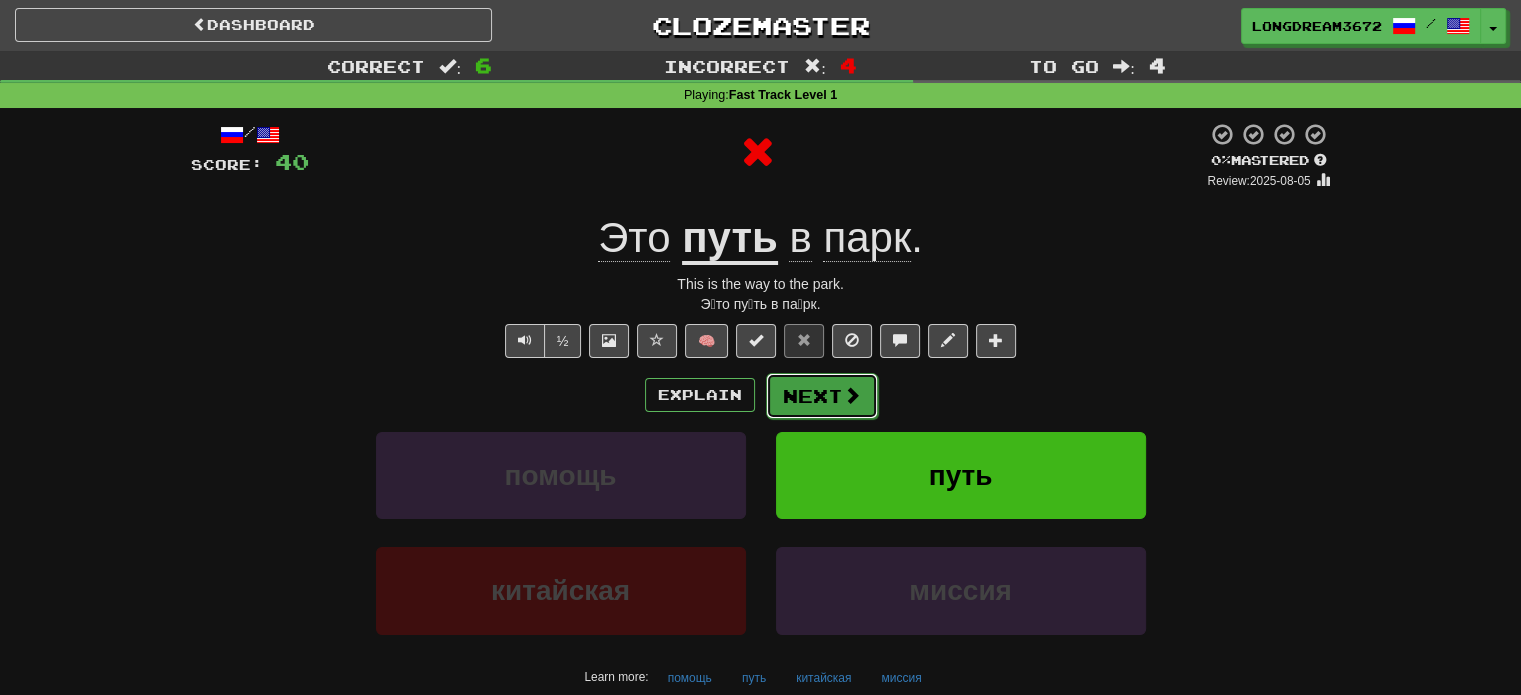 click on "Next" at bounding box center [822, 396] 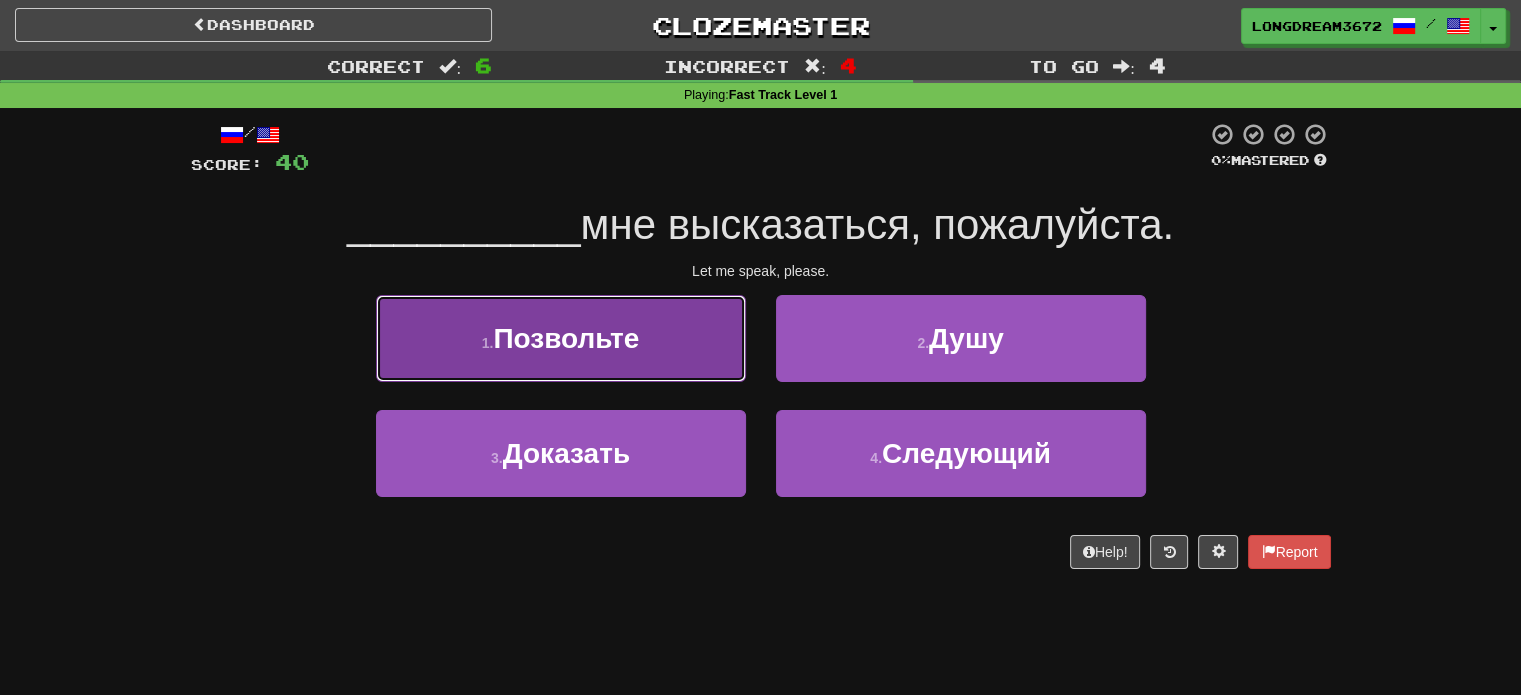 click on "1 .  Позвольте" at bounding box center [561, 338] 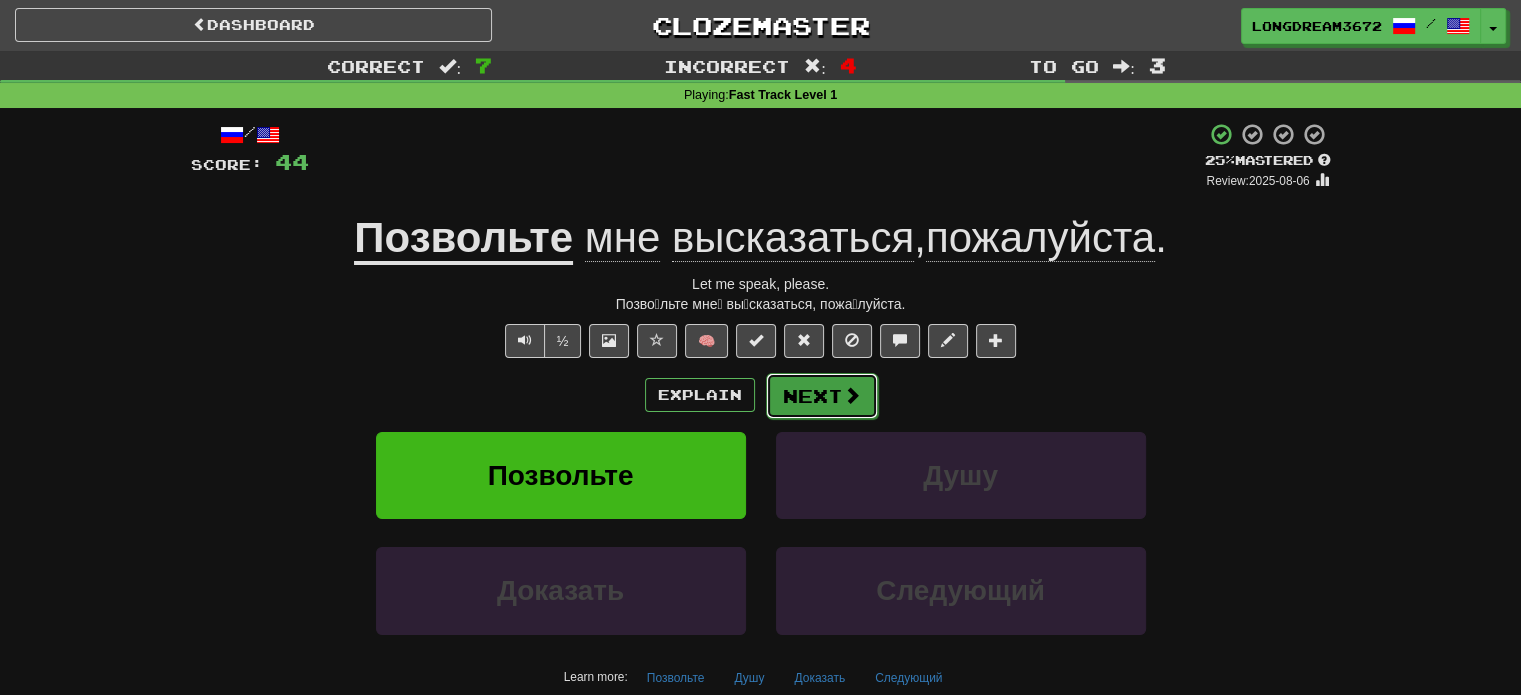 click at bounding box center (852, 395) 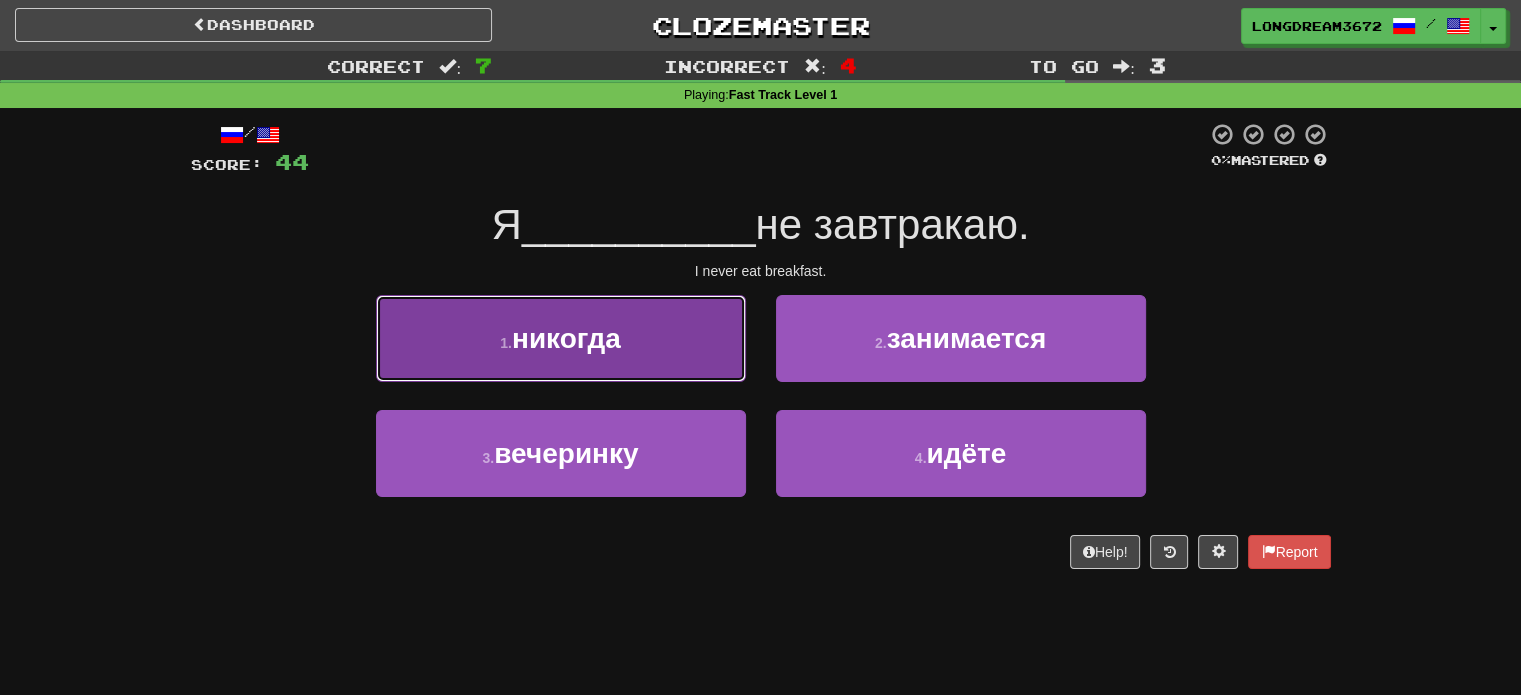 click on "1 .  никогда" at bounding box center [561, 338] 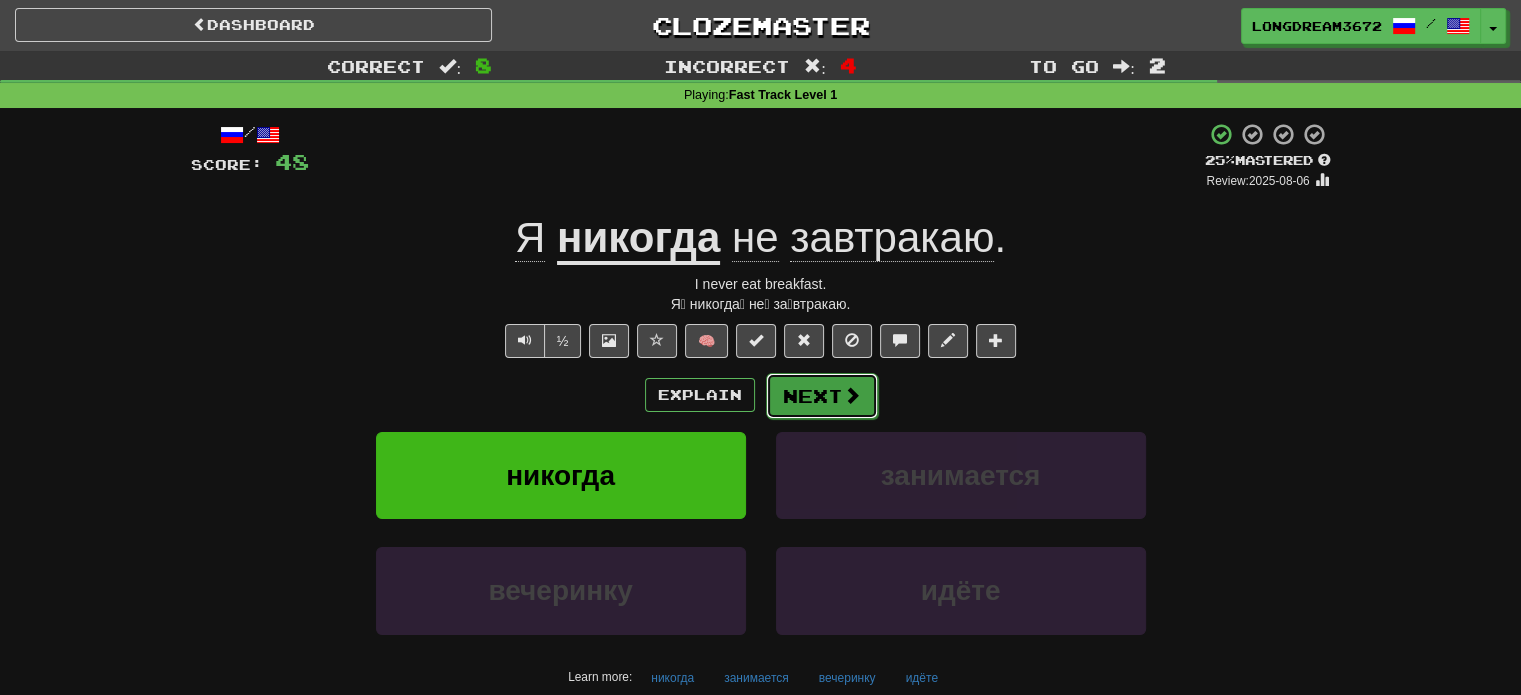 click at bounding box center (852, 395) 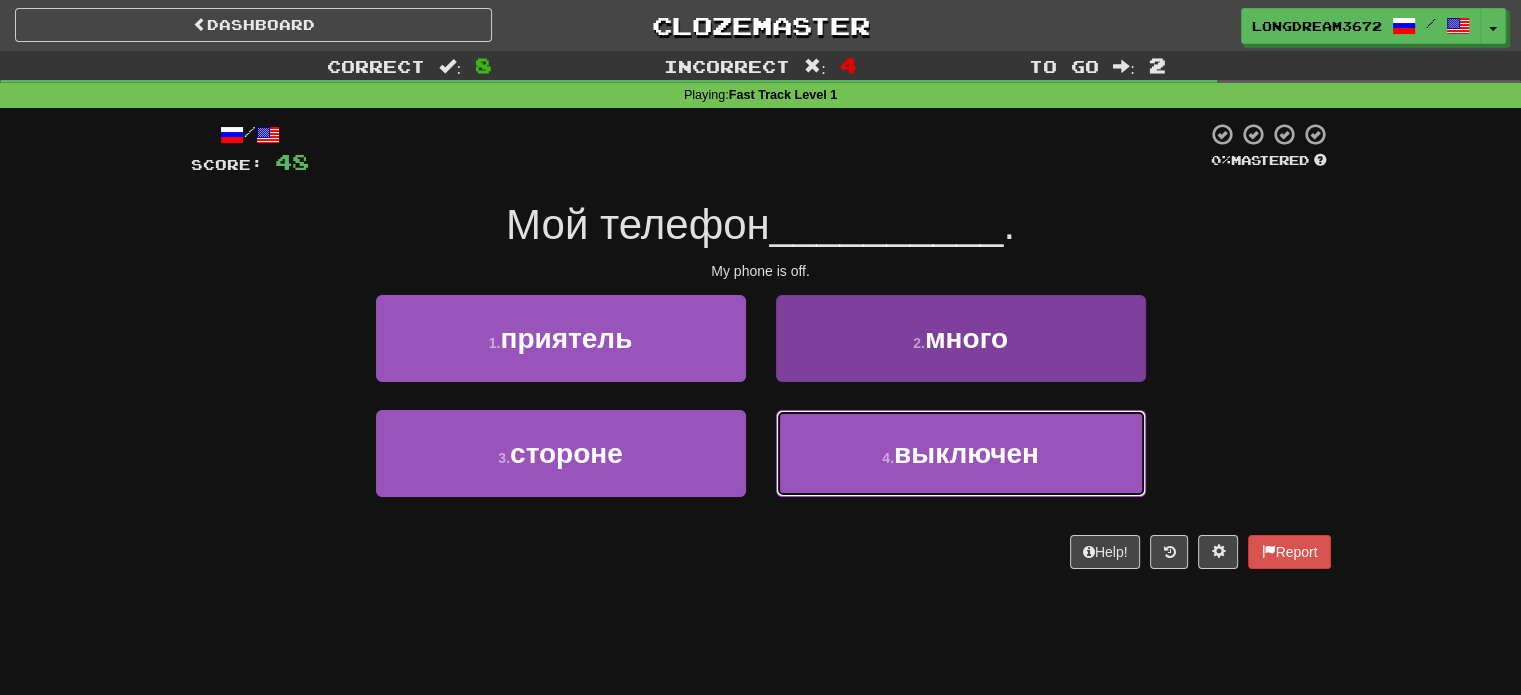 click on "4 .  выключен" at bounding box center [961, 453] 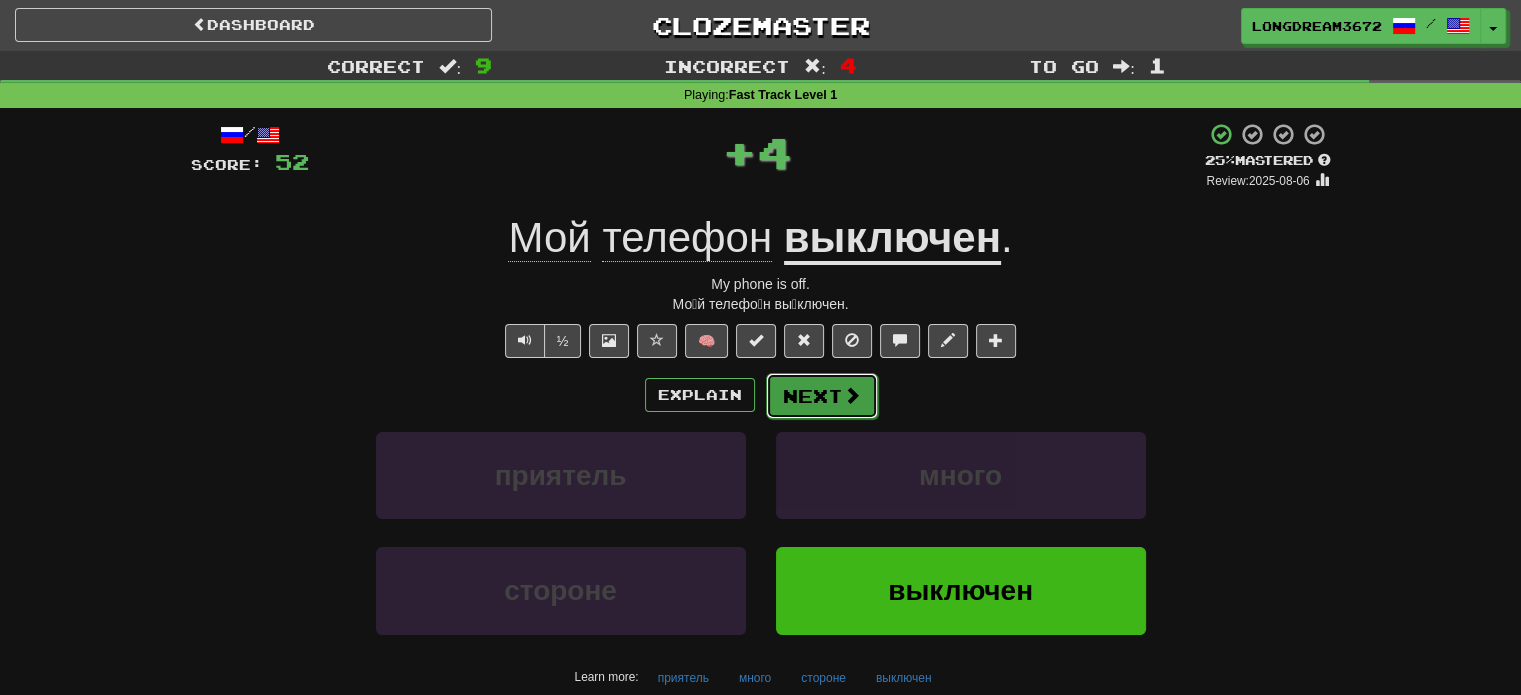 click on "Next" at bounding box center [822, 396] 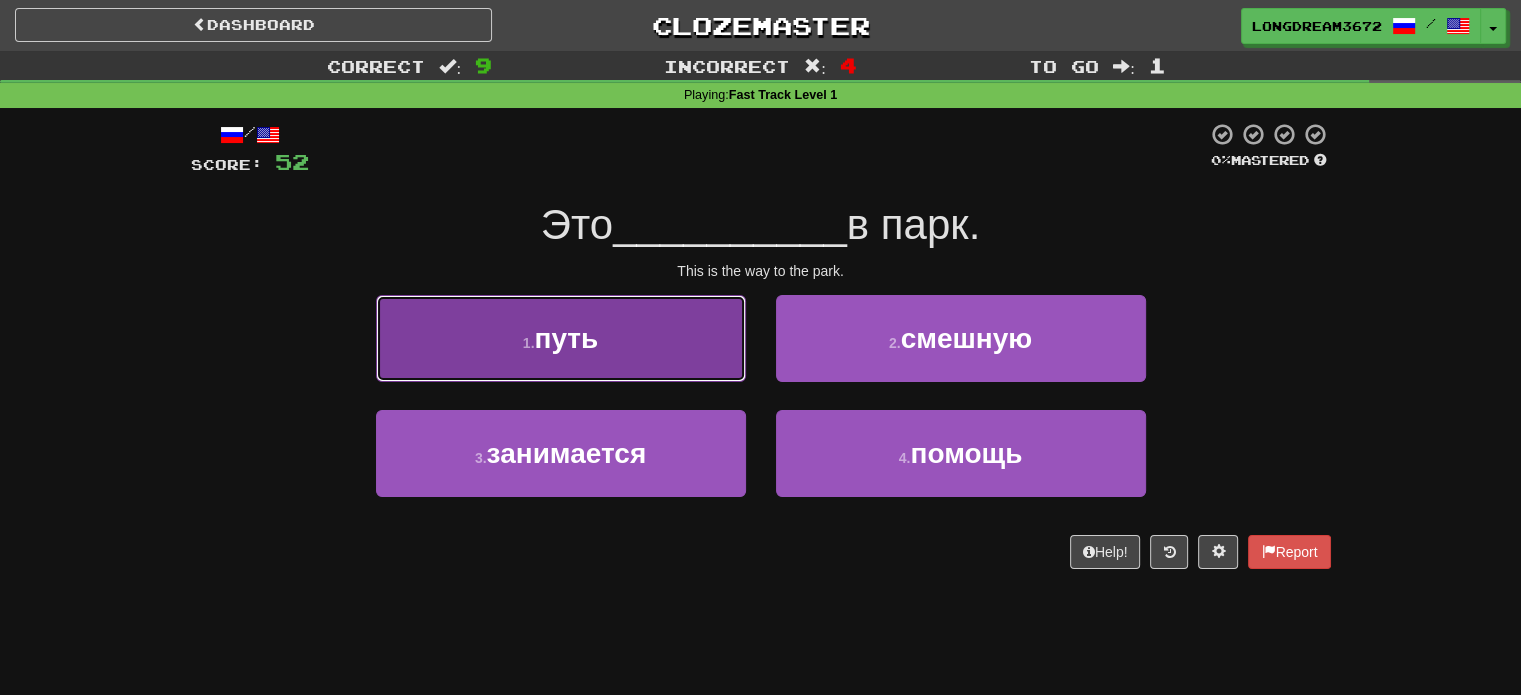 click on "путь" at bounding box center (566, 338) 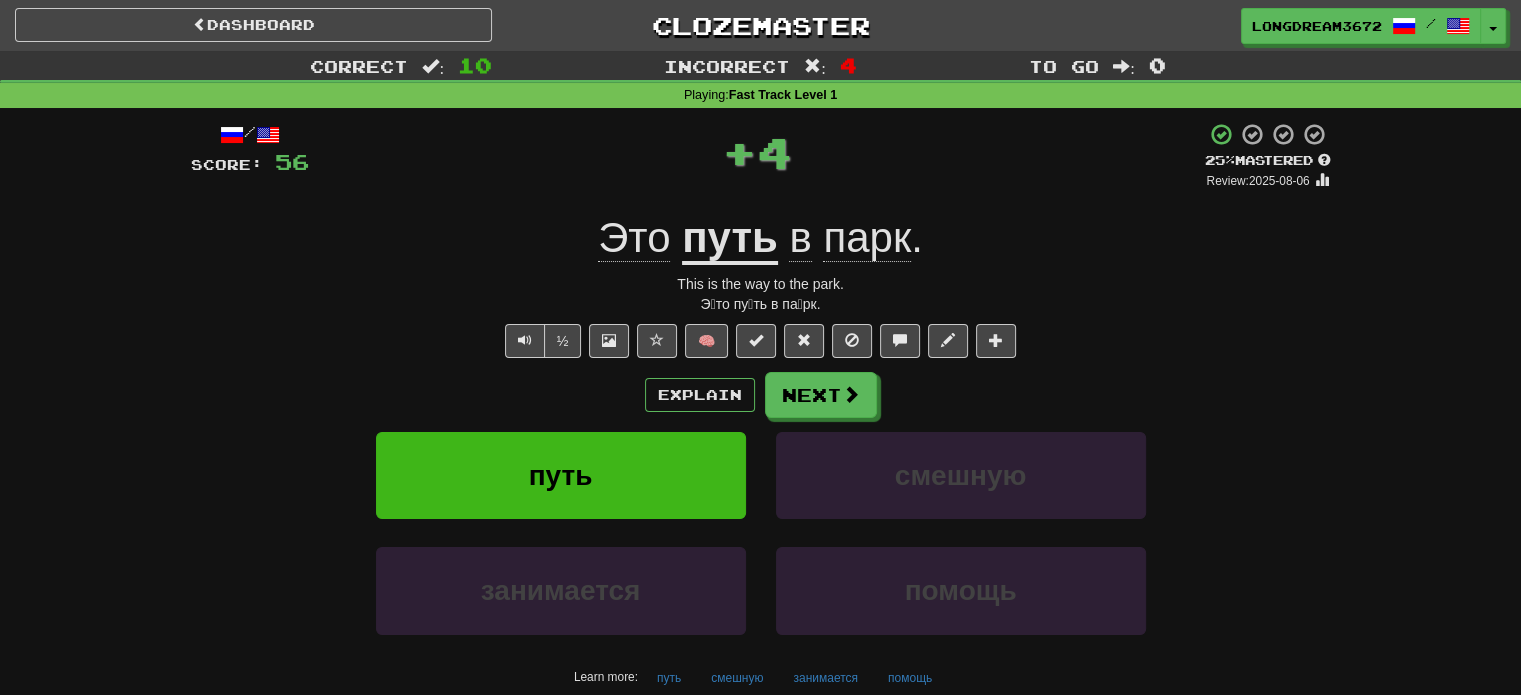 click on "Explain Next путь смешную занимается помощь Learn more: путь смешную занимается помощь" at bounding box center [761, 532] 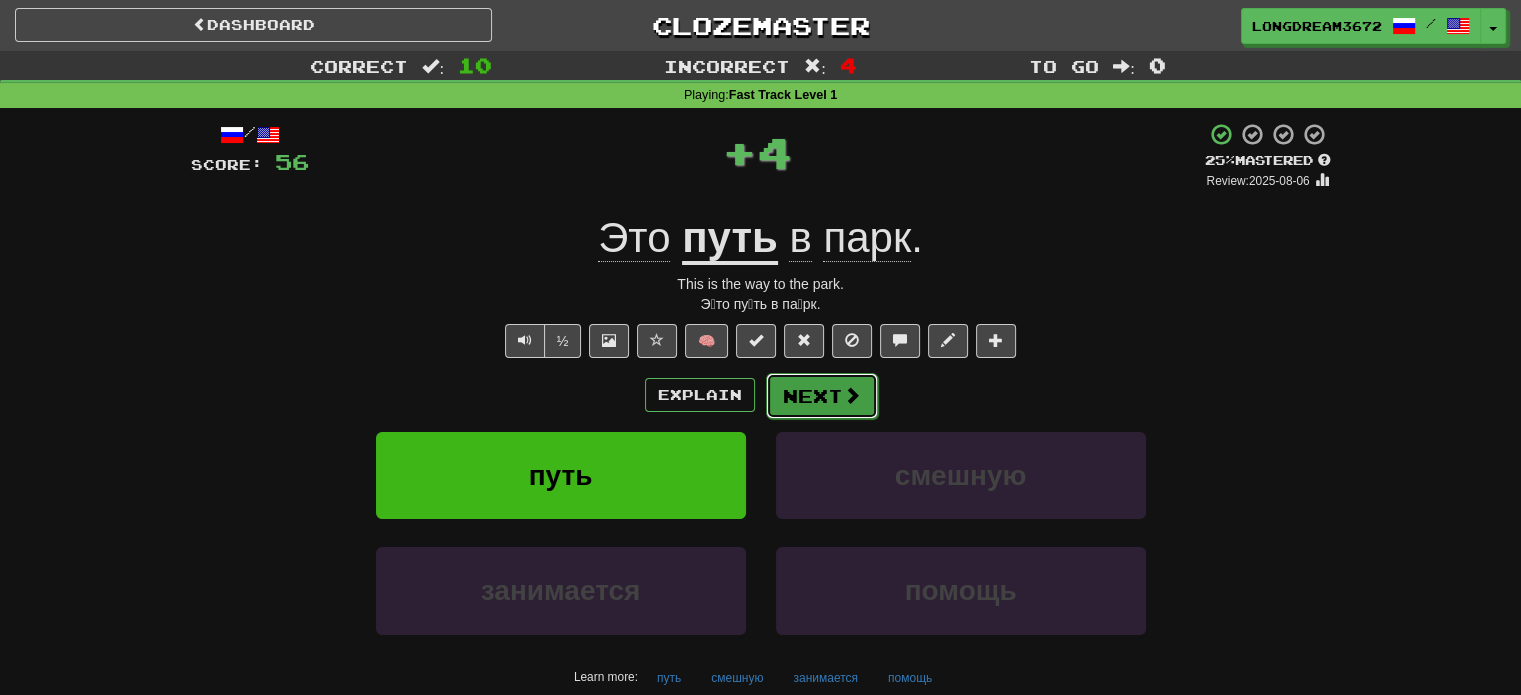 click on "Next" at bounding box center [822, 396] 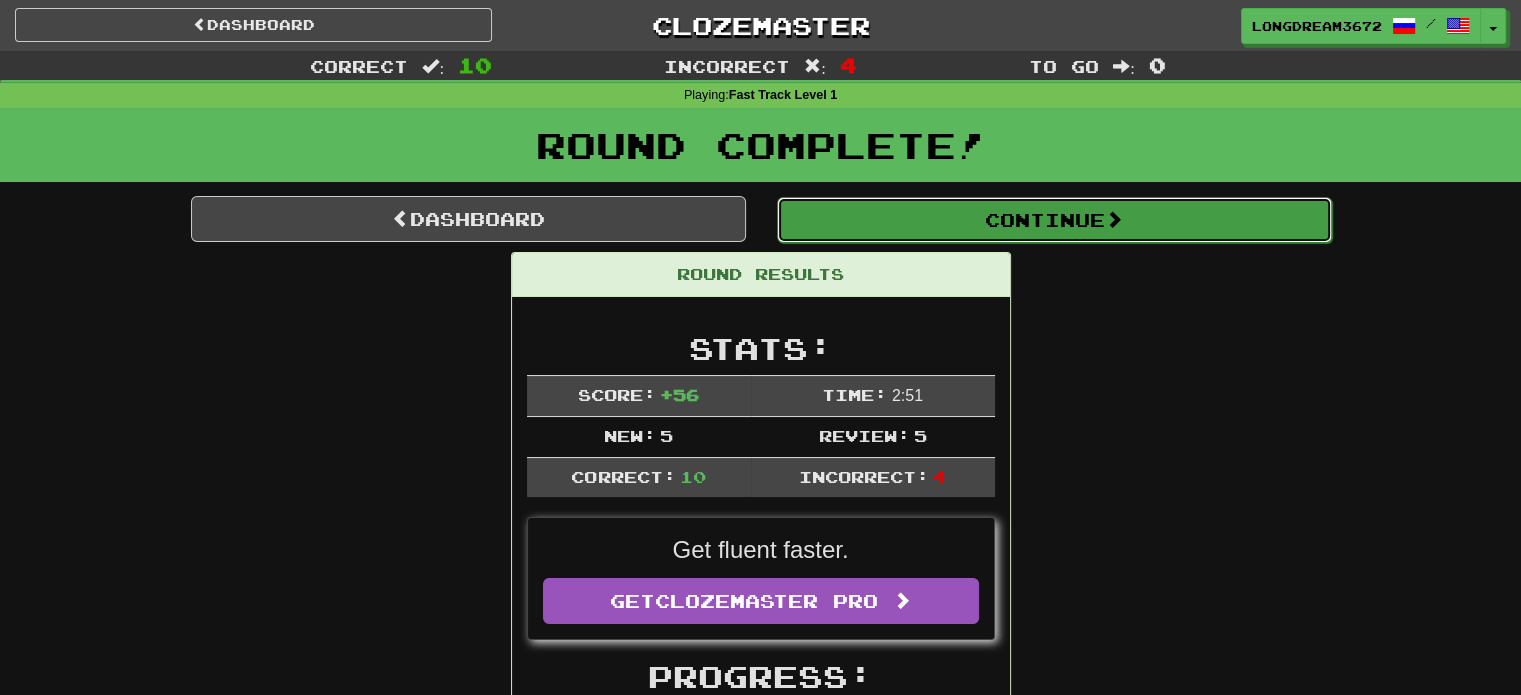 click on "Continue" at bounding box center [1054, 220] 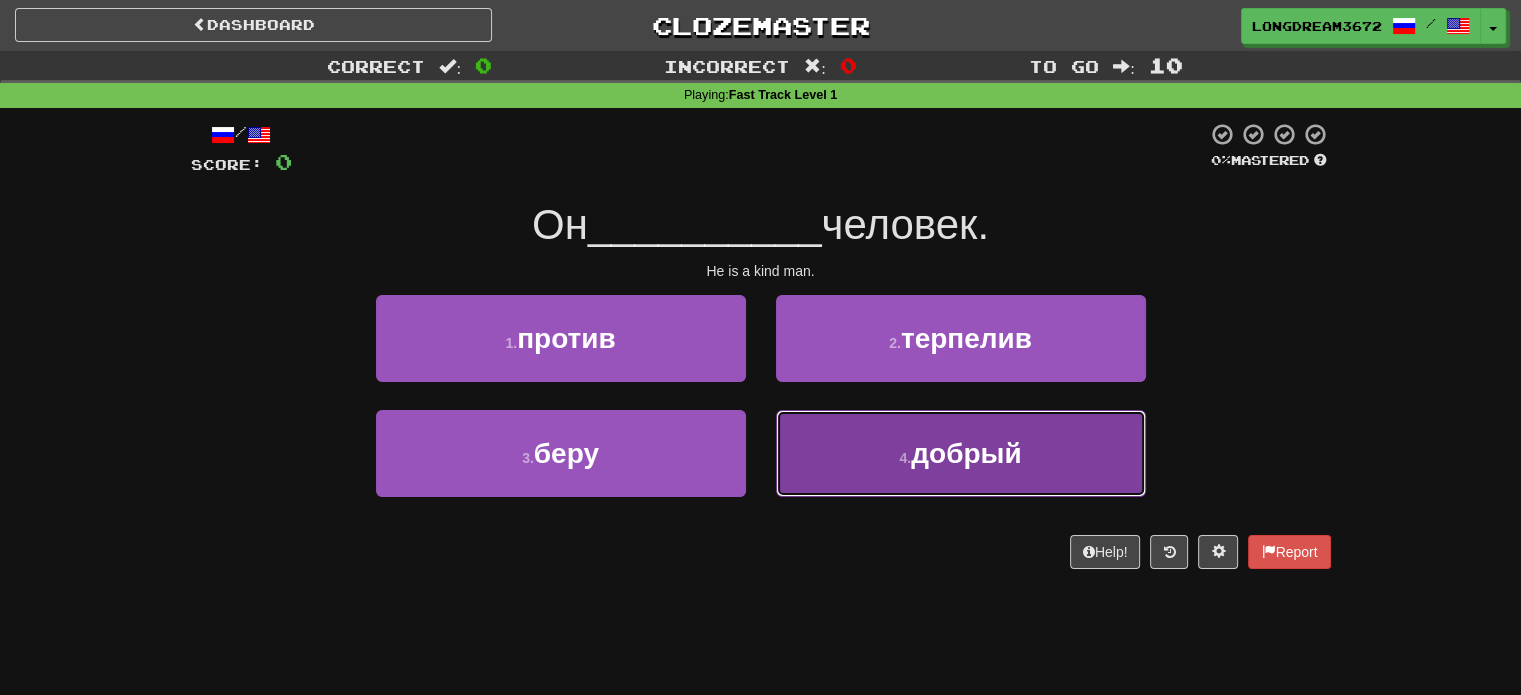 click on "4 .  добрый" at bounding box center [961, 453] 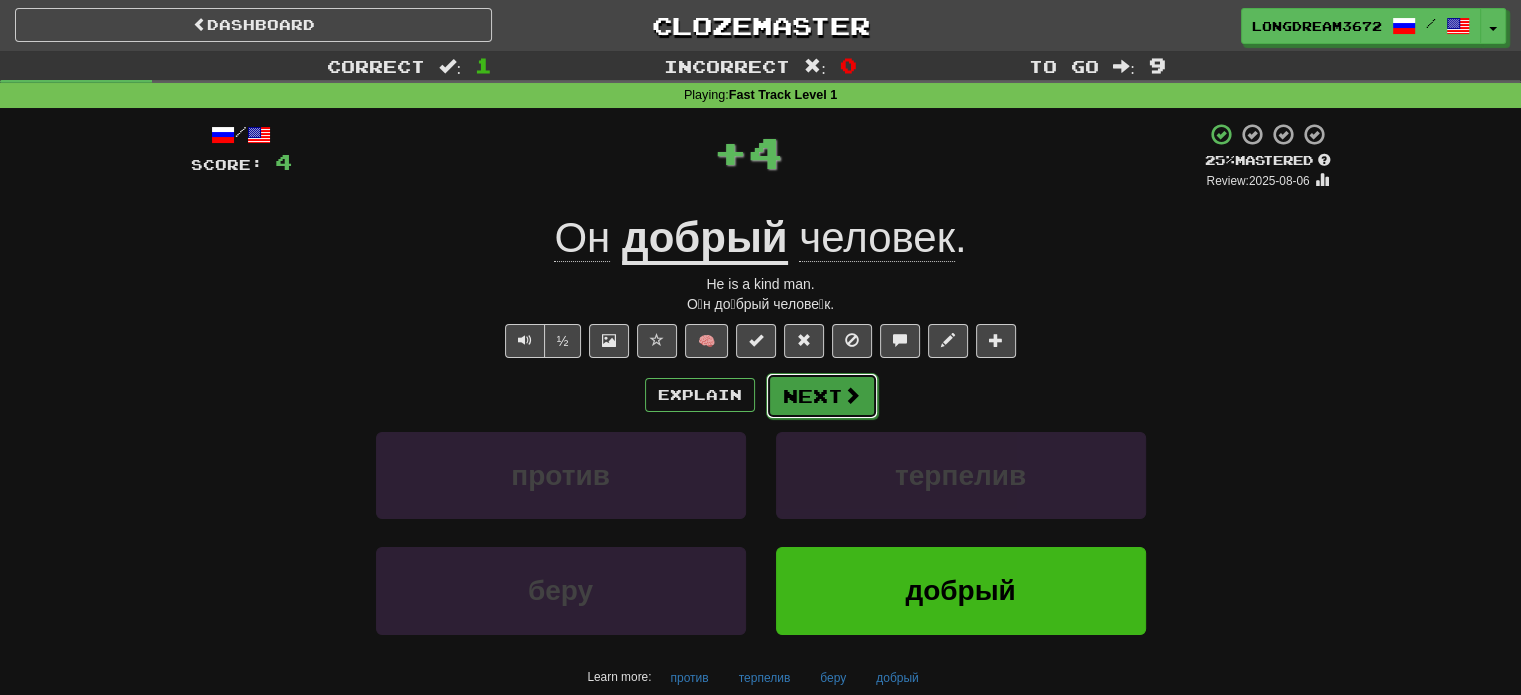 click on "Next" at bounding box center (822, 396) 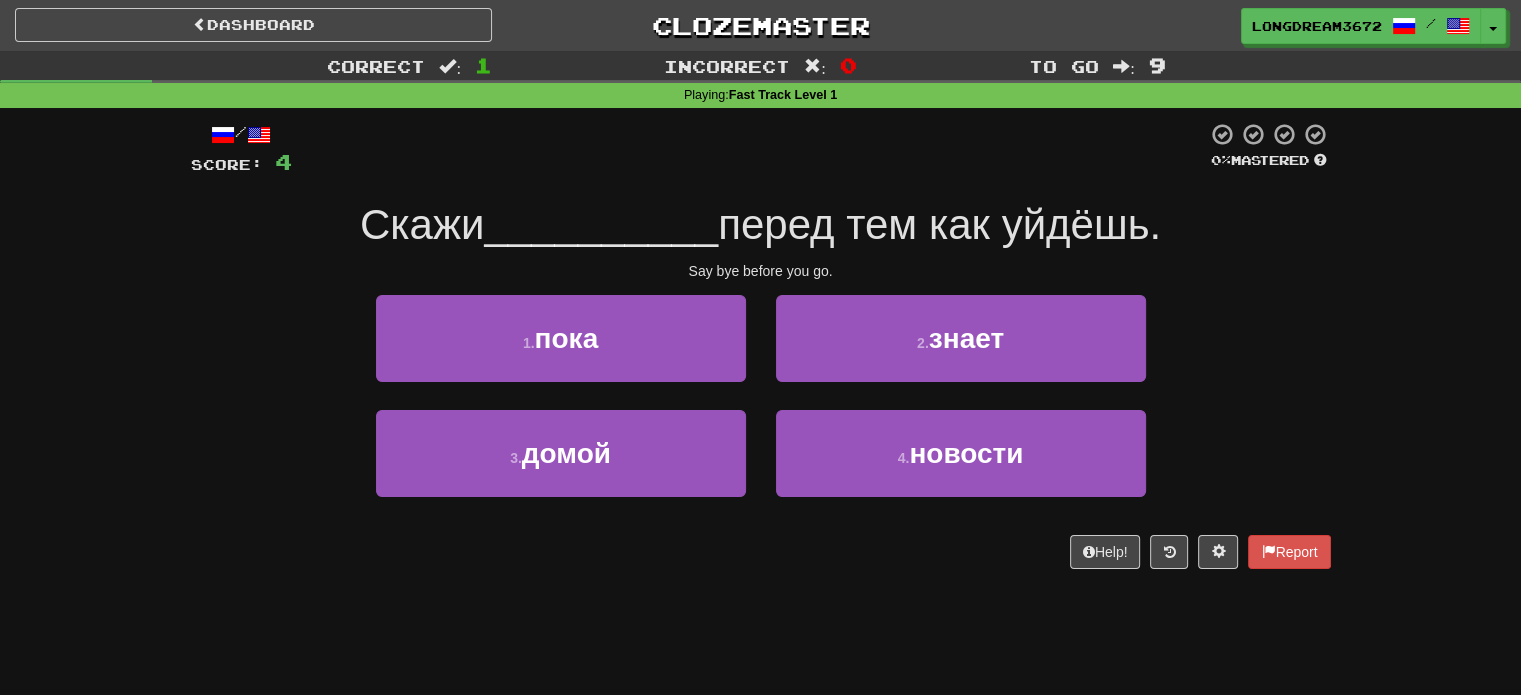 drag, startPoint x: 486, startPoint y: 231, endPoint x: 324, endPoint y: 233, distance: 162.01234 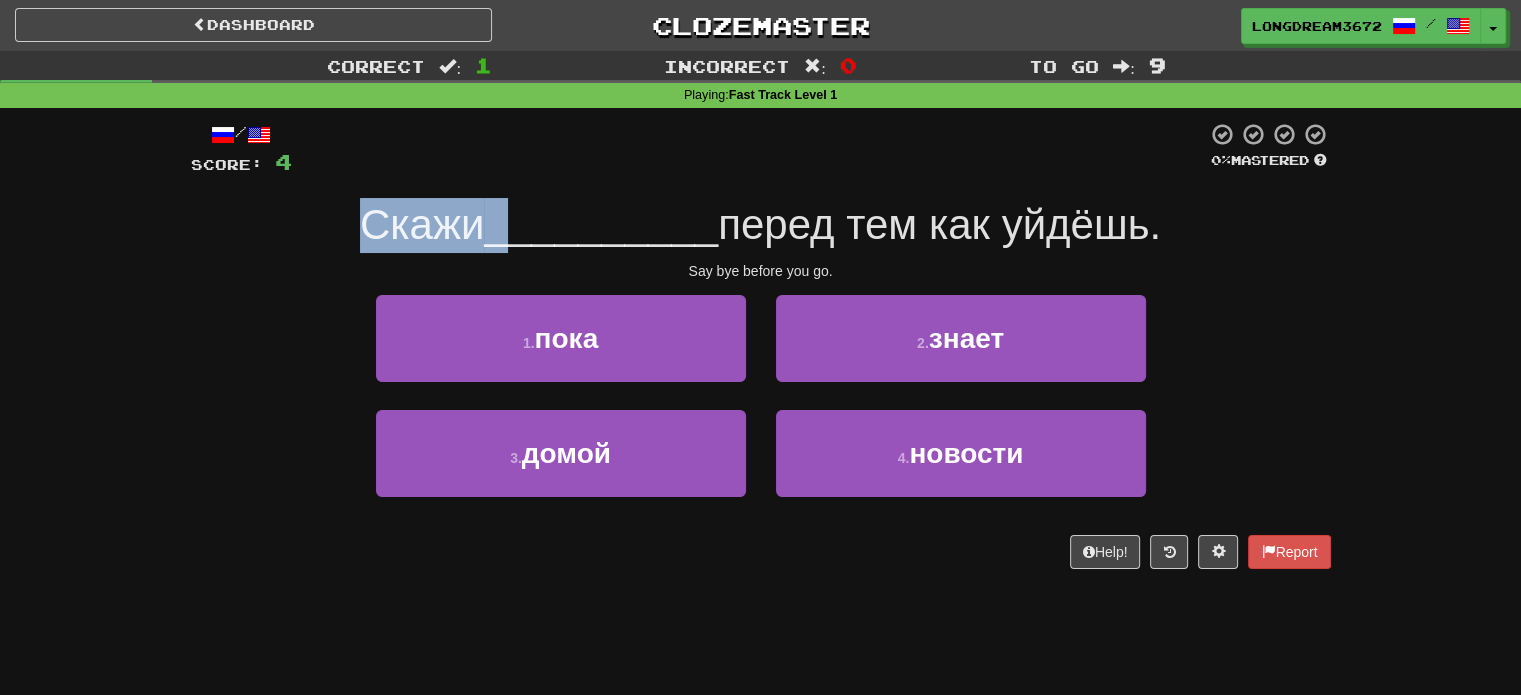 drag, startPoint x: 336, startPoint y: 232, endPoint x: 508, endPoint y: 233, distance: 172.00291 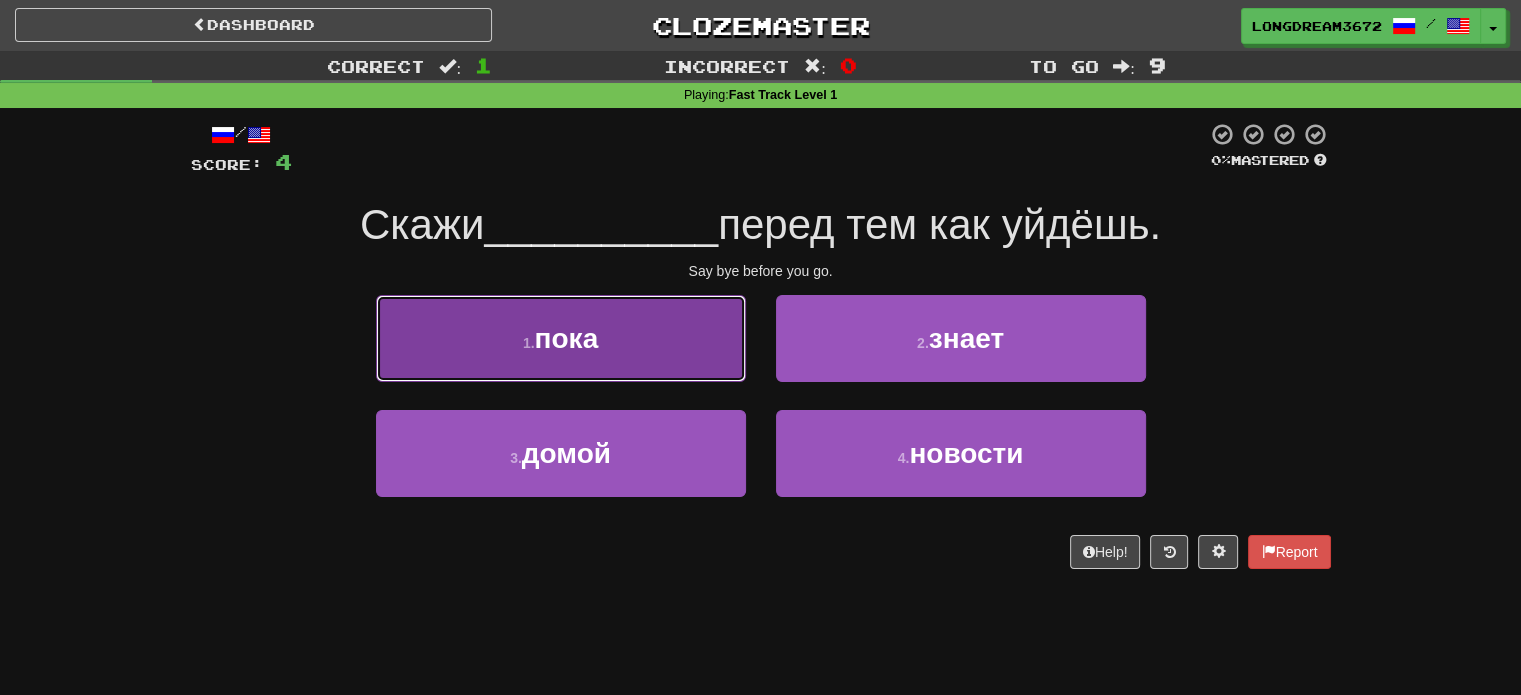 click on "1 .  пока" at bounding box center (561, 338) 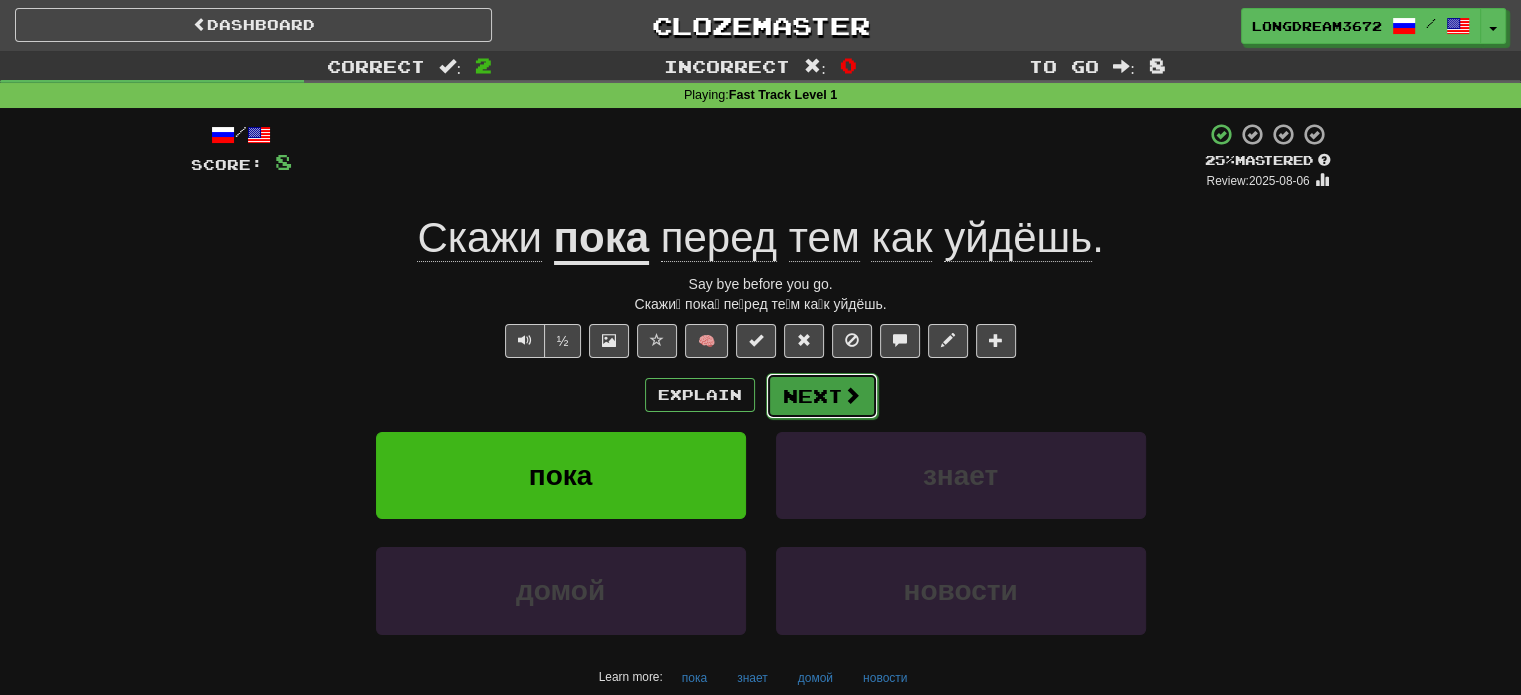 click on "Next" at bounding box center (822, 396) 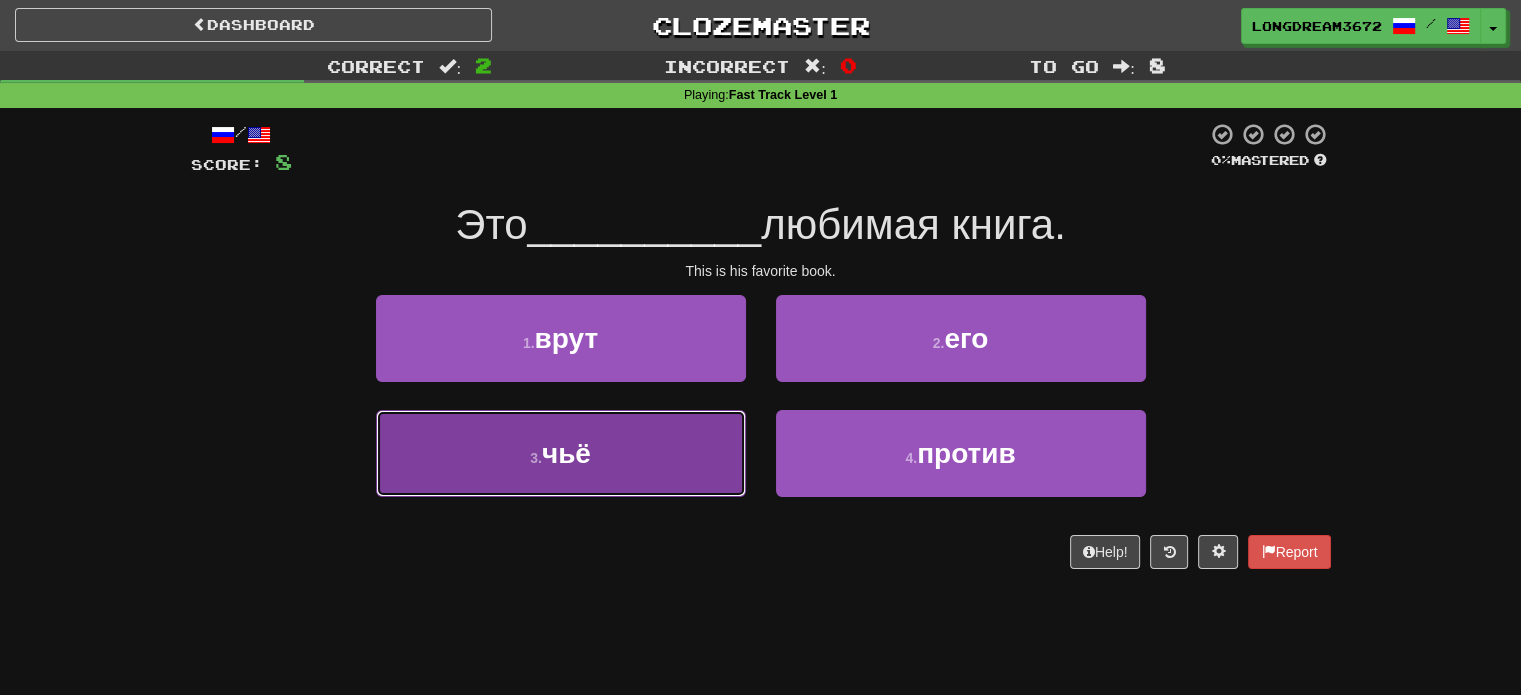 click on "3 .  чьё" at bounding box center [561, 453] 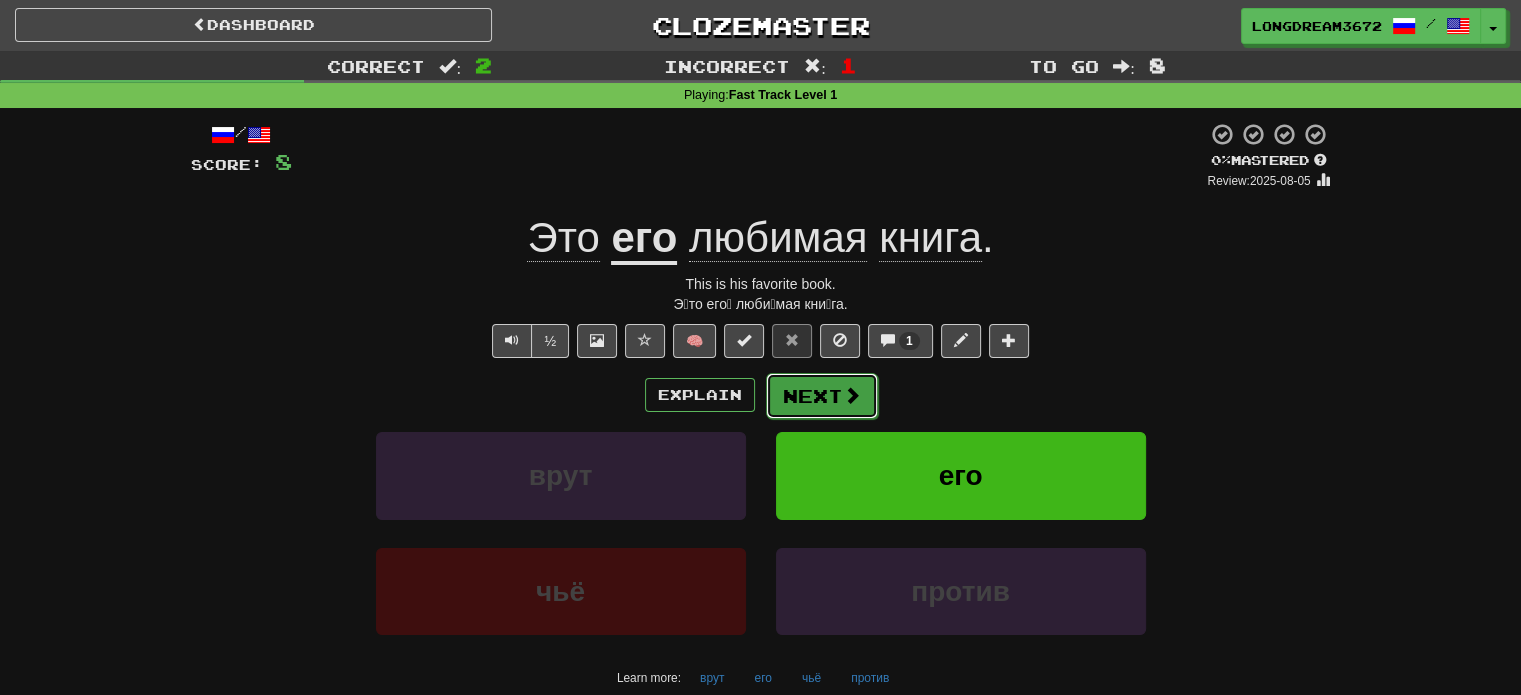 click at bounding box center [852, 395] 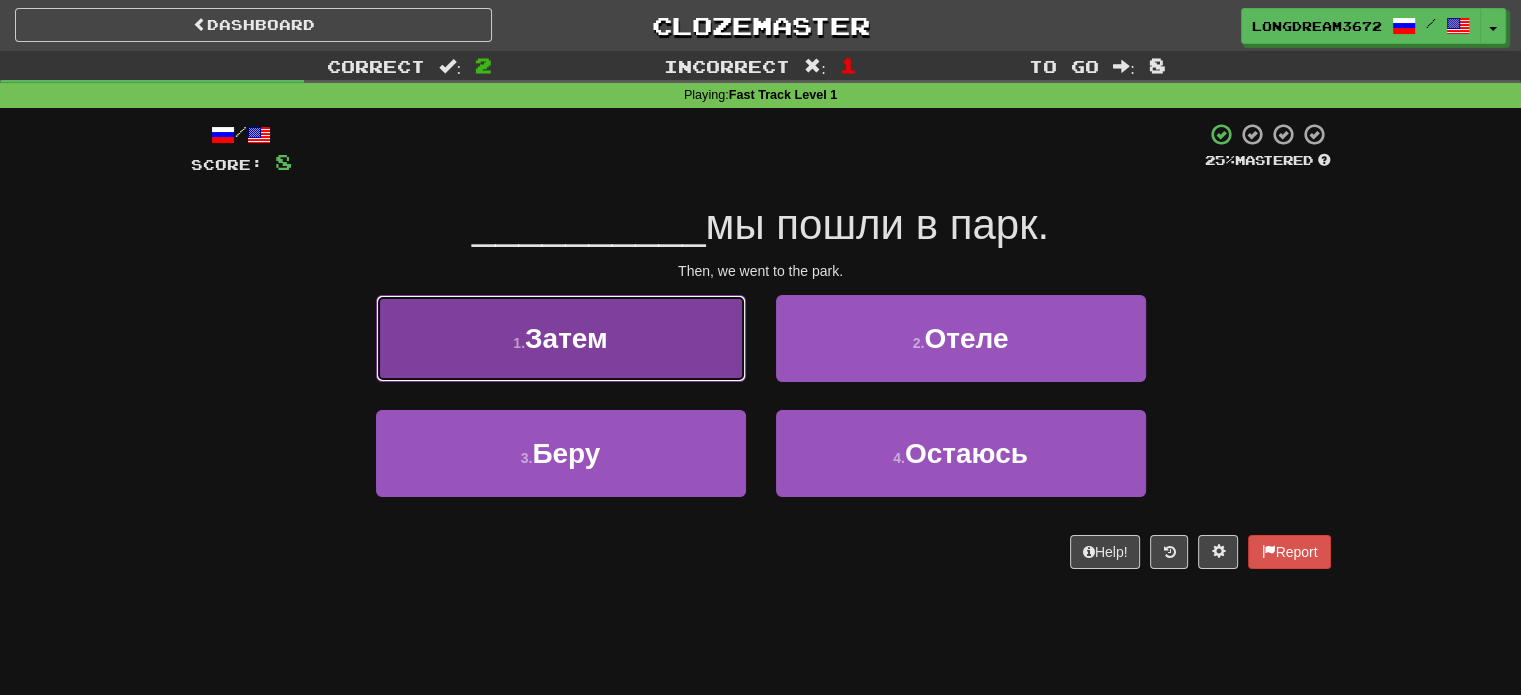 click on "1 .  Затем" at bounding box center [561, 338] 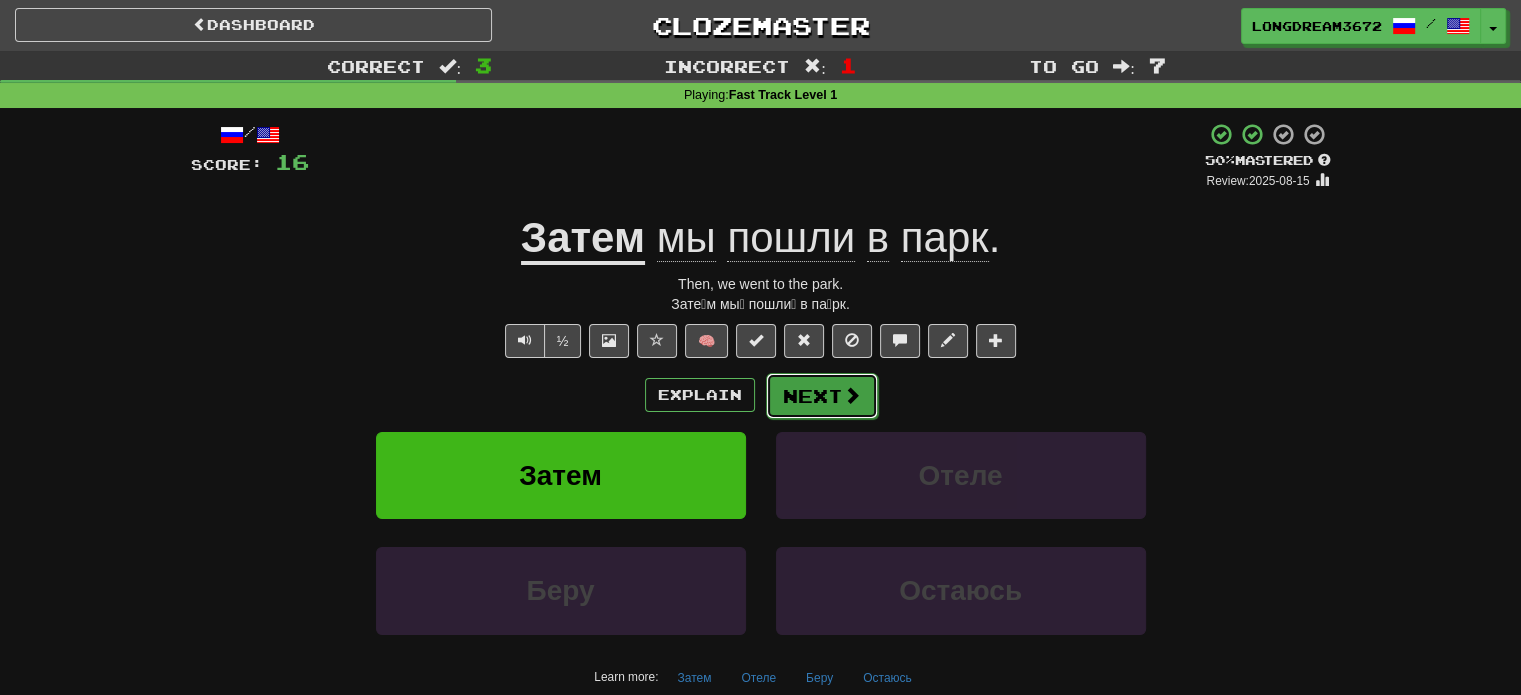 click on "Next" at bounding box center (822, 396) 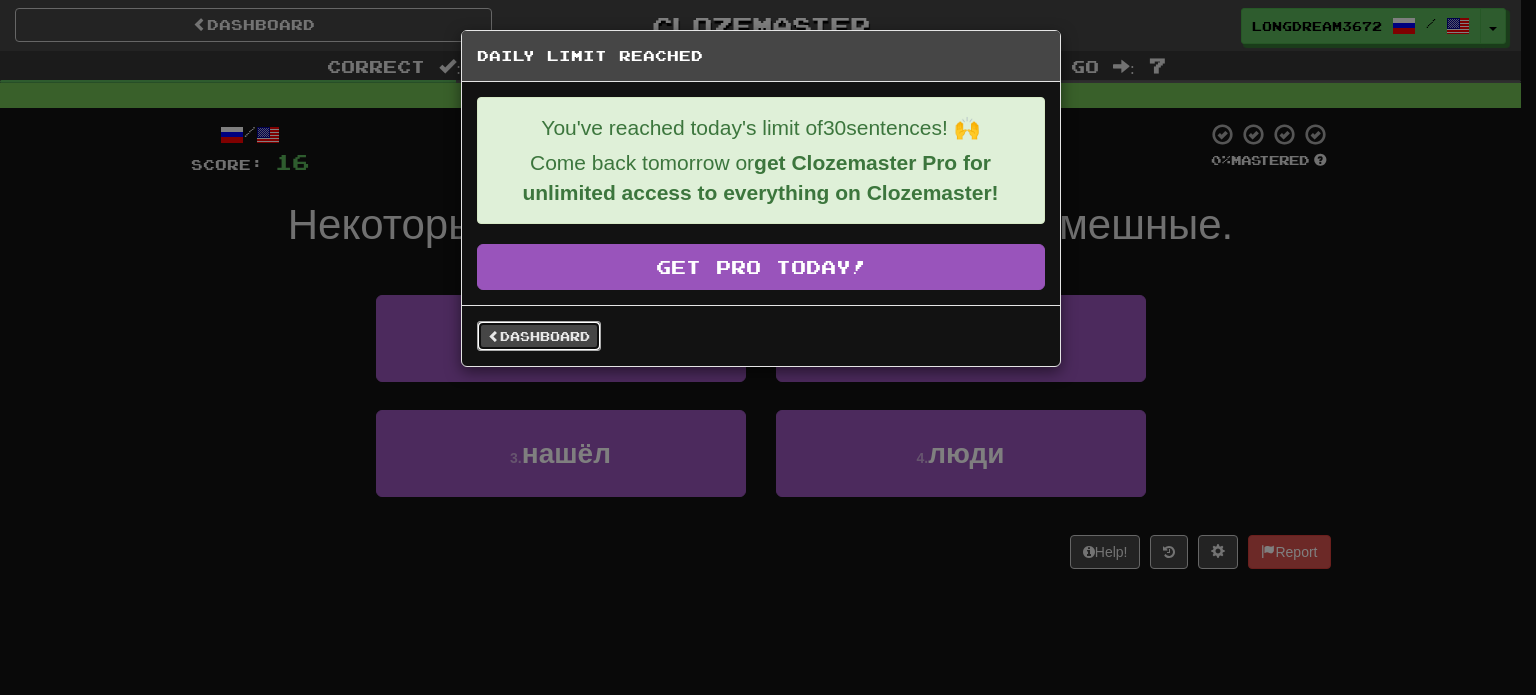 click on "Dashboard" at bounding box center [539, 336] 